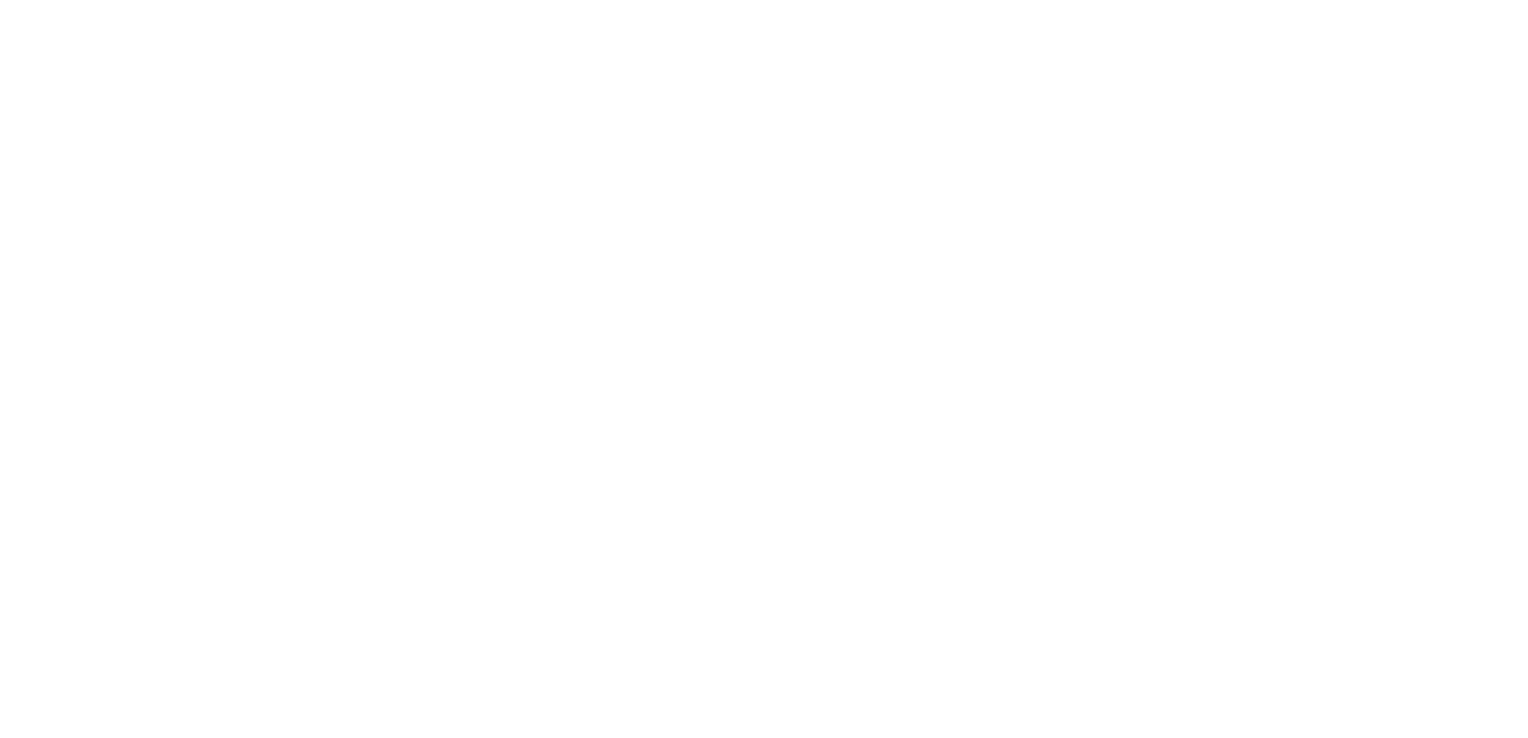 scroll, scrollTop: 0, scrollLeft: 0, axis: both 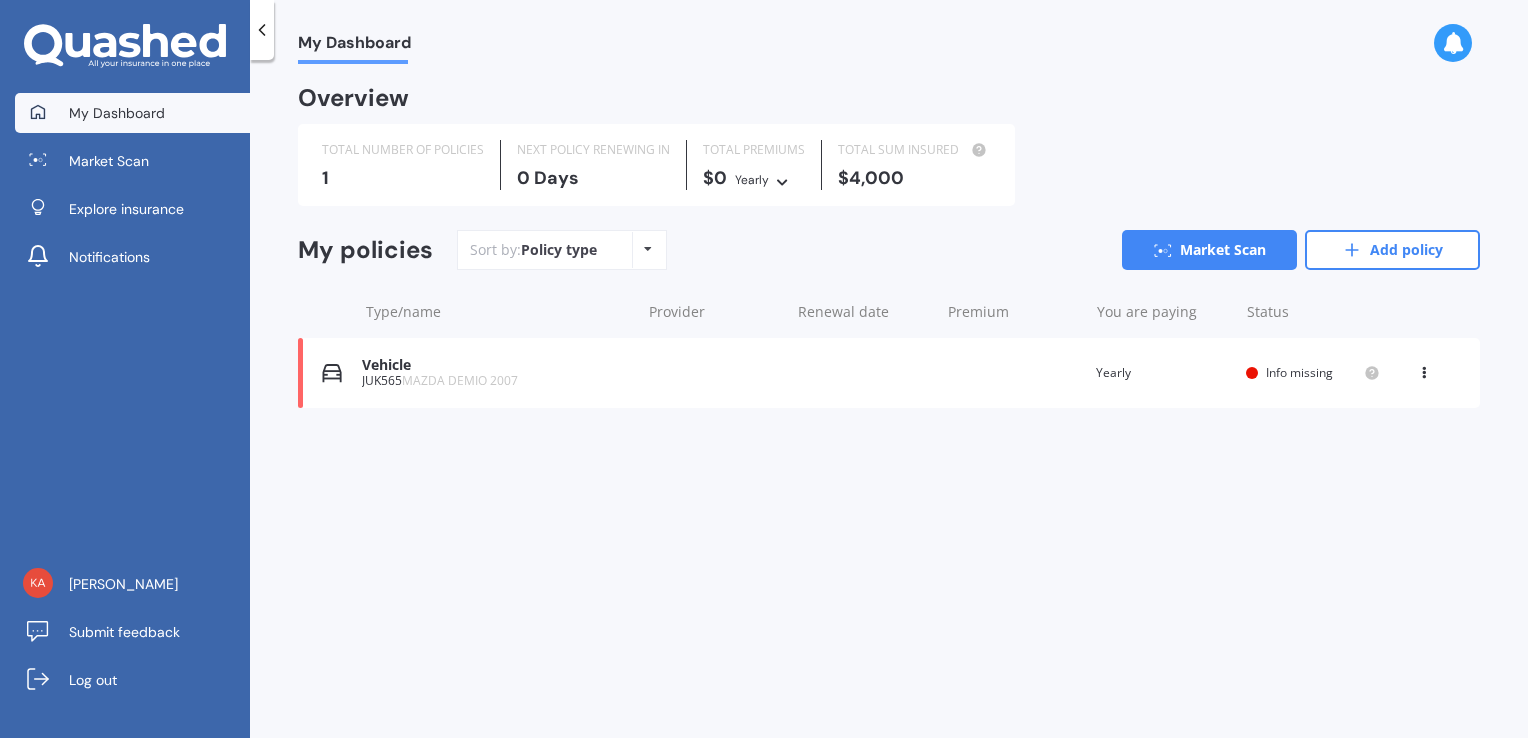click at bounding box center (1424, 369) 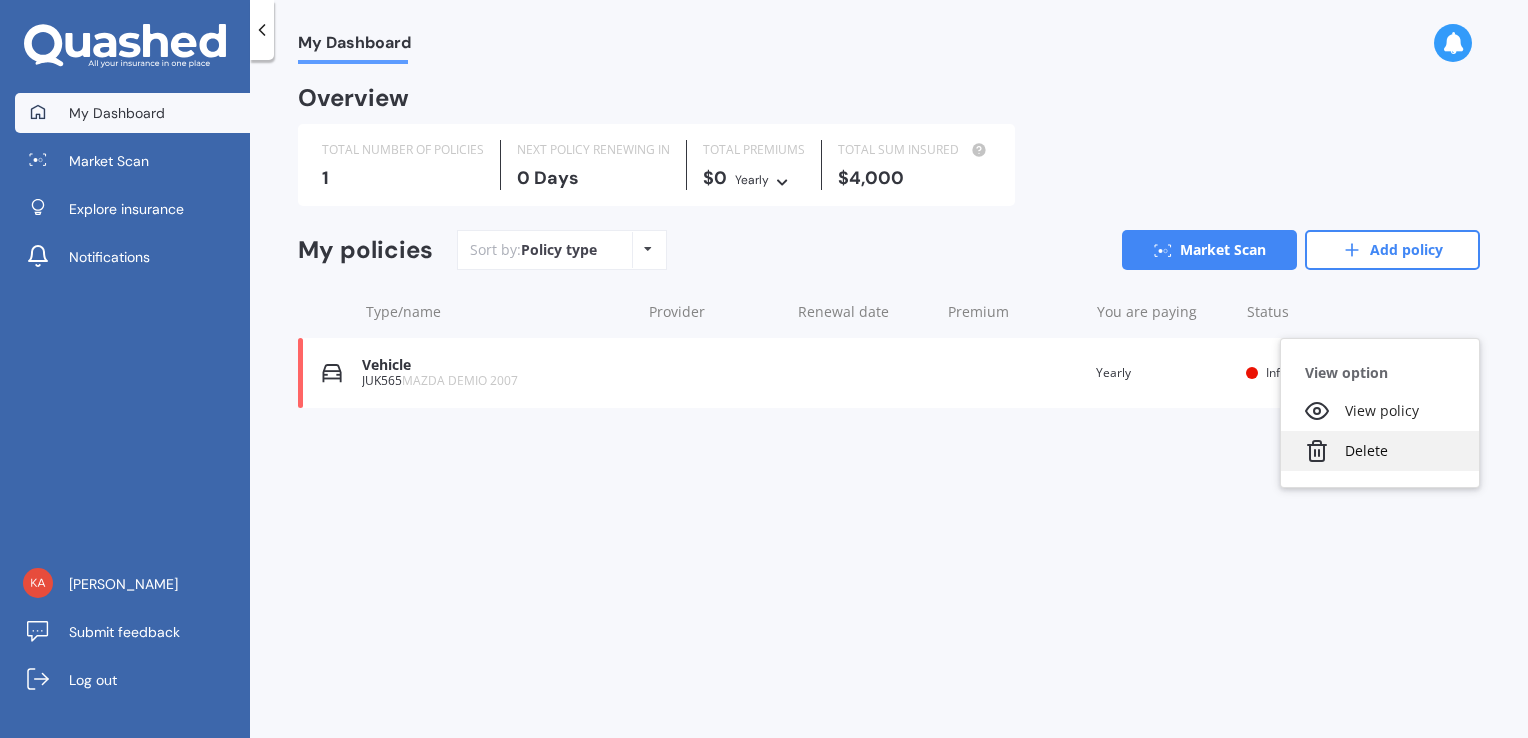 click on "Delete" at bounding box center [1380, 451] 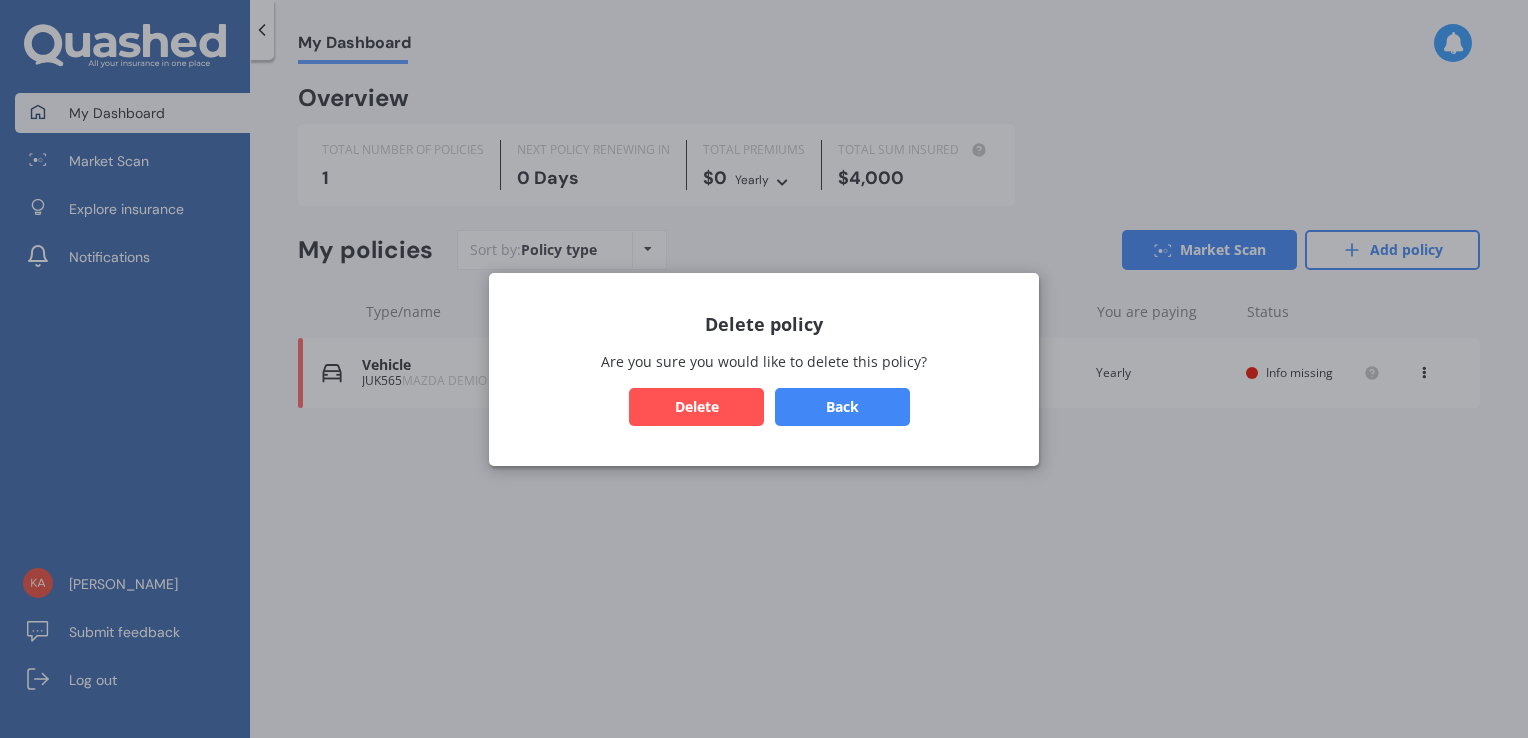 click on "Delete" at bounding box center [696, 406] 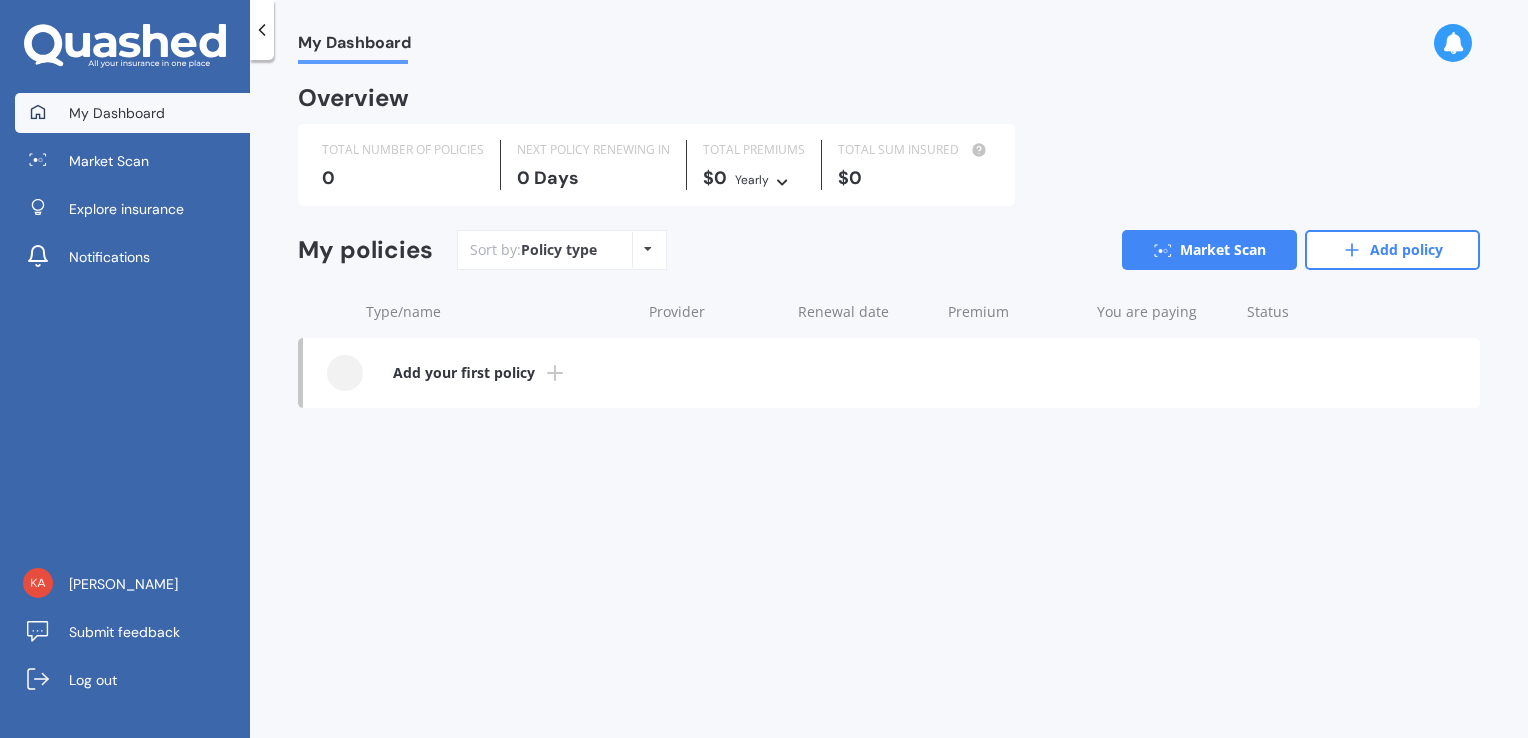 click on "My Dashboard" at bounding box center [117, 113] 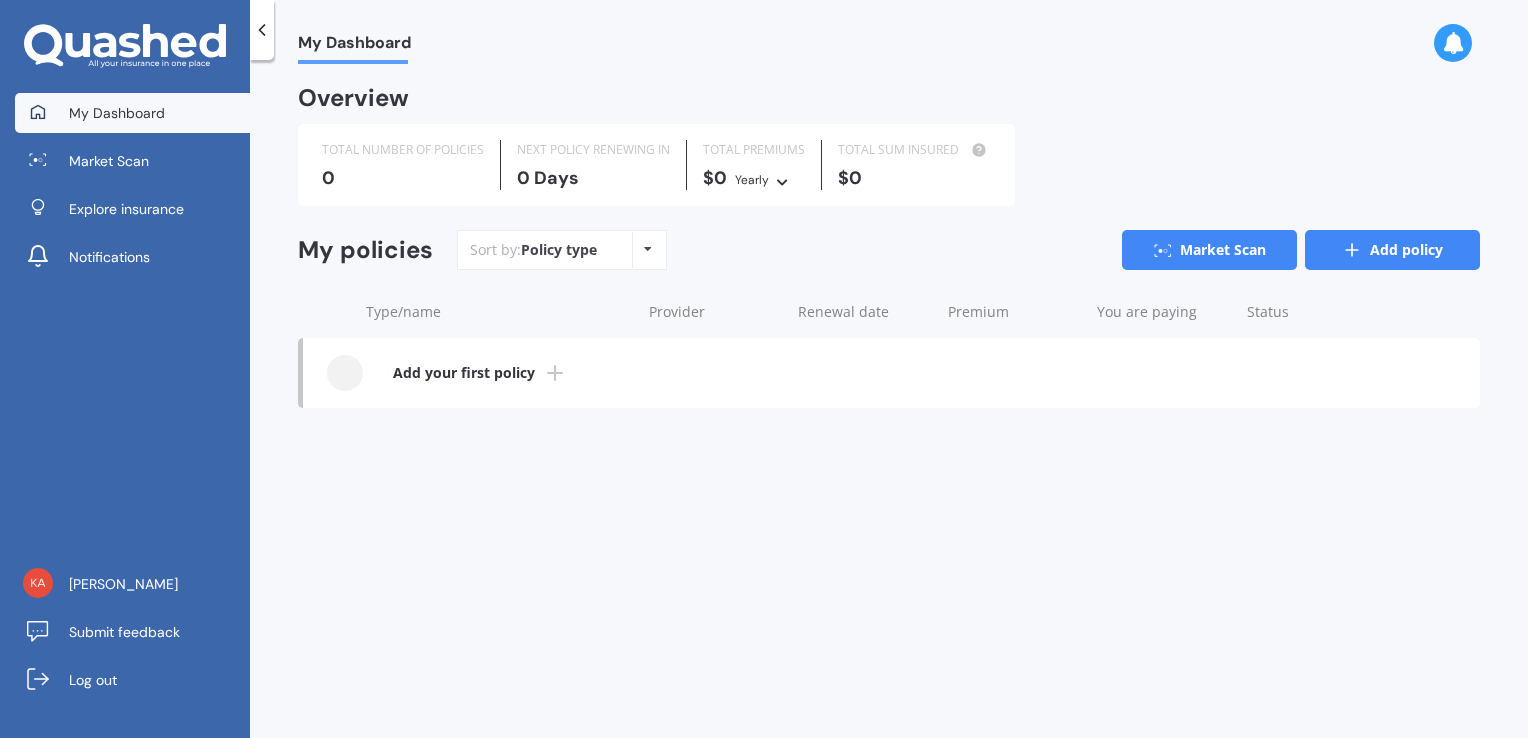 click on "Add policy" at bounding box center (1392, 250) 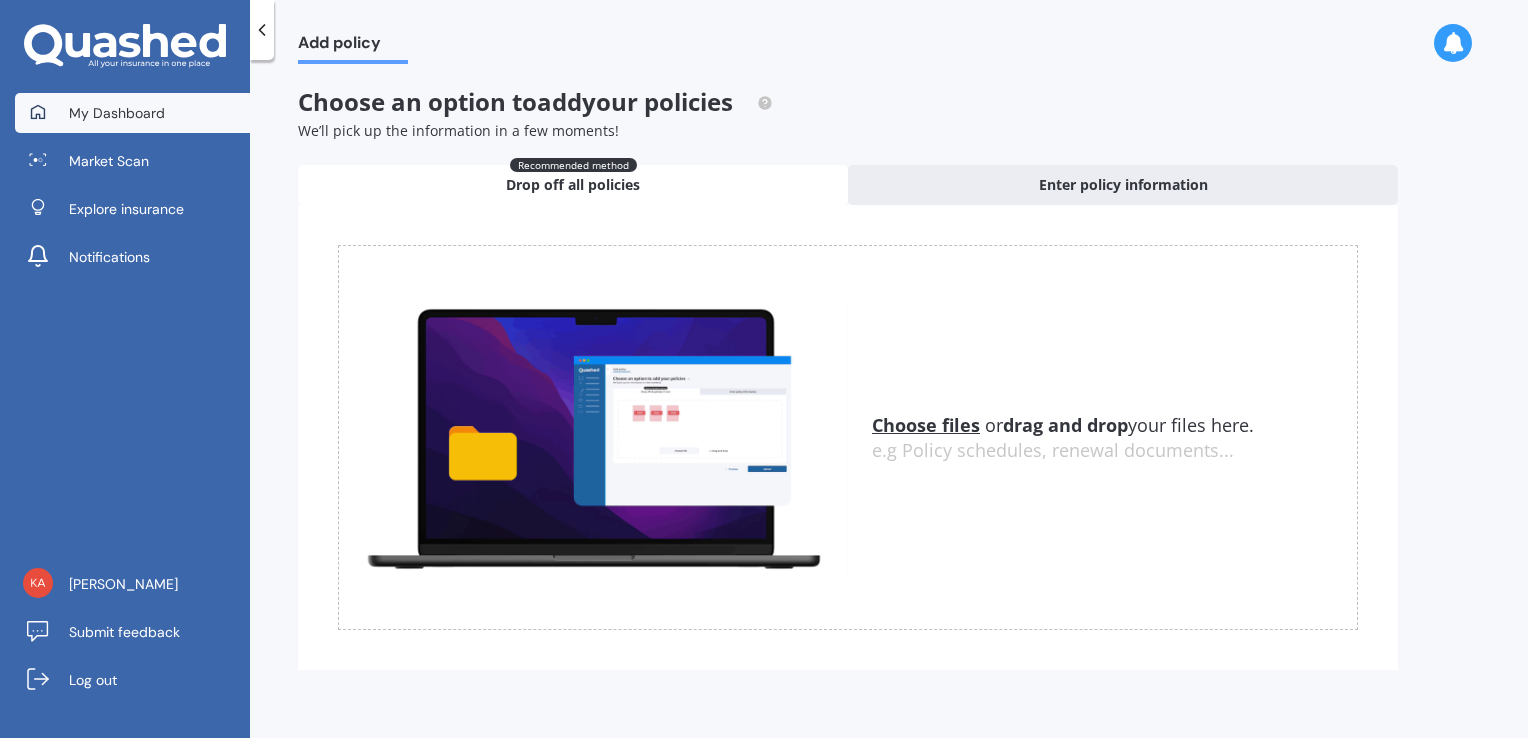 click on "My Dashboard" at bounding box center [132, 113] 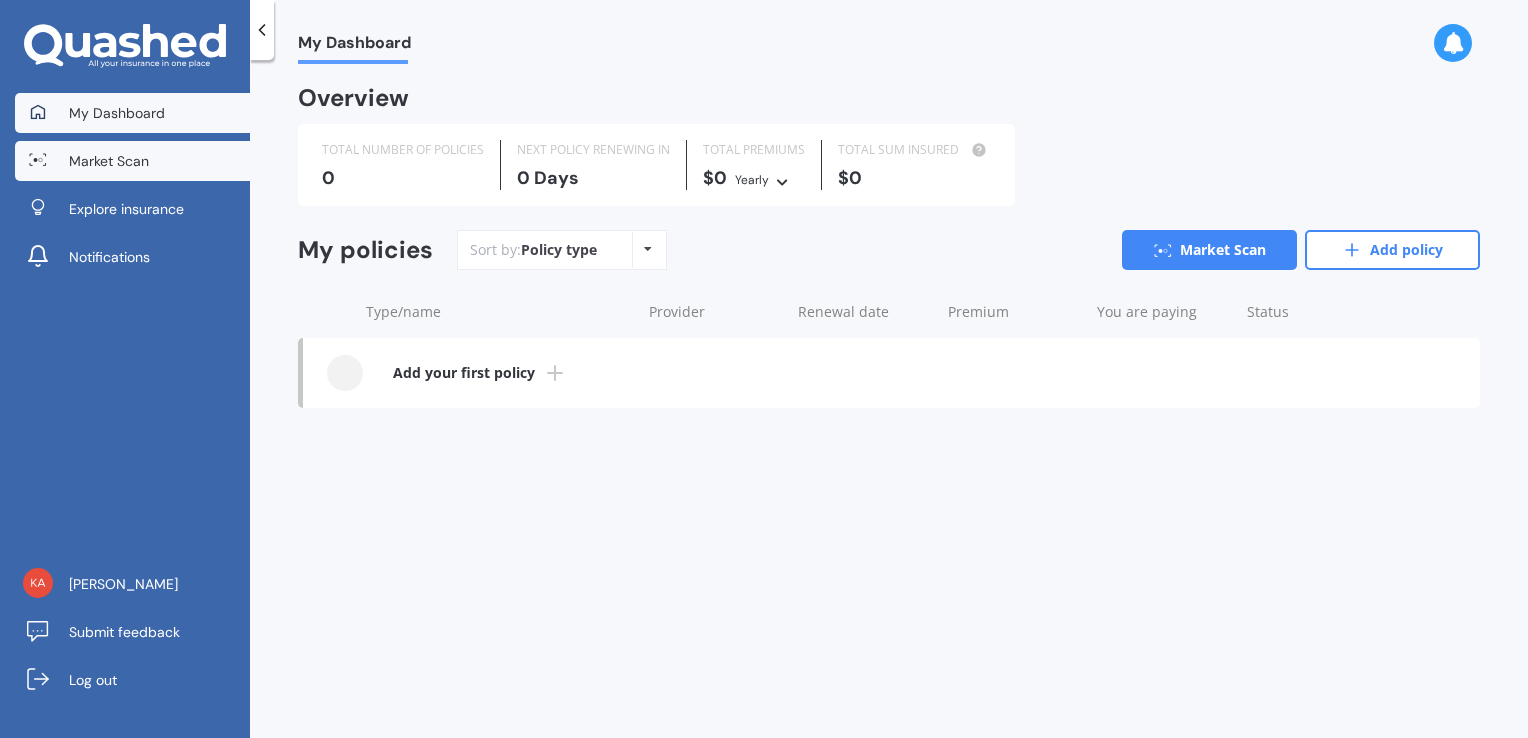 click on "Market Scan" at bounding box center (109, 161) 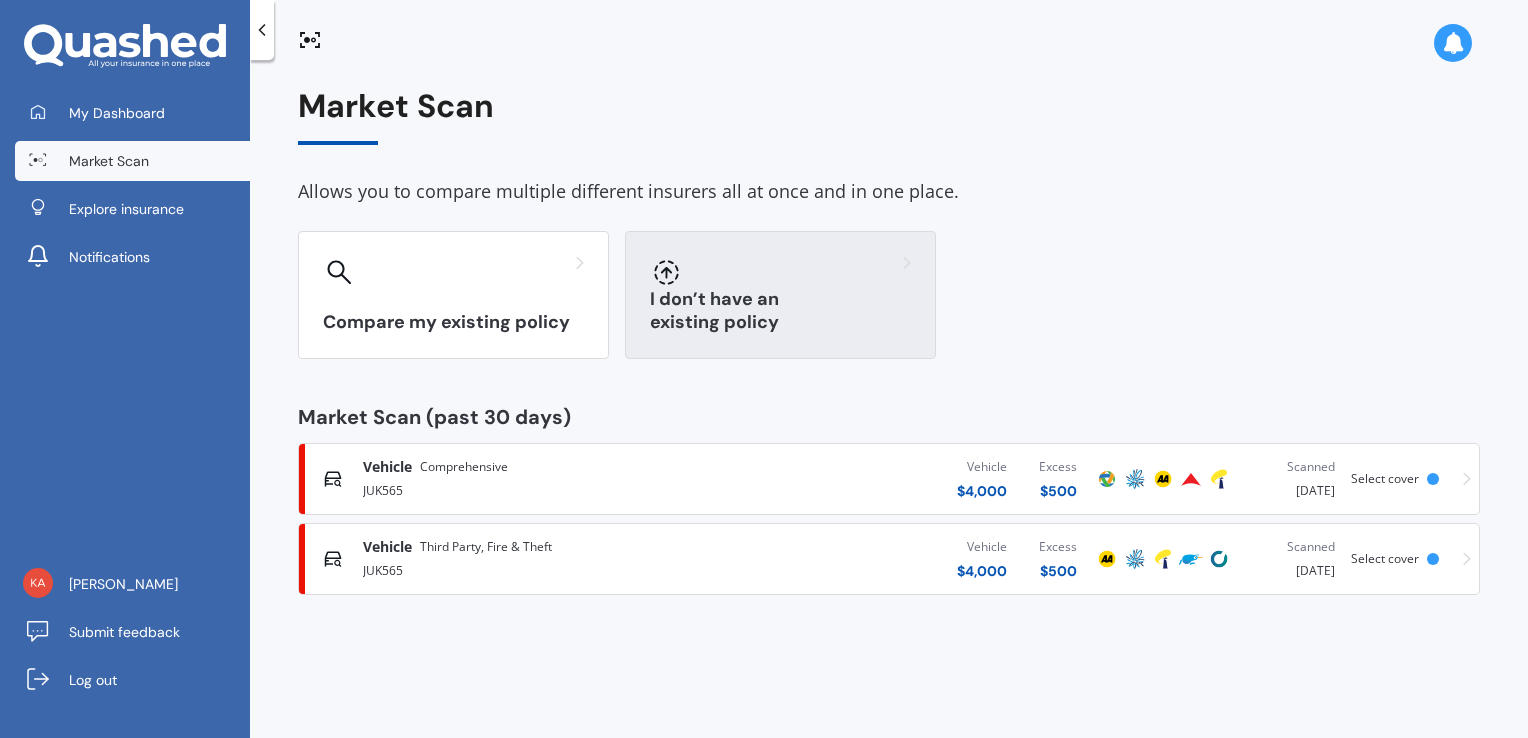 click on "I don’t have an existing policy" at bounding box center (780, 311) 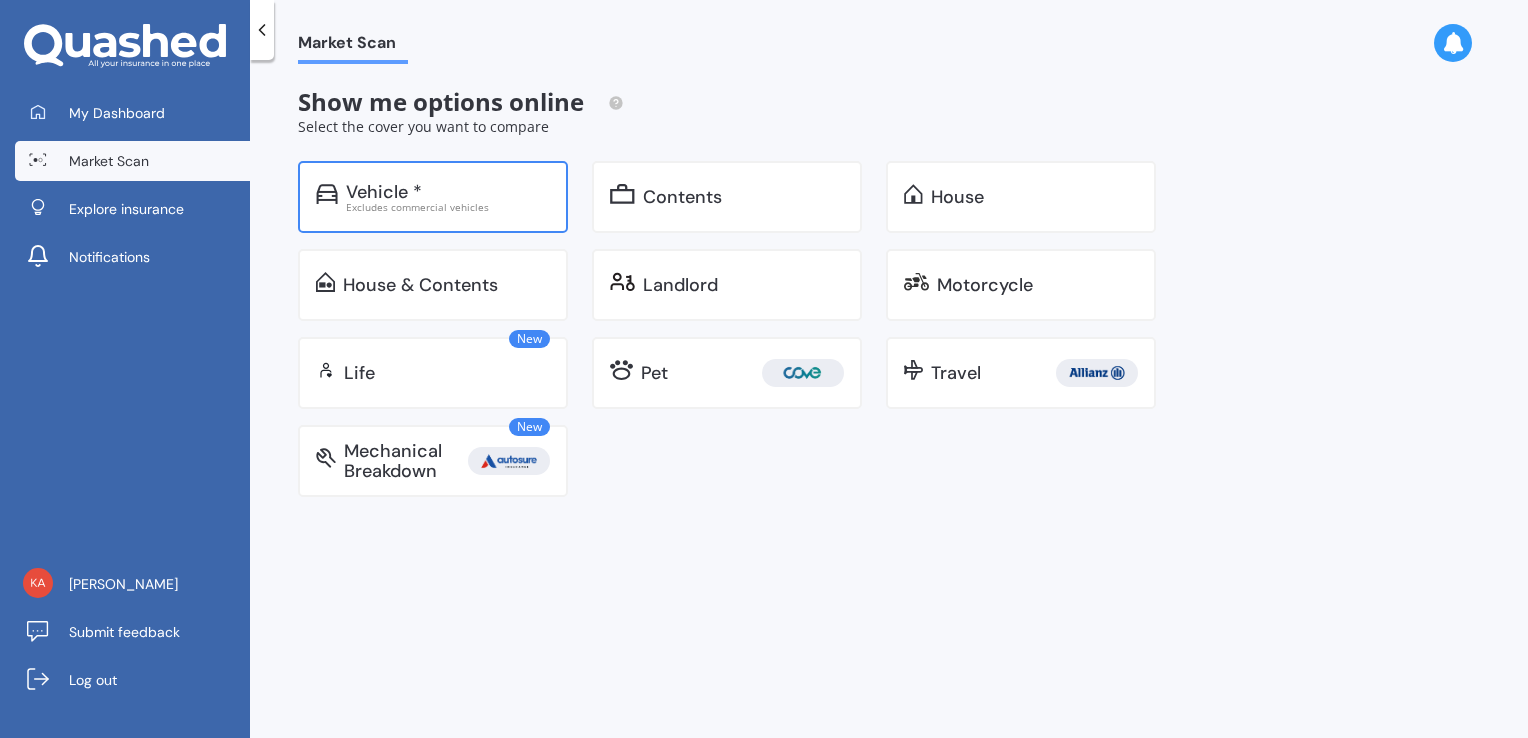 click on "Vehicle * Excludes commercial vehicles" at bounding box center [433, 197] 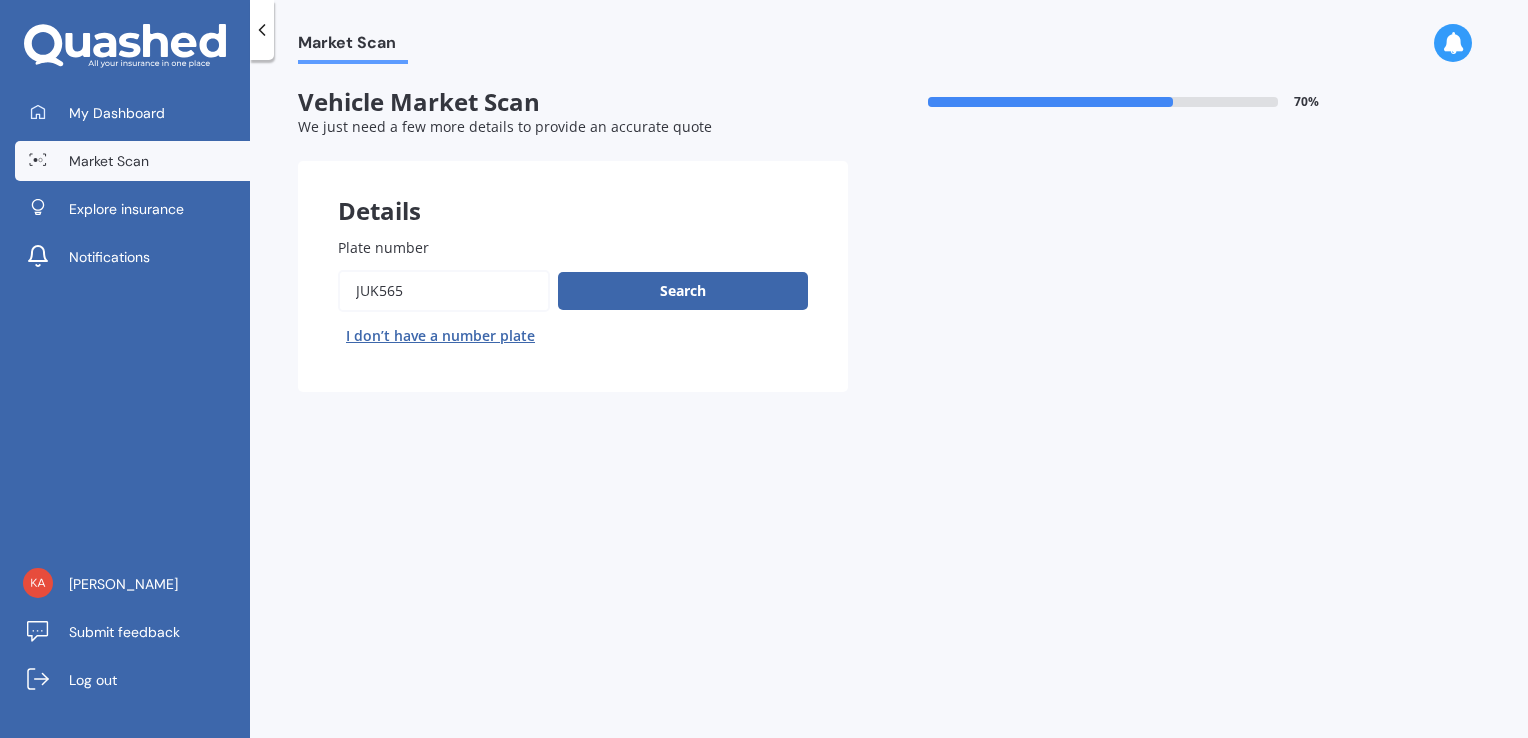 drag, startPoint x: 439, startPoint y: 304, endPoint x: 0, endPoint y: 305, distance: 439.00113 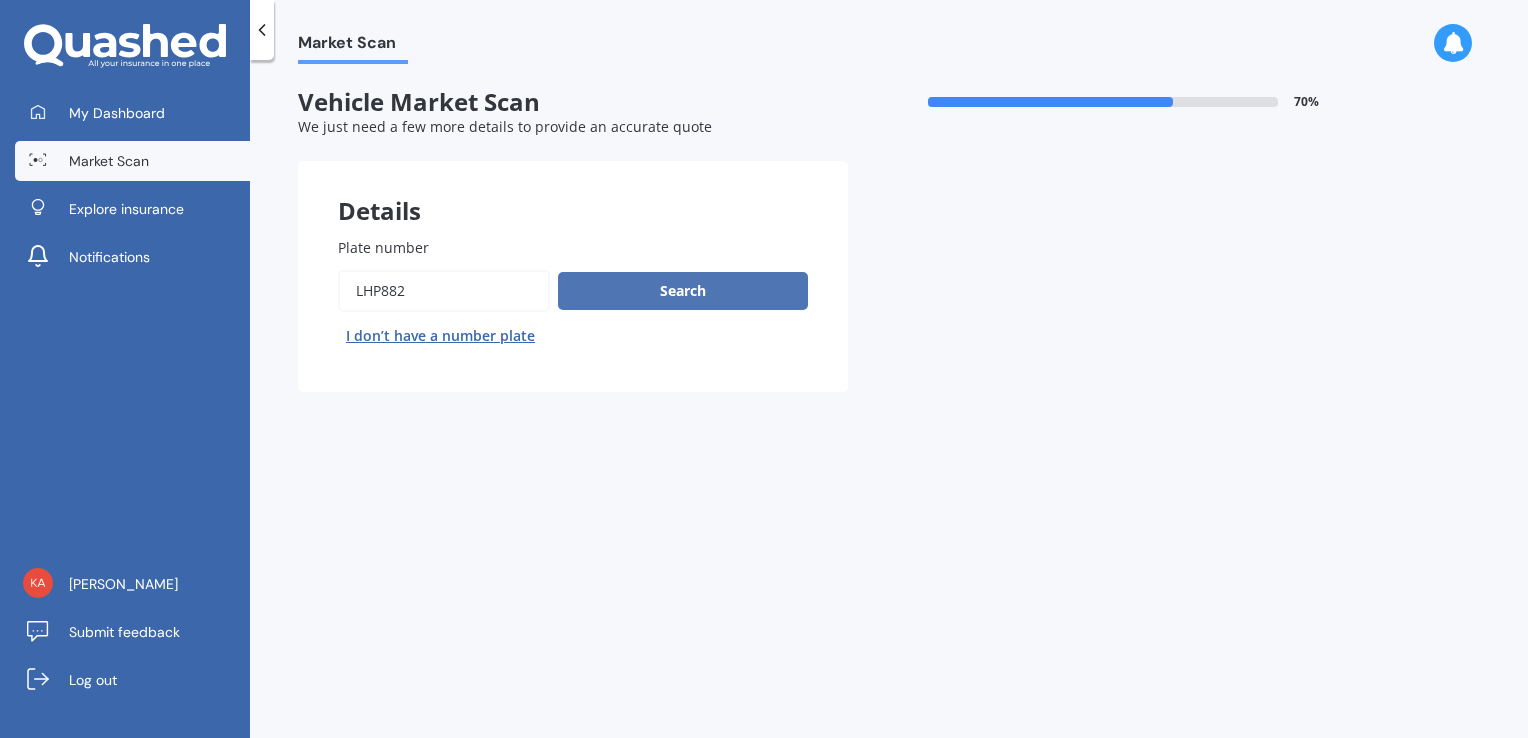type on "lhp882" 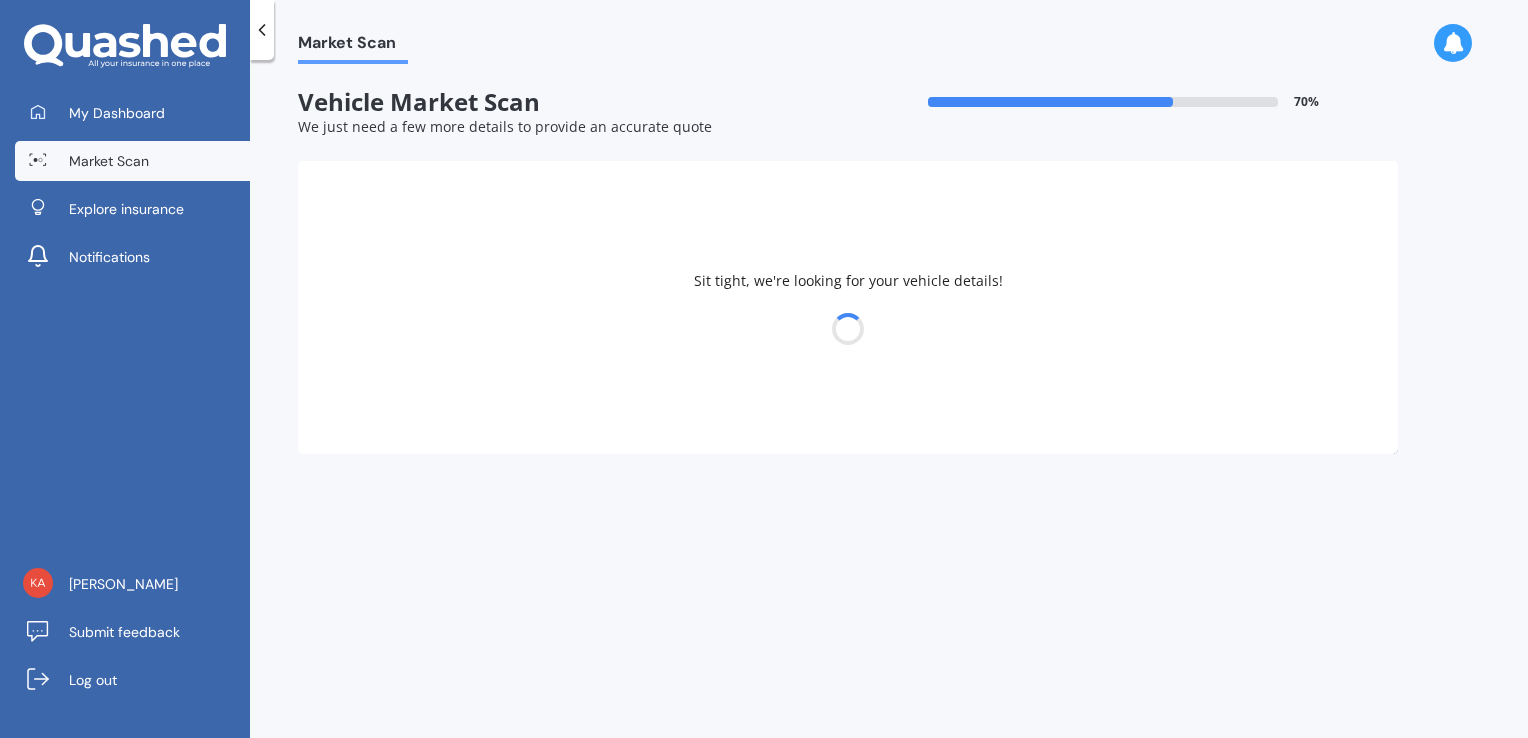 select on "HONDA" 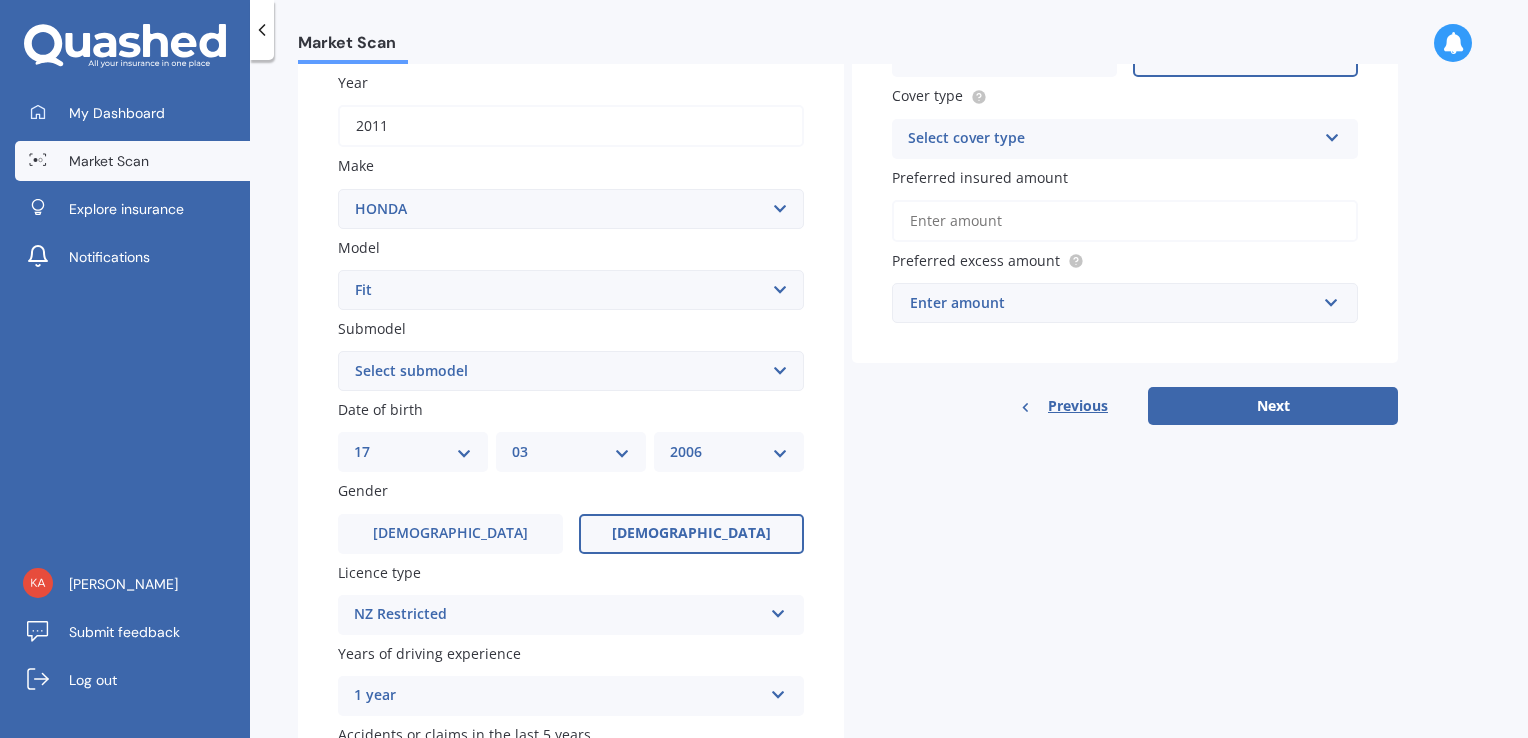 scroll, scrollTop: 300, scrollLeft: 0, axis: vertical 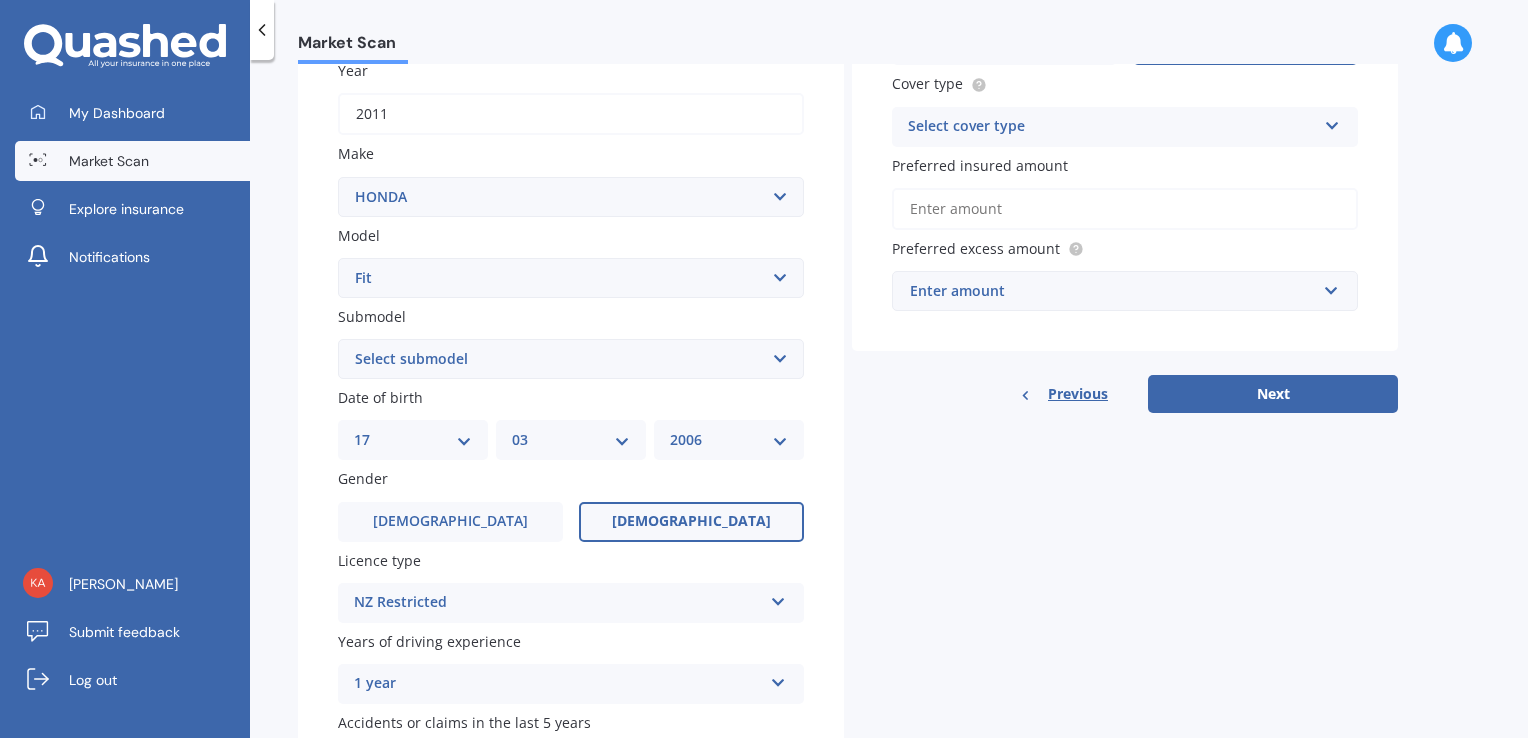 click on "DD 01 02 03 04 05 06 07 08 09 10 11 12 13 14 15 16 17 18 19 20 21 22 23 24 25 26 27 28 29 30 31" at bounding box center [413, 440] 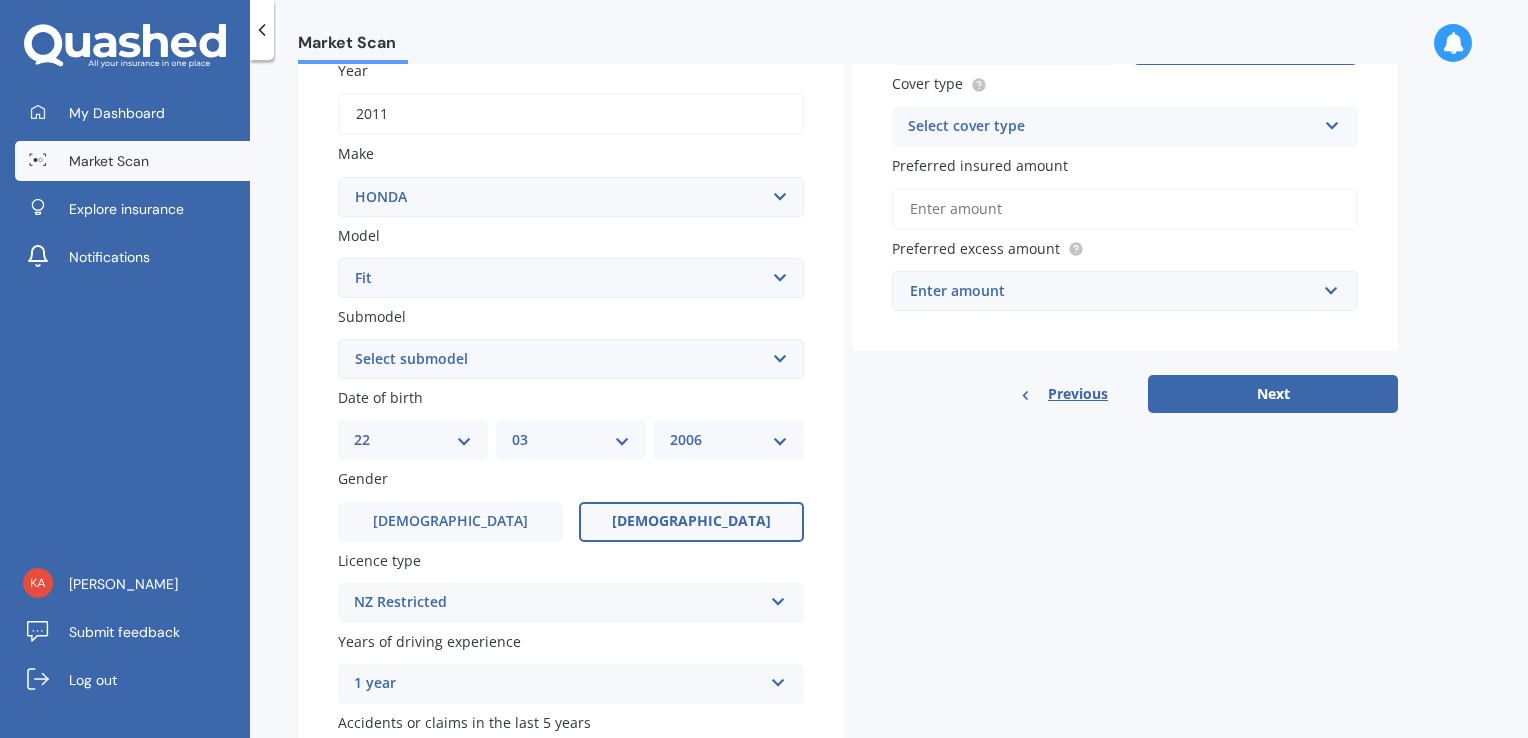 click on "DD 01 02 03 04 05 06 07 08 09 10 11 12 13 14 15 16 17 18 19 20 21 22 23 24 25 26 27 28 29 30 31" at bounding box center (413, 440) 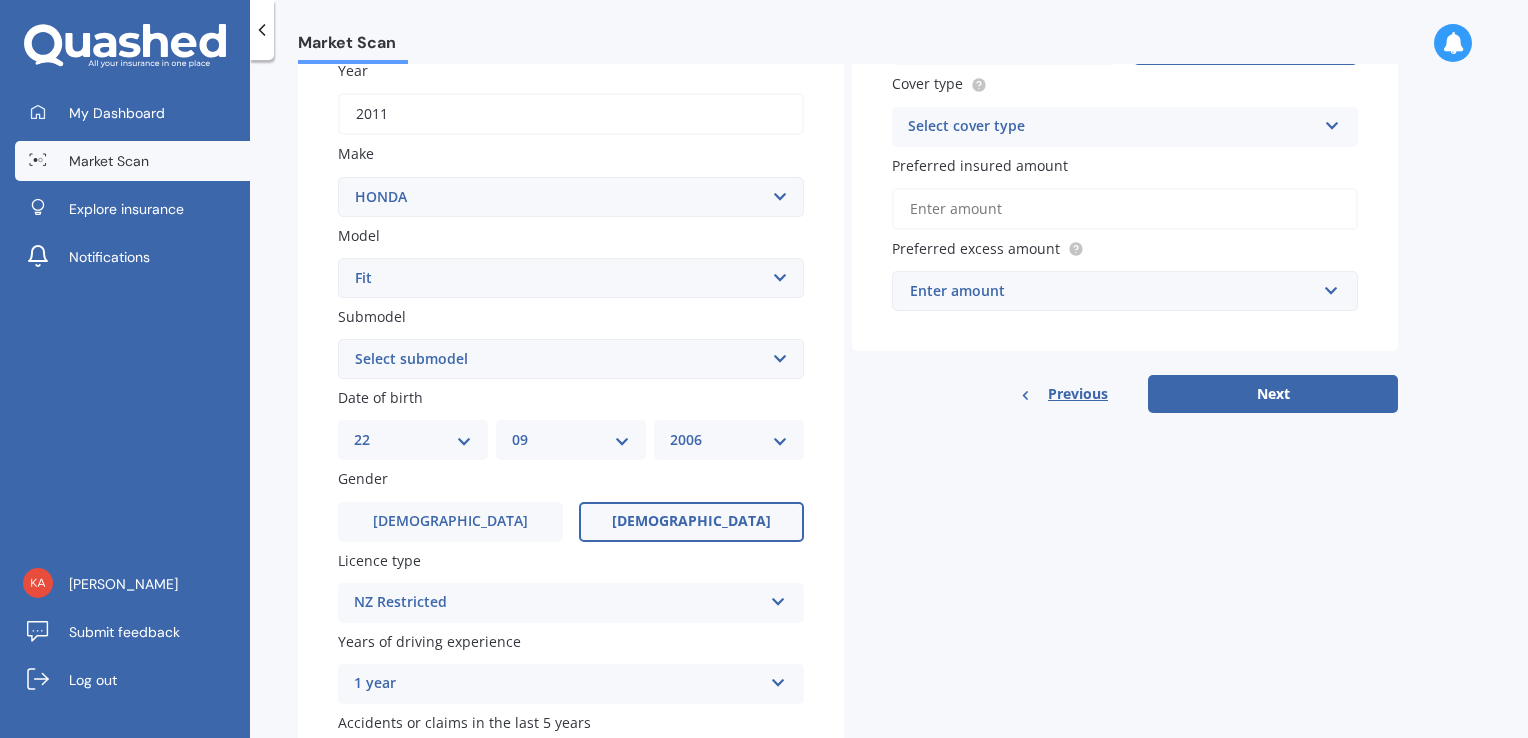 click on "MM 01 02 03 04 05 06 07 08 09 10 11 12" at bounding box center (571, 440) 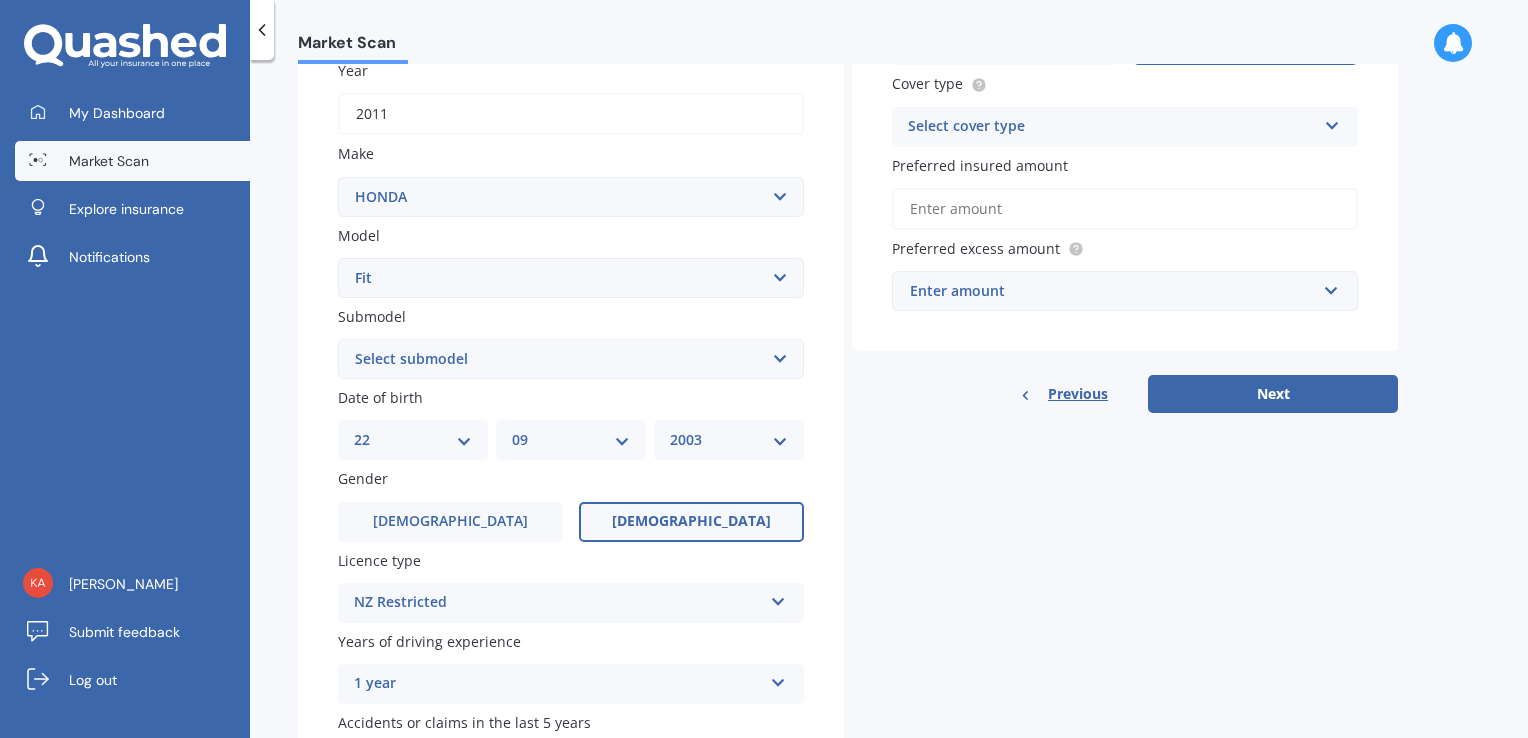 click on "YYYY 2025 2024 2023 2022 2021 2020 2019 2018 2017 2016 2015 2014 2013 2012 2011 2010 2009 2008 2007 2006 2005 2004 2003 2002 2001 2000 1999 1998 1997 1996 1995 1994 1993 1992 1991 1990 1989 1988 1987 1986 1985 1984 1983 1982 1981 1980 1979 1978 1977 1976 1975 1974 1973 1972 1971 1970 1969 1968 1967 1966 1965 1964 1963 1962 1961 1960 1959 1958 1957 1956 1955 1954 1953 1952 1951 1950 1949 1948 1947 1946 1945 1944 1943 1942 1941 1940 1939 1938 1937 1936 1935 1934 1933 1932 1931 1930 1929 1928 1927 1926" at bounding box center (729, 440) 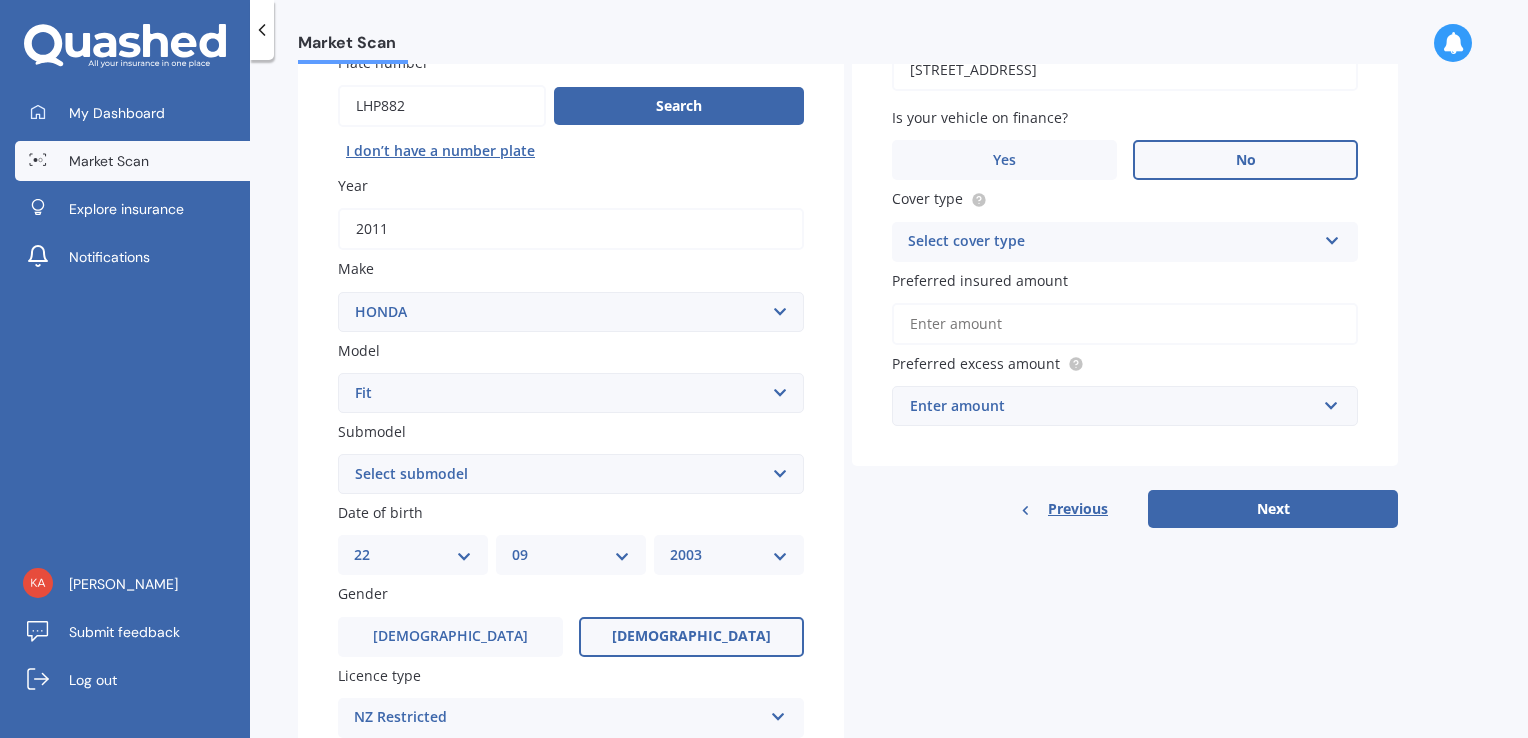 scroll, scrollTop: 139, scrollLeft: 0, axis: vertical 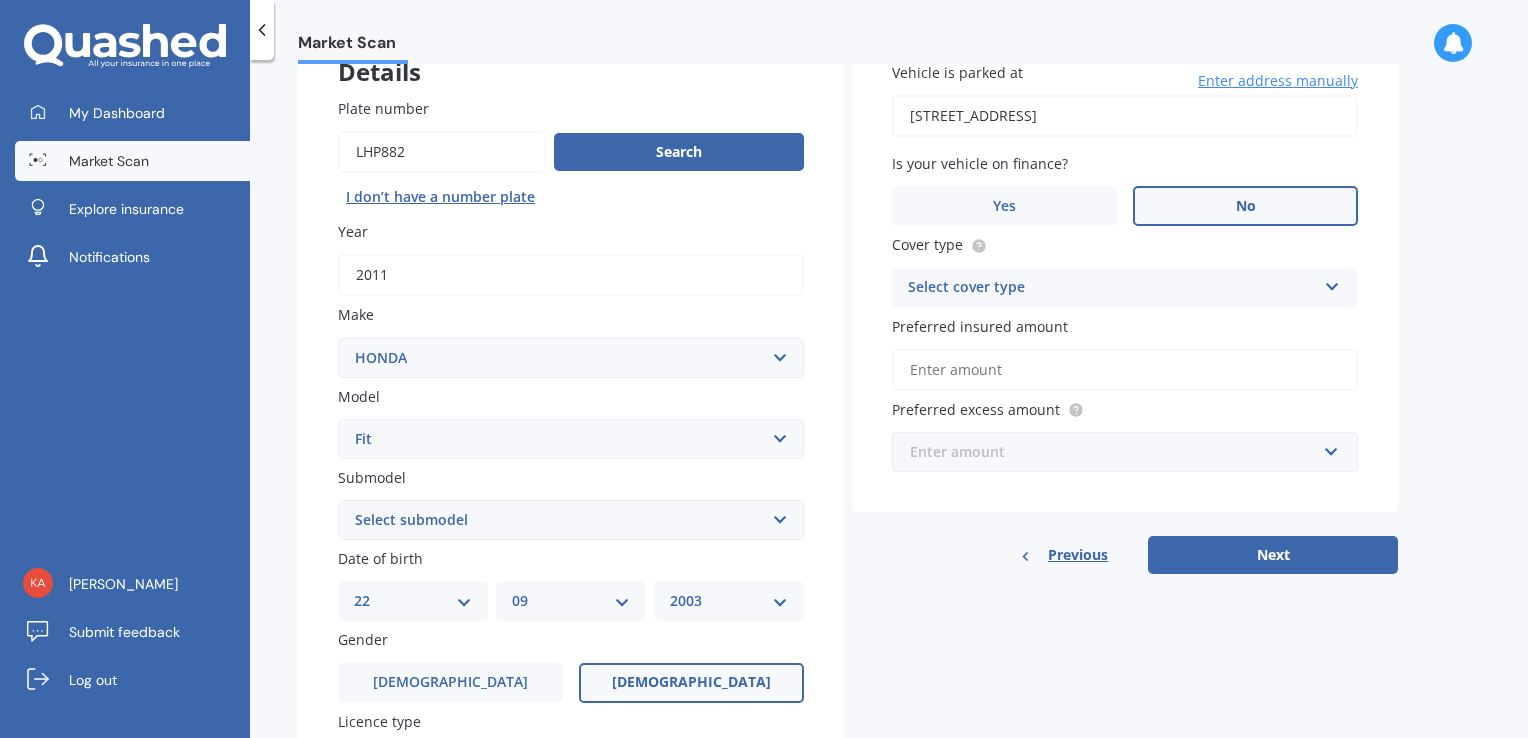 click at bounding box center [1118, 452] 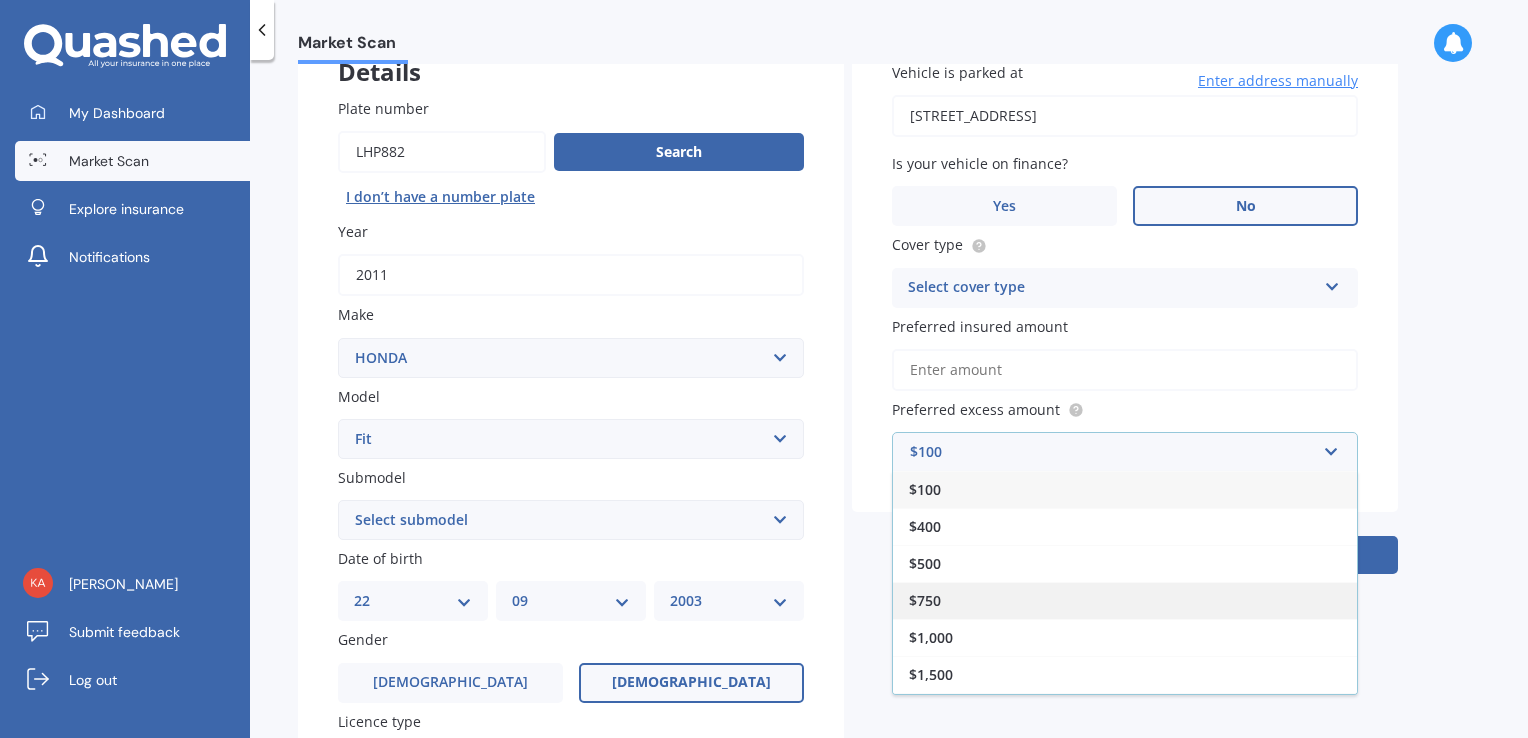 click on "$750" at bounding box center (1125, 600) 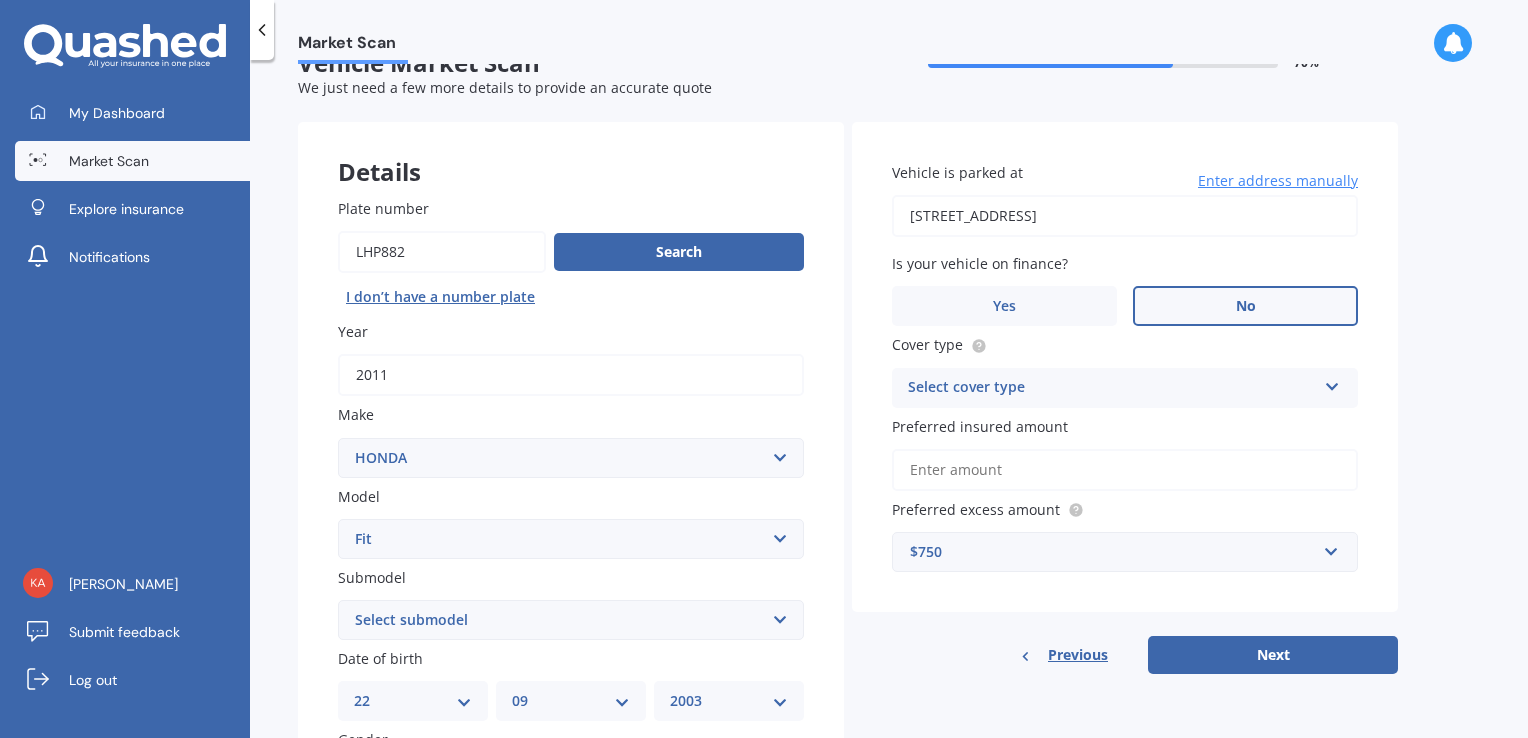 scroll, scrollTop: 0, scrollLeft: 0, axis: both 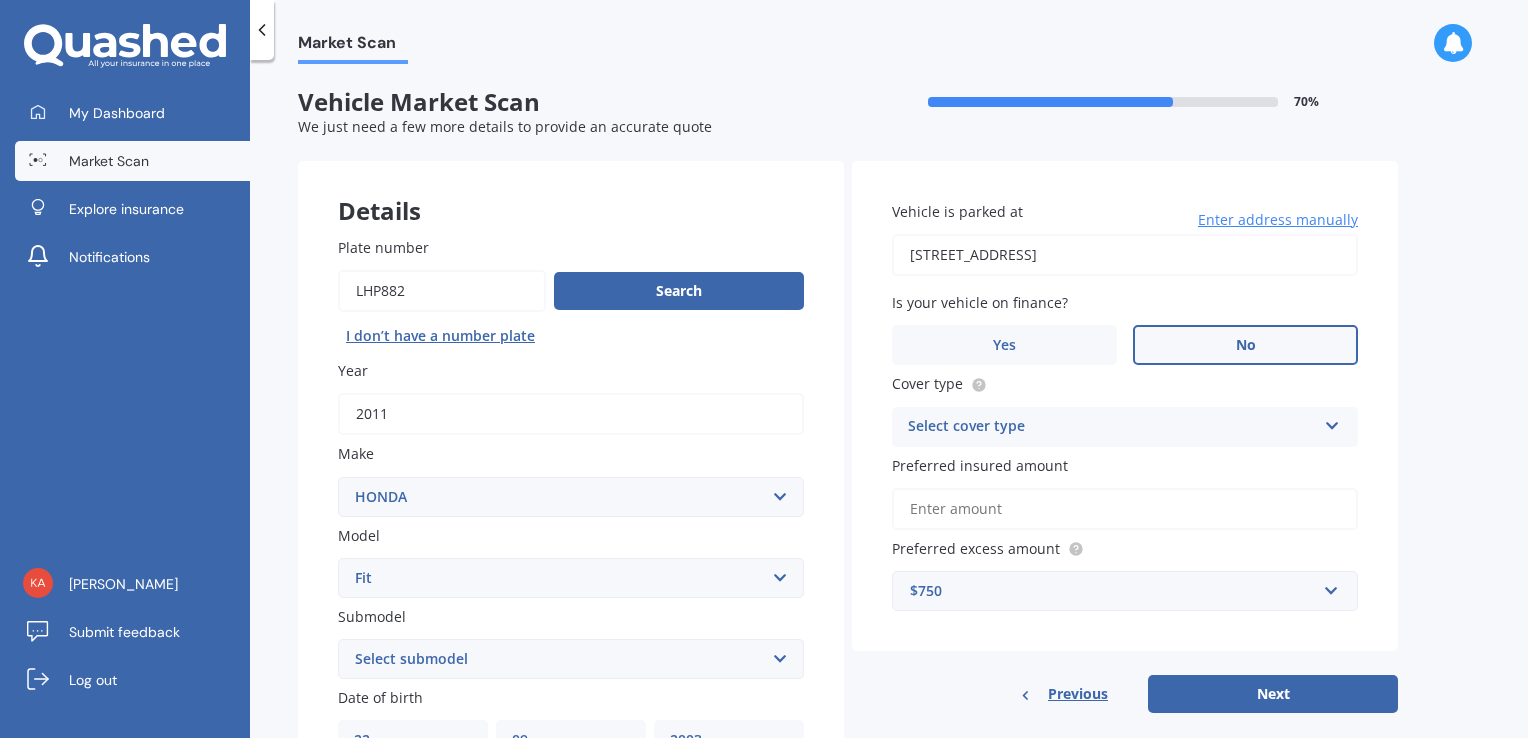 click on "Next" at bounding box center [1273, 694] 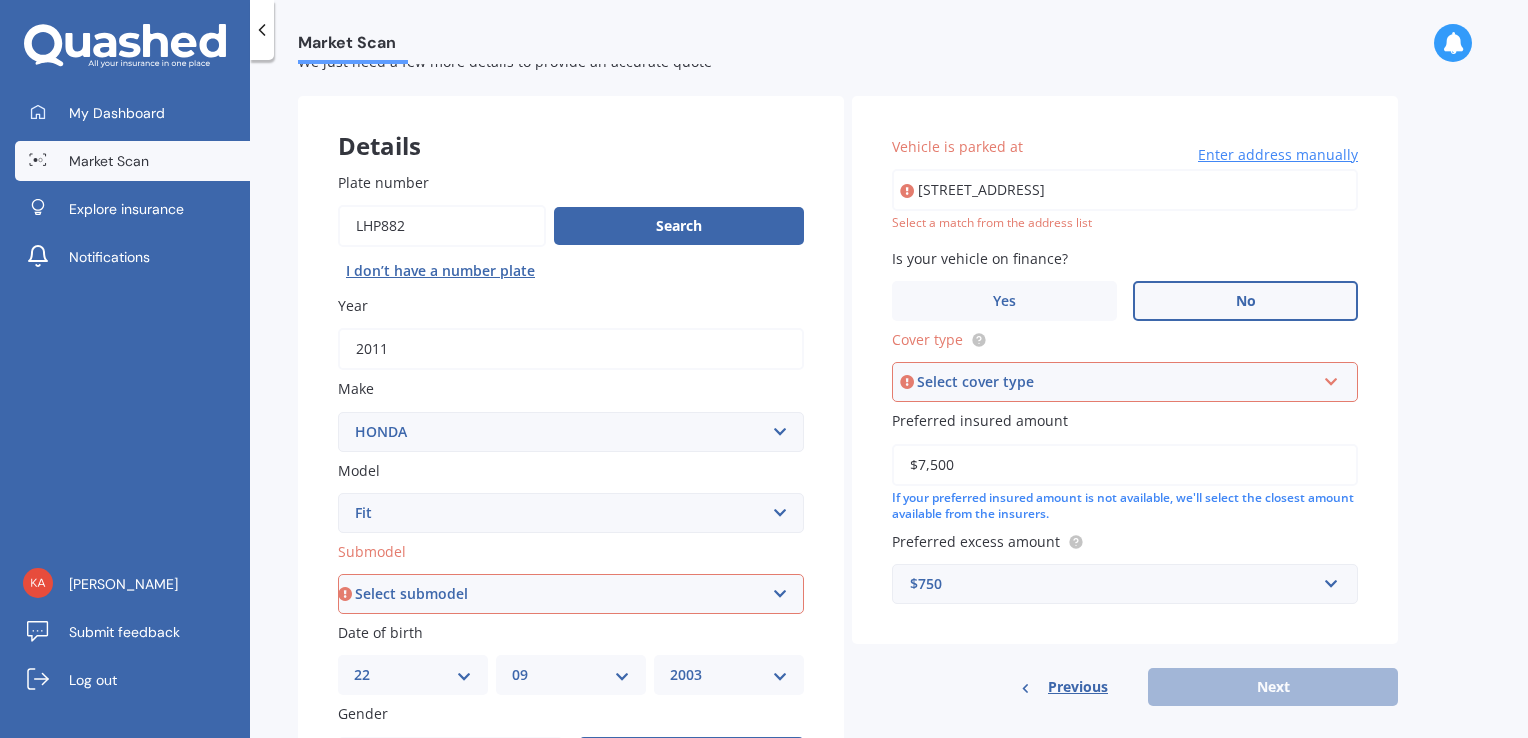 scroll, scrollTop: 100, scrollLeft: 0, axis: vertical 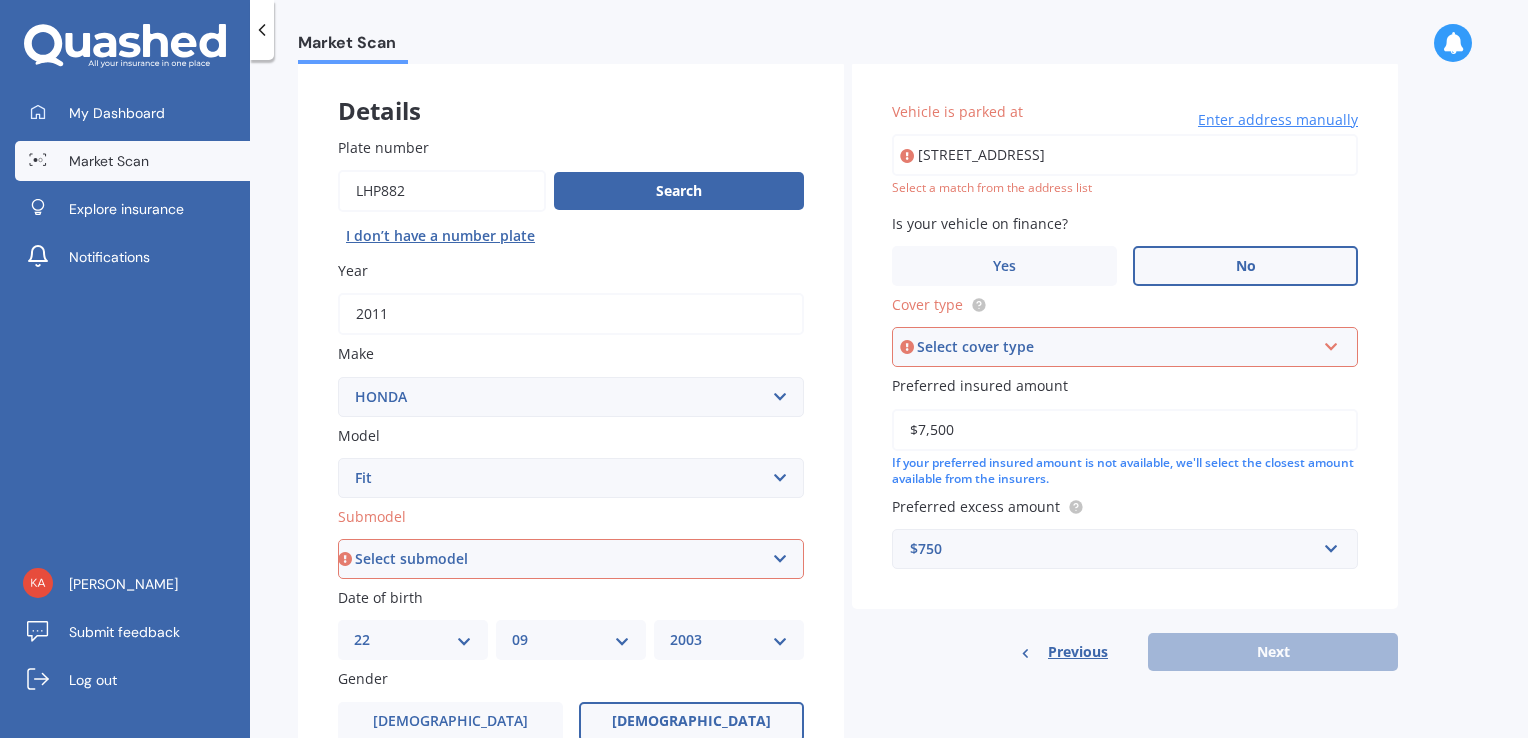 type on "$7,500" 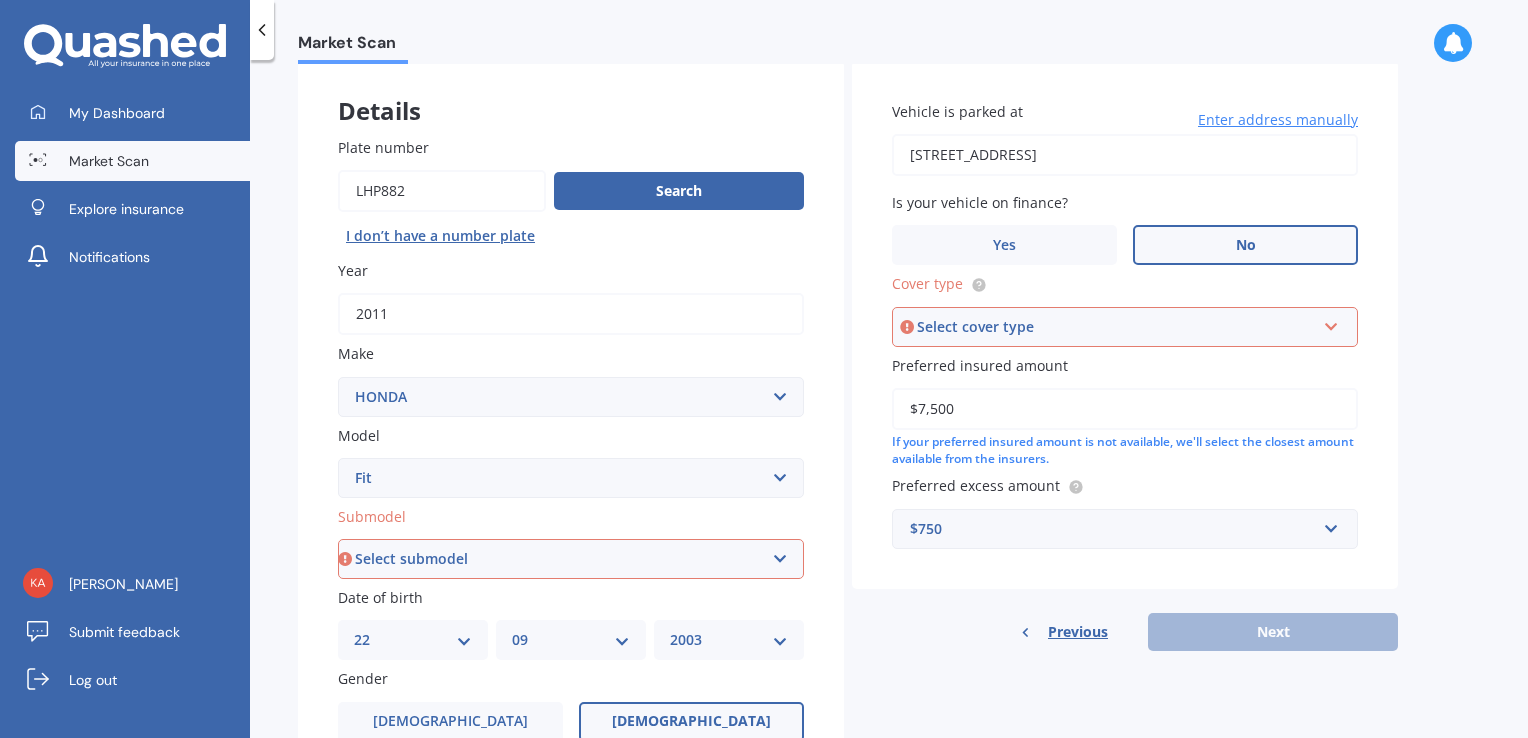 click at bounding box center (1331, 323) 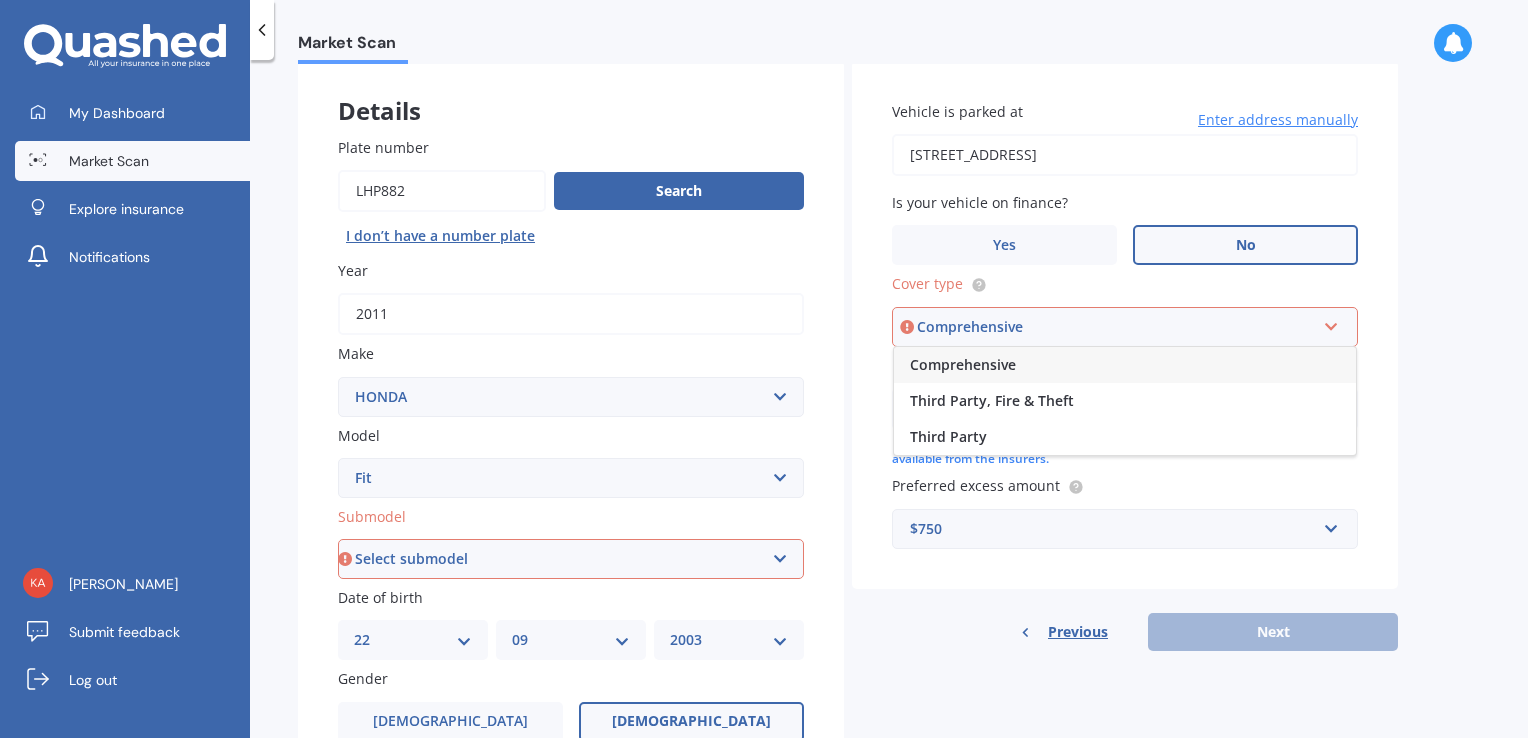 click on "Comprehensive" at bounding box center (1125, 365) 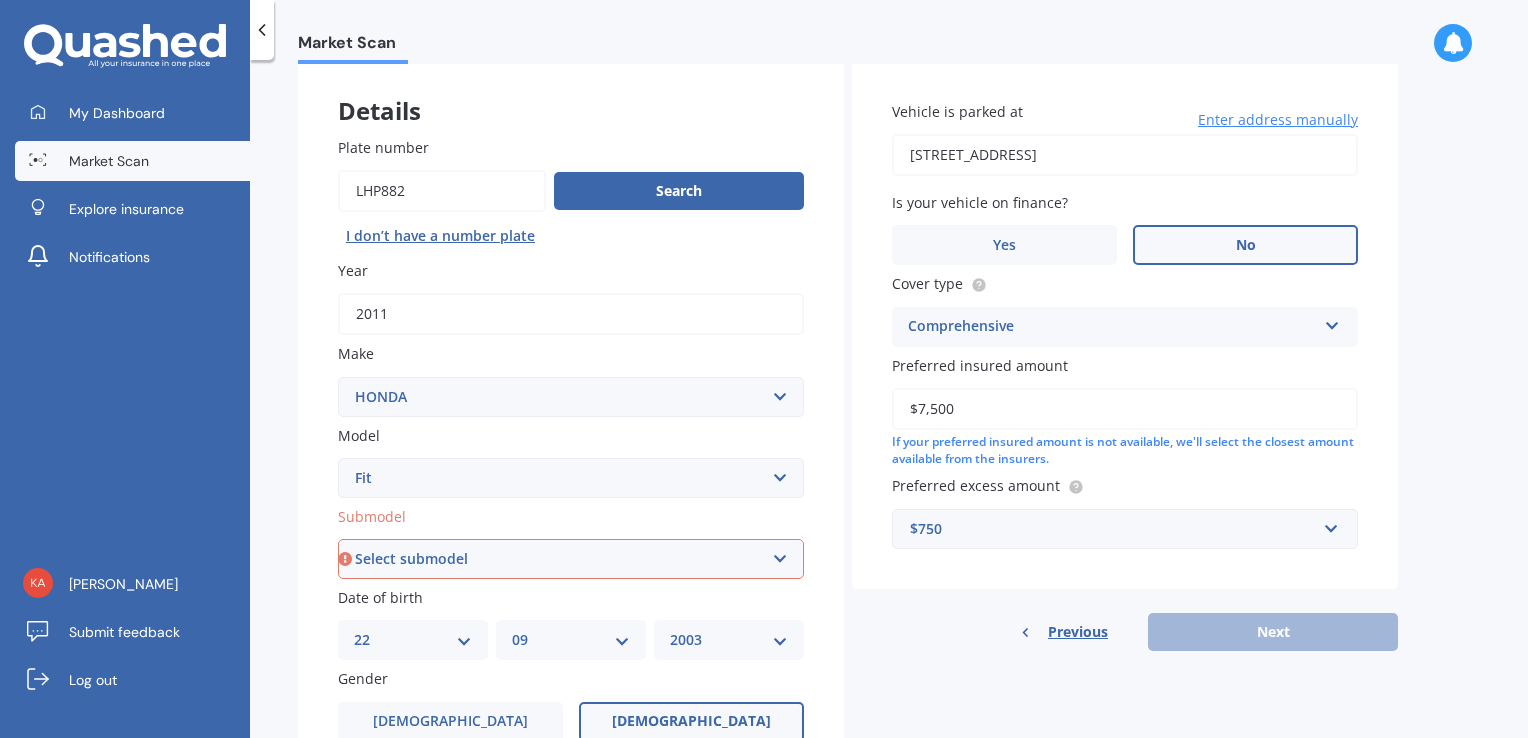 click on "$750" at bounding box center [1113, 529] 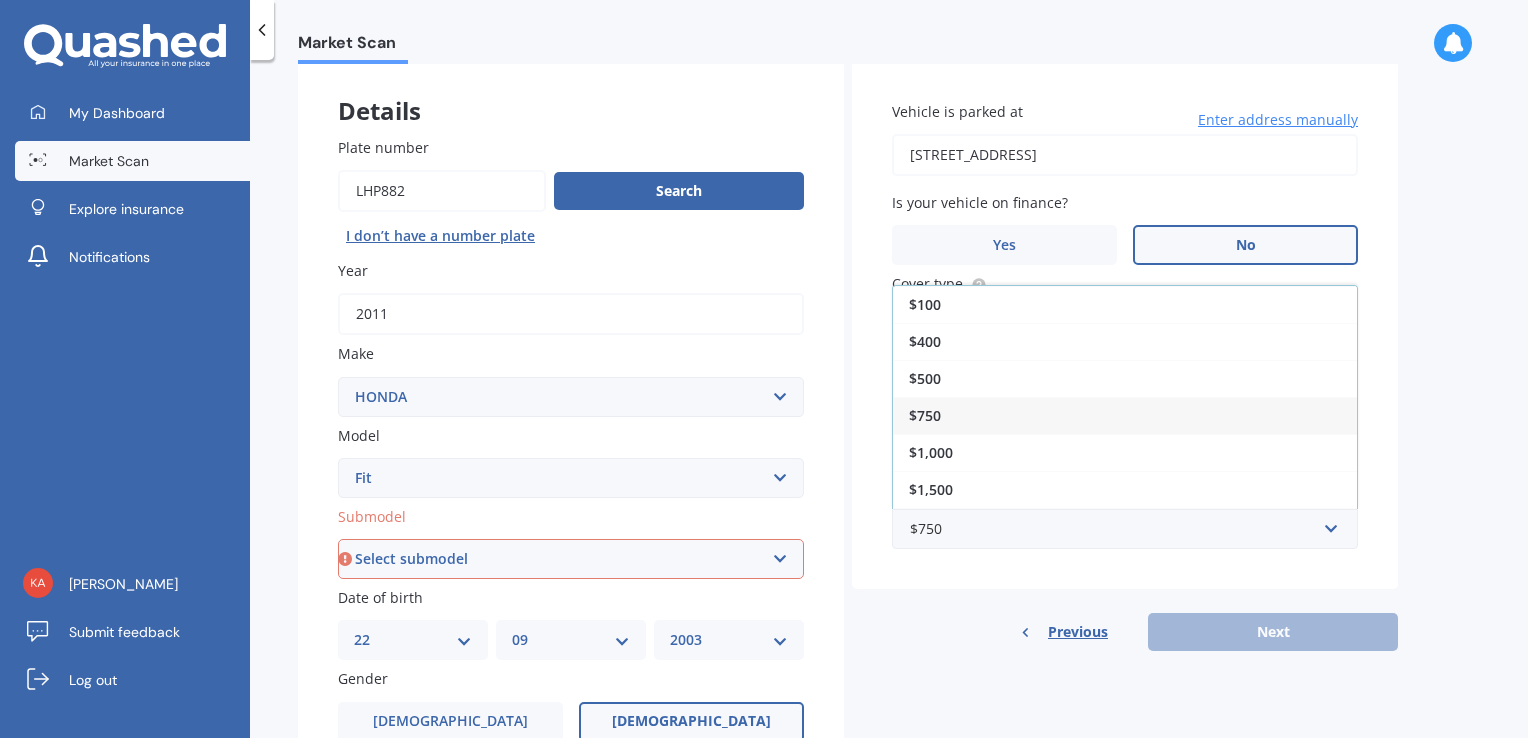click on "$750" at bounding box center (1125, 415) 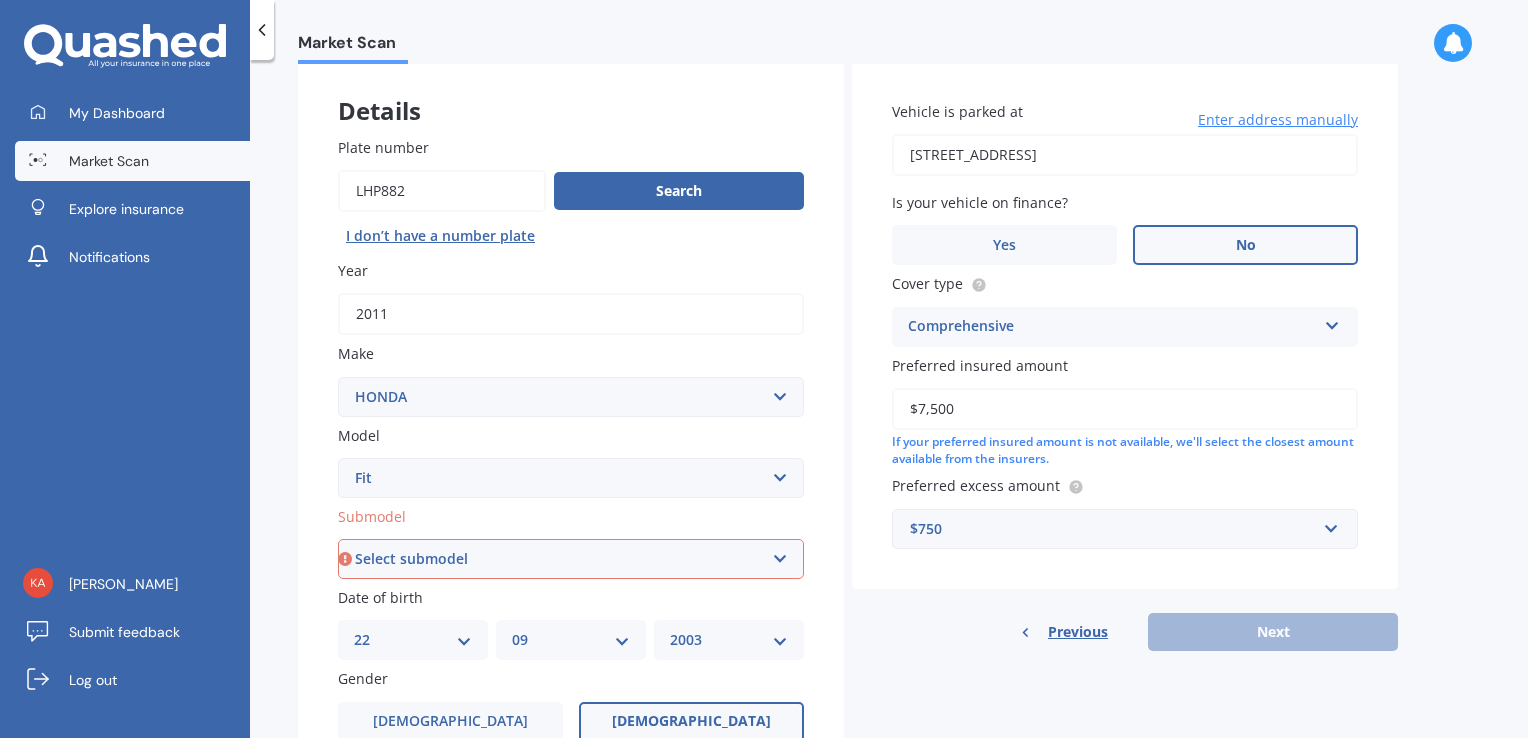 click on "Select submodel Diesel EV Hybrid Petrol" at bounding box center (571, 559) 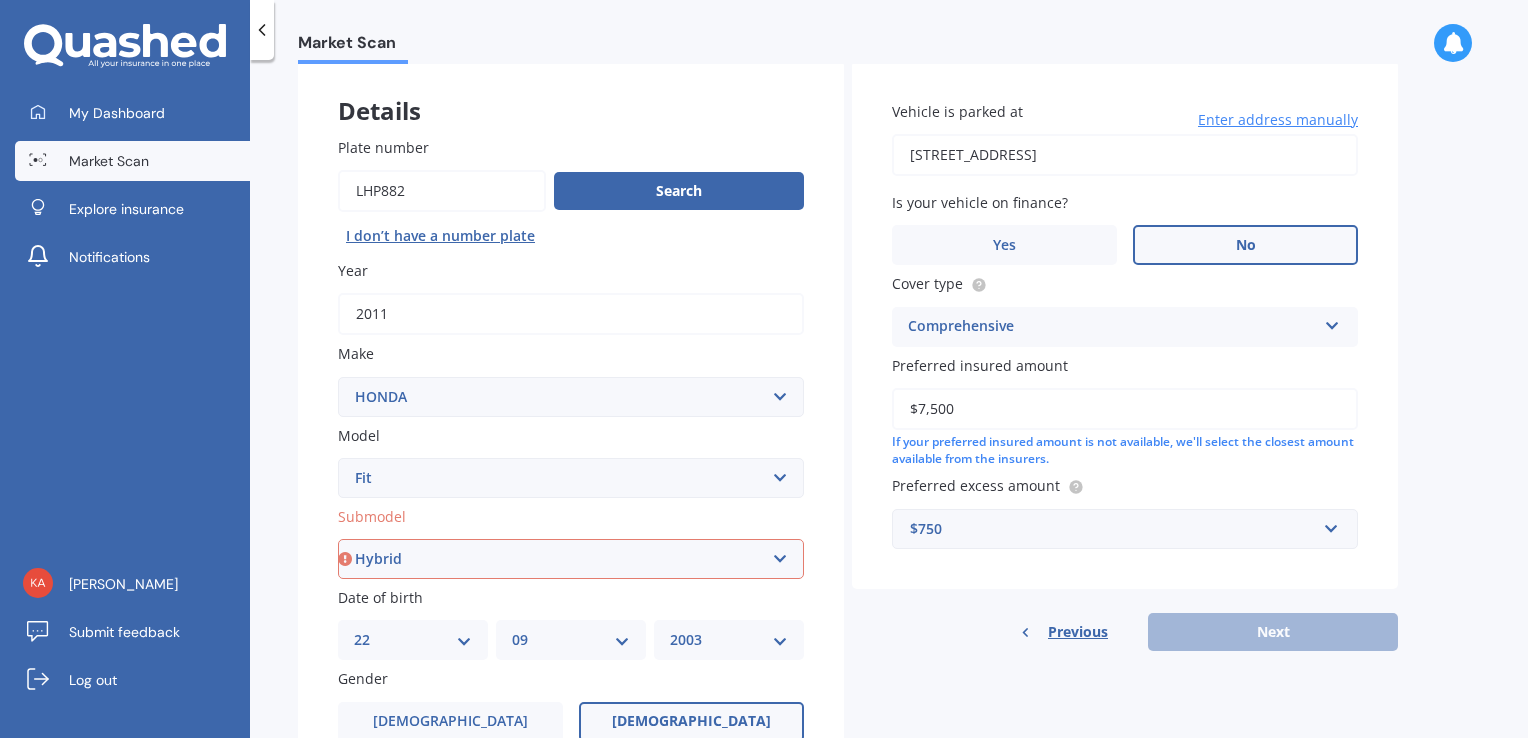 click on "Select submodel Diesel EV Hybrid Petrol" at bounding box center (571, 559) 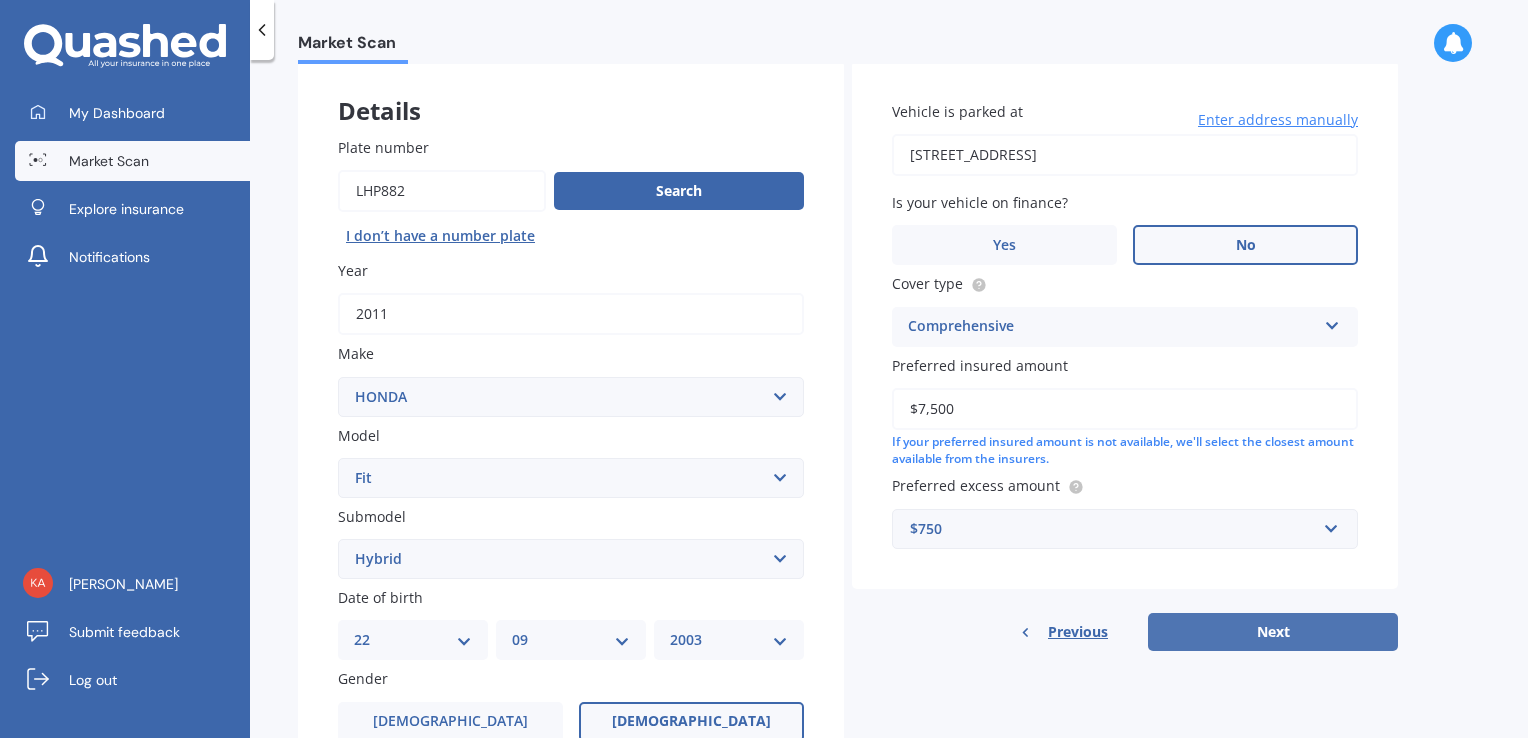 click on "Next" at bounding box center [1273, 632] 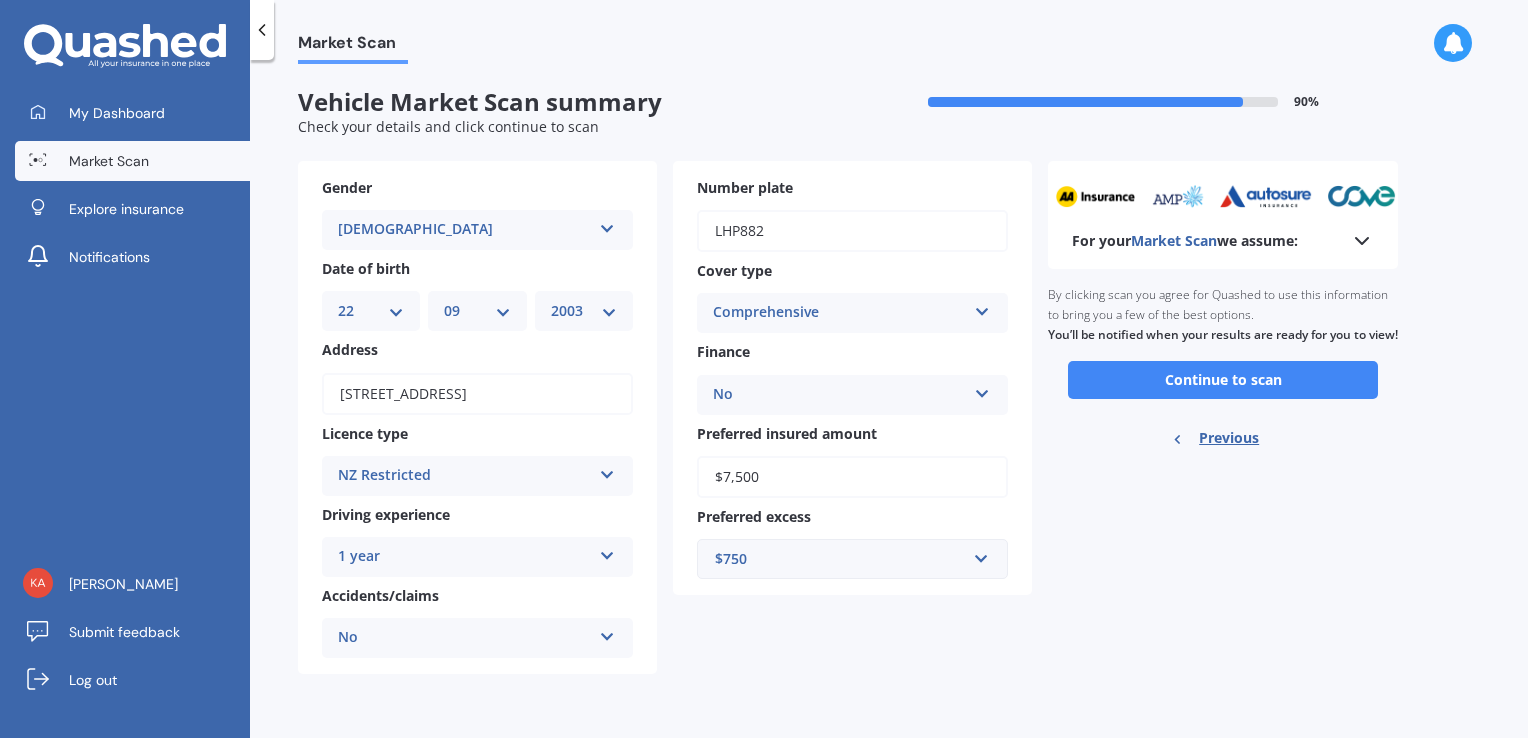 scroll, scrollTop: 0, scrollLeft: 0, axis: both 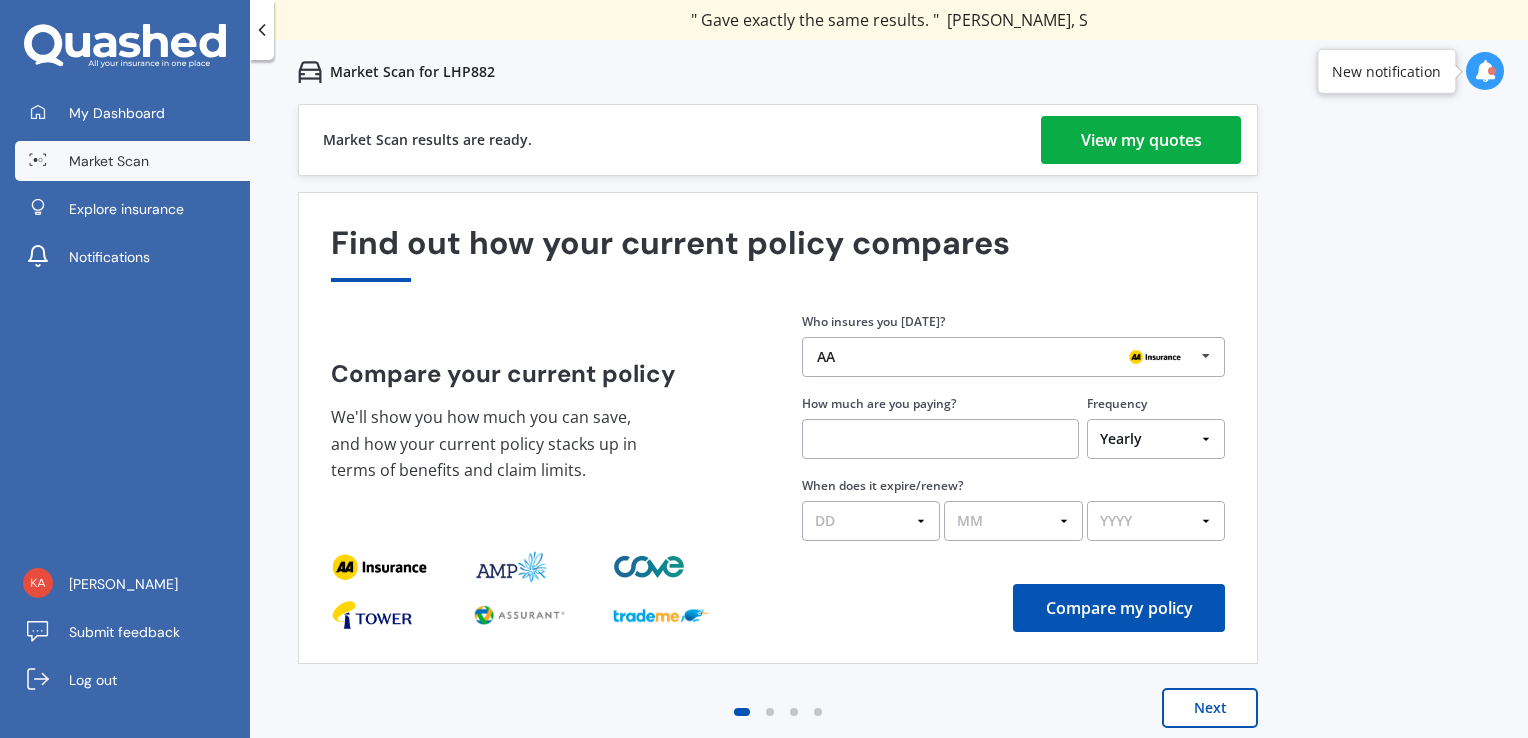 click on "View my quotes" at bounding box center (1141, 140) 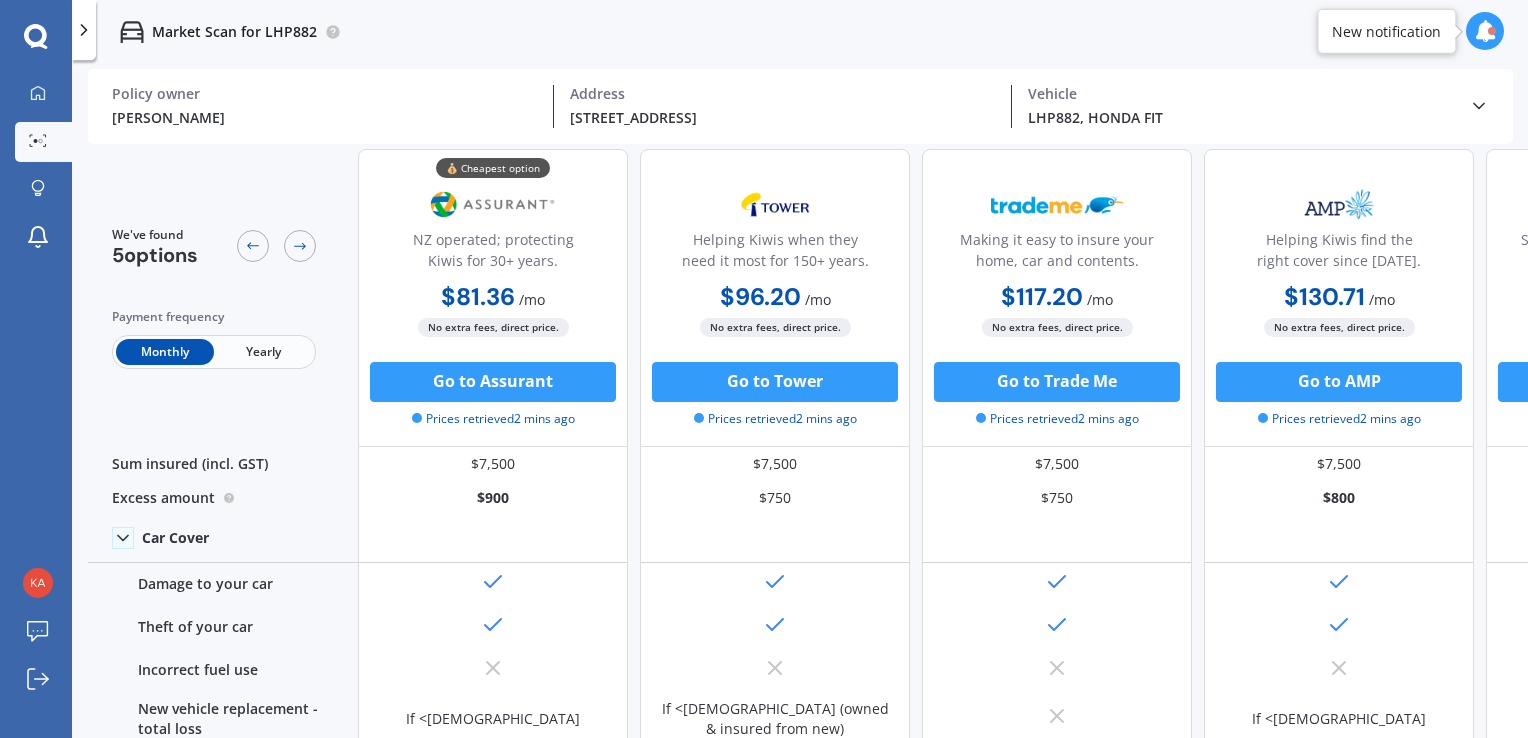 scroll, scrollTop: 0, scrollLeft: 0, axis: both 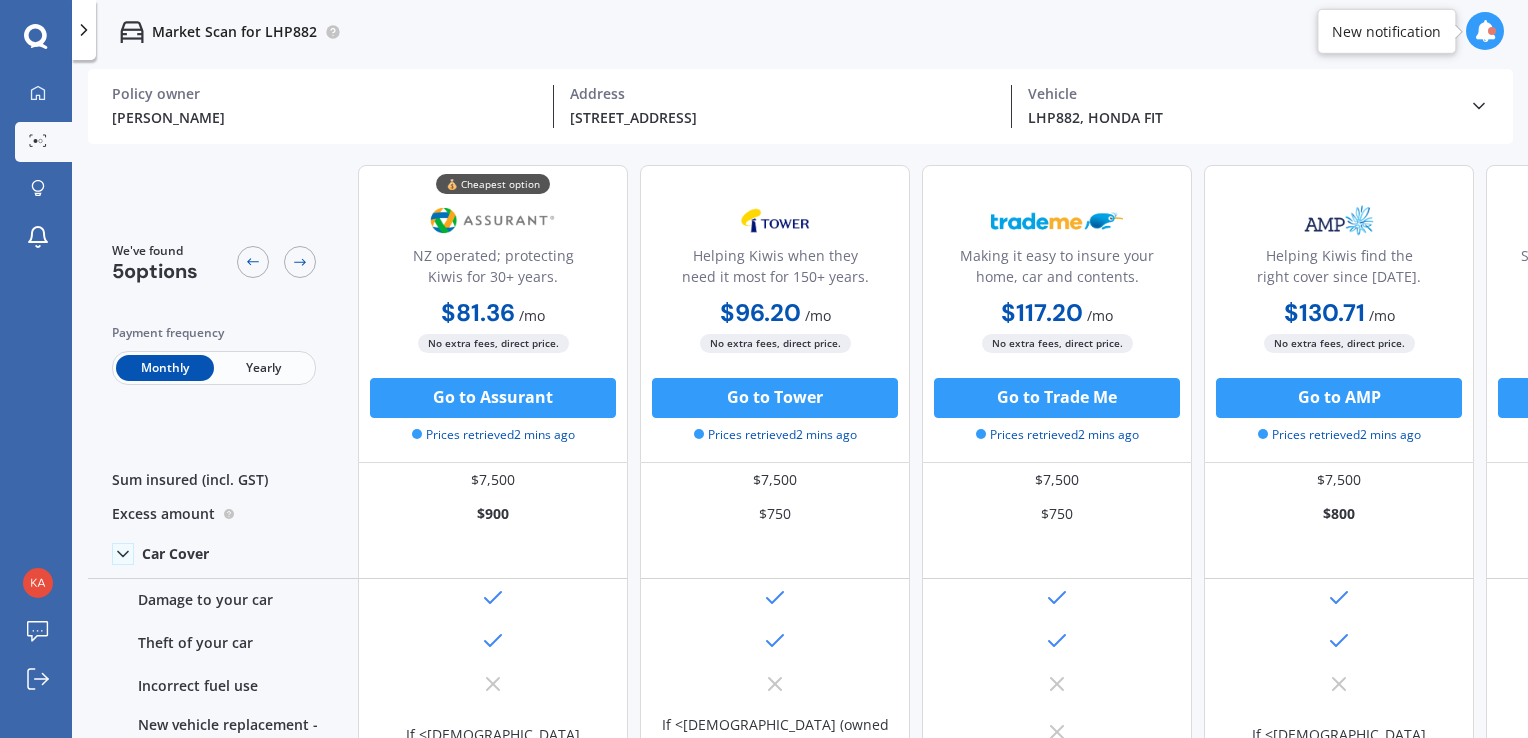 click at bounding box center [84, 30] 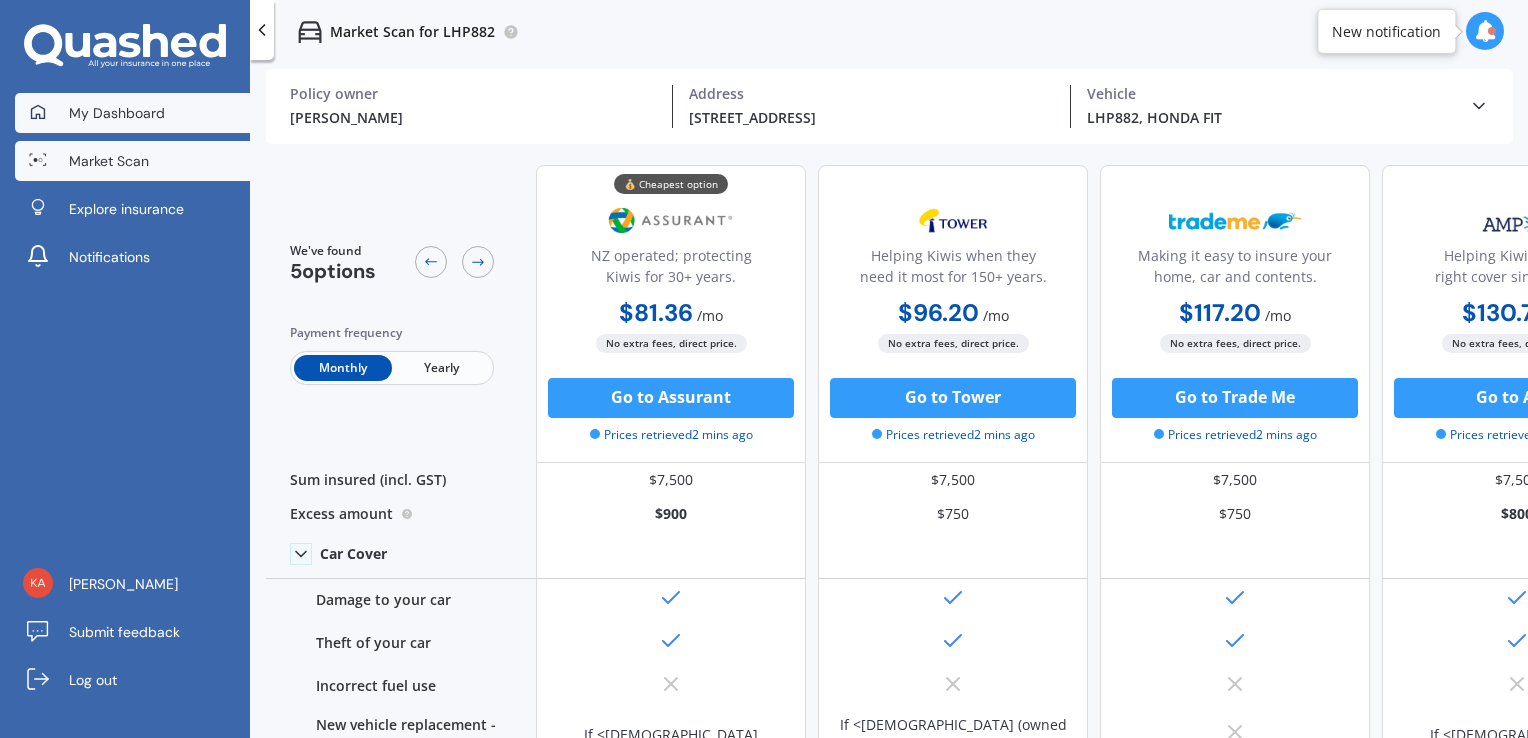 click on "My Dashboard" at bounding box center [132, 113] 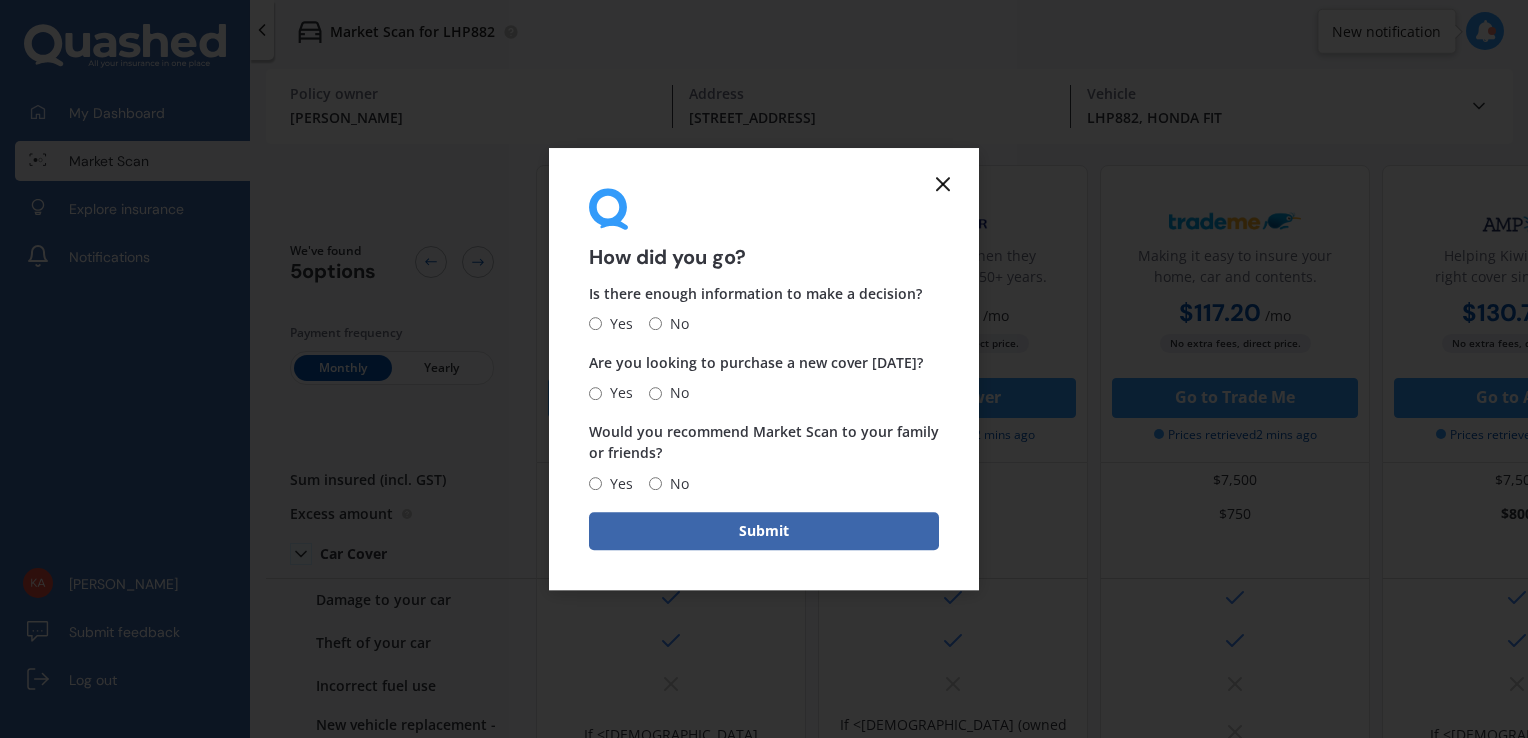 click 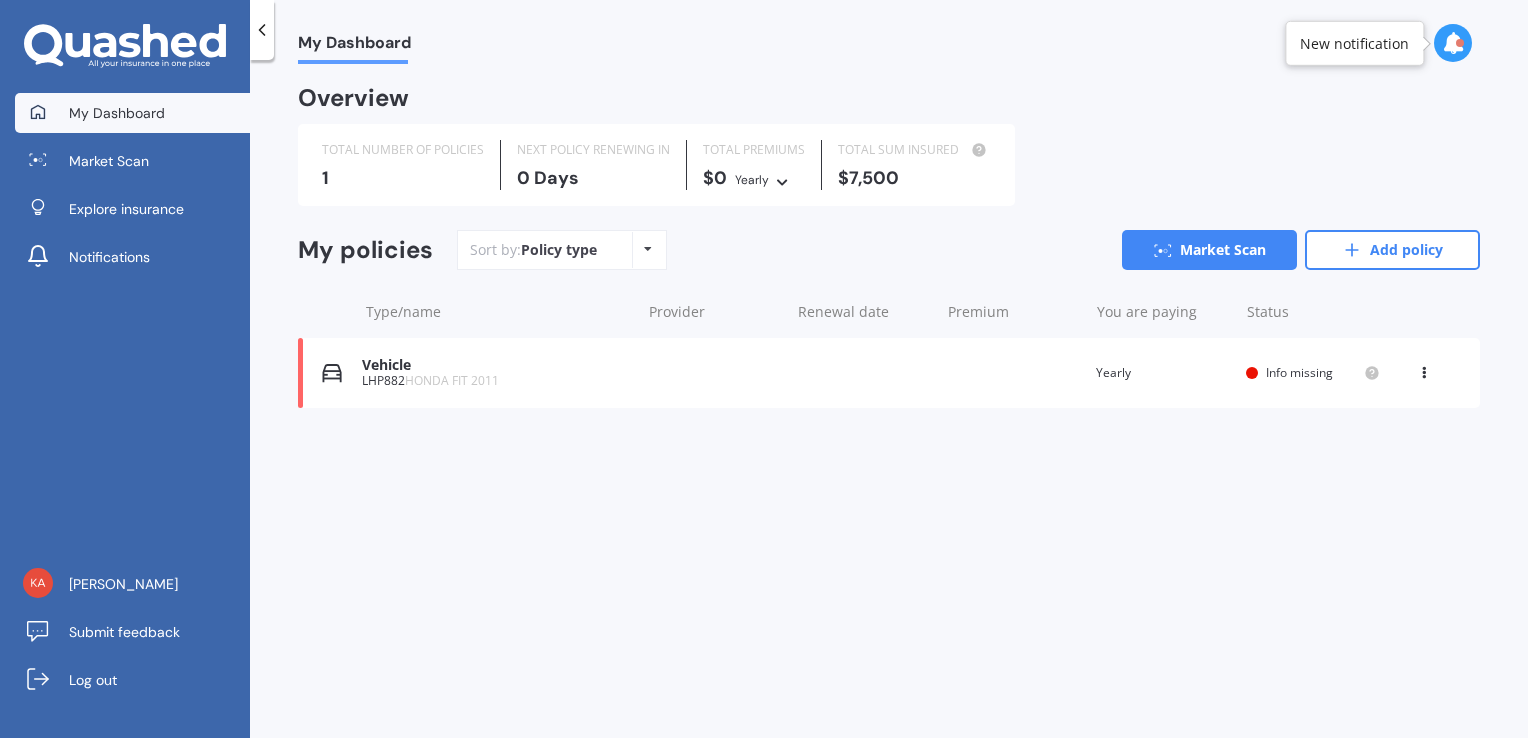 click on "My Dashboard" at bounding box center [117, 113] 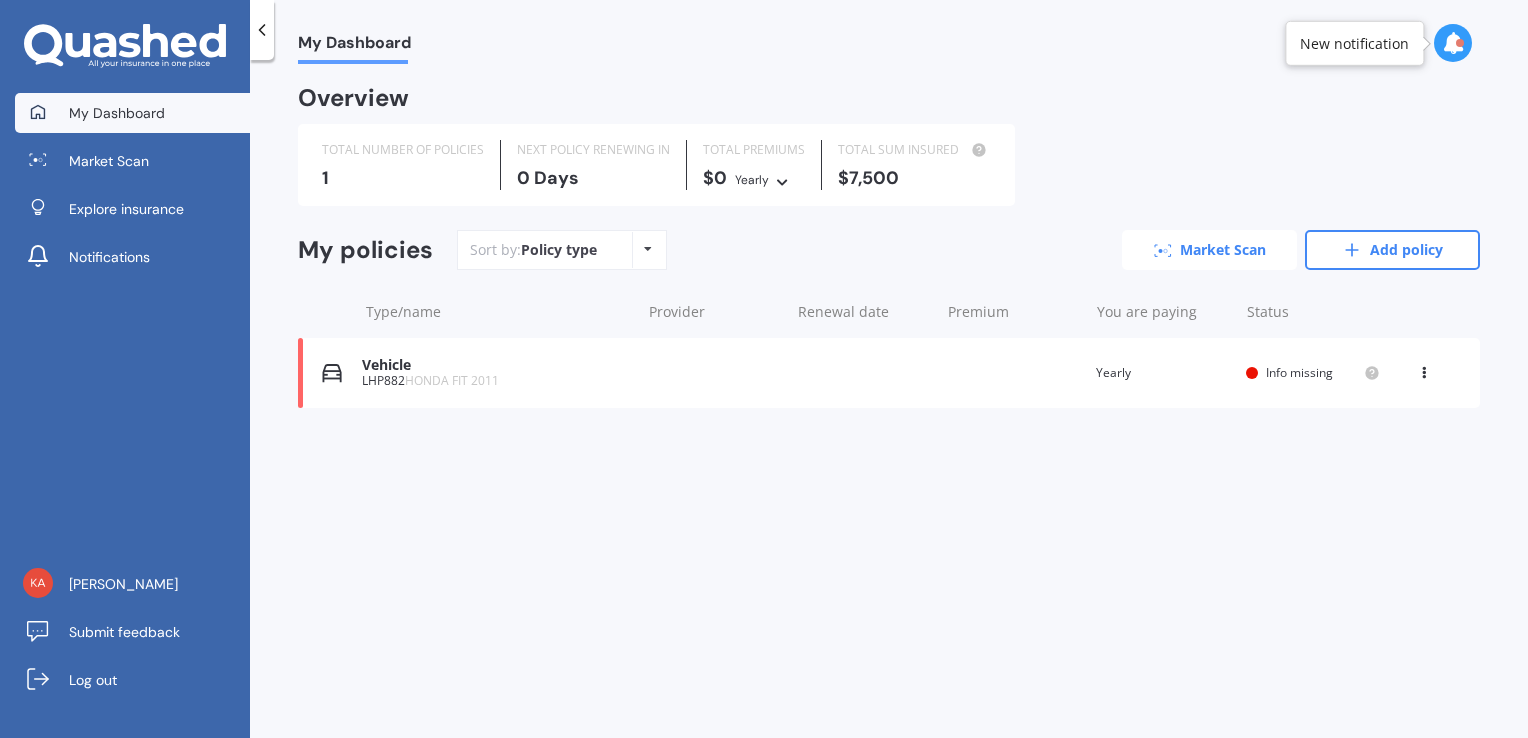 click on "Market Scan" at bounding box center (1209, 250) 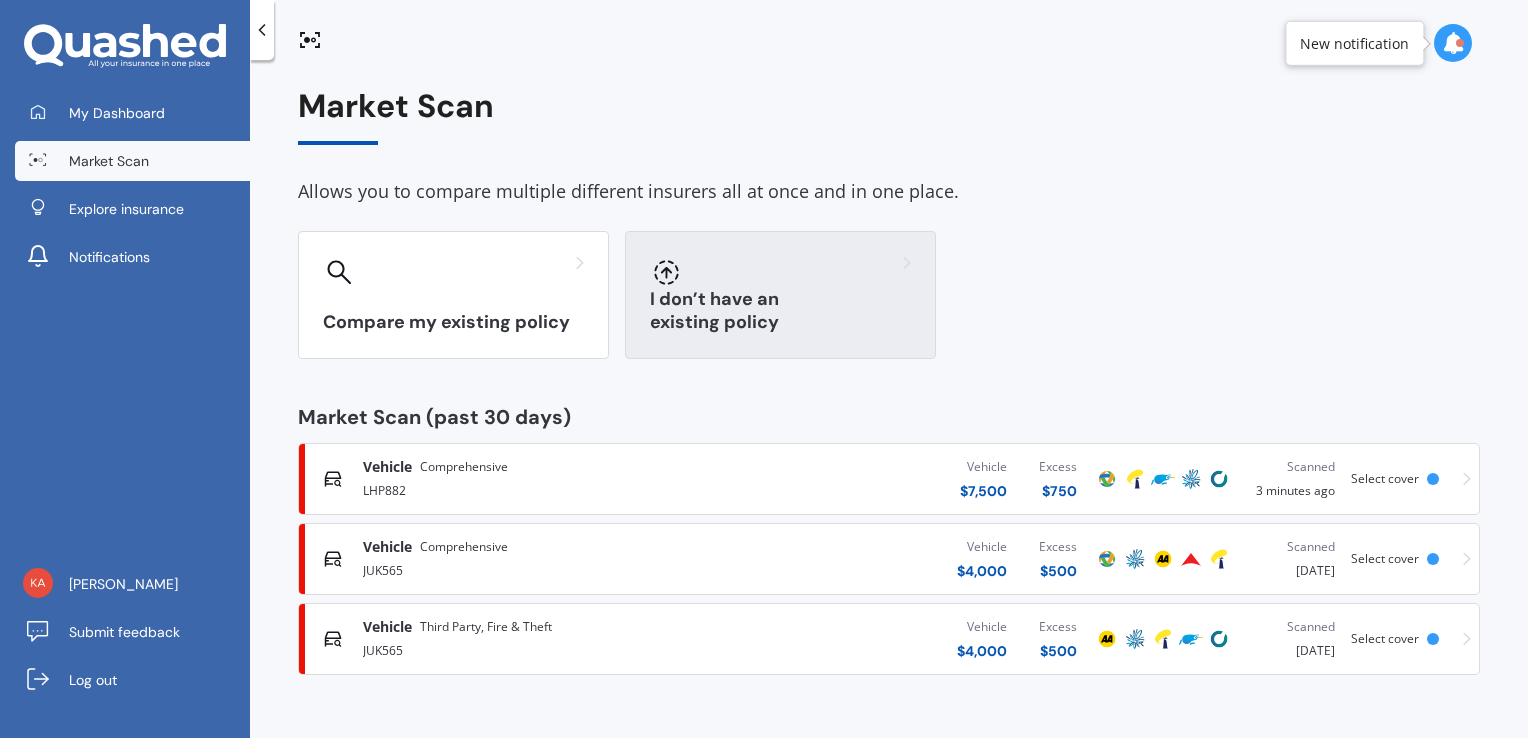 click on "I don’t have an existing policy" at bounding box center (780, 311) 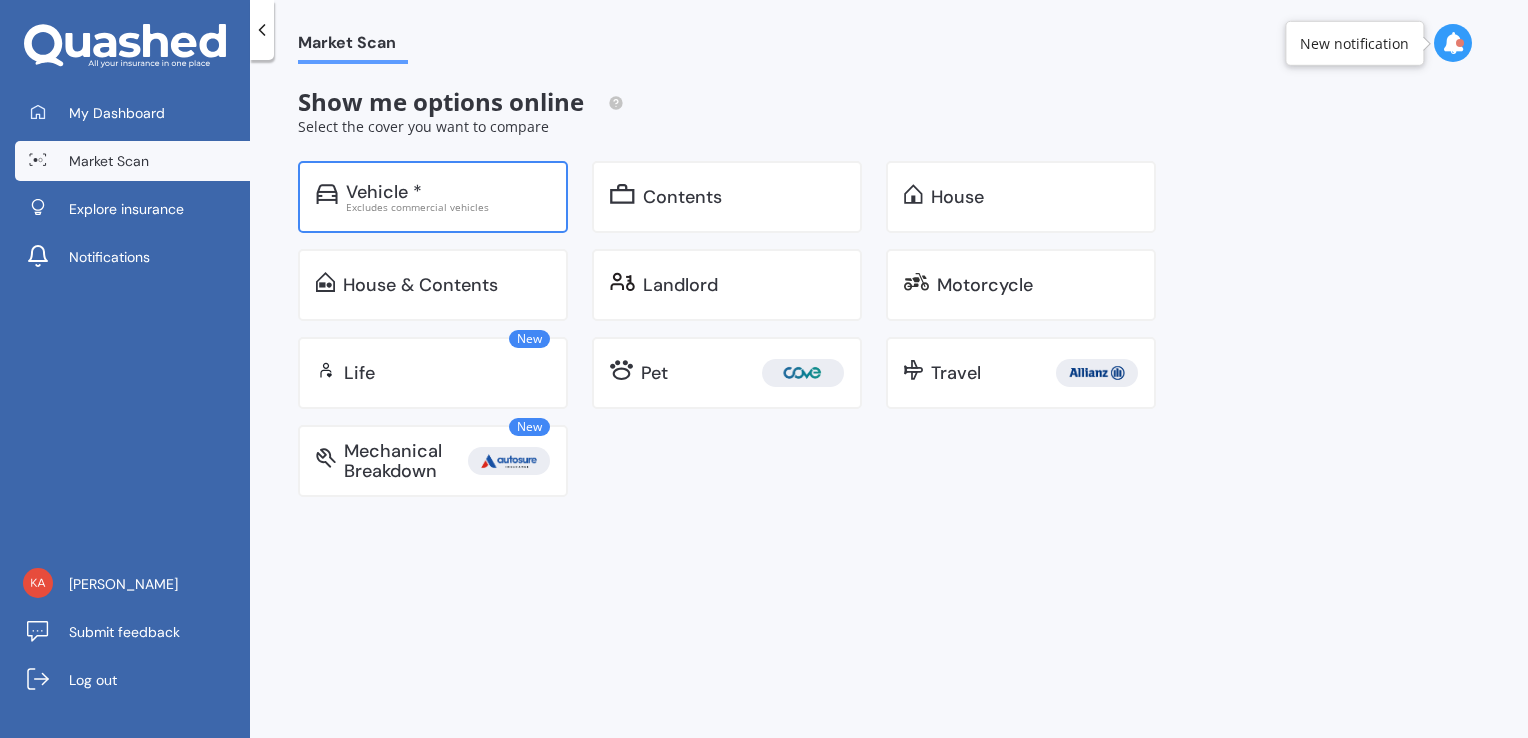 click on "Excludes commercial vehicles" at bounding box center (448, 207) 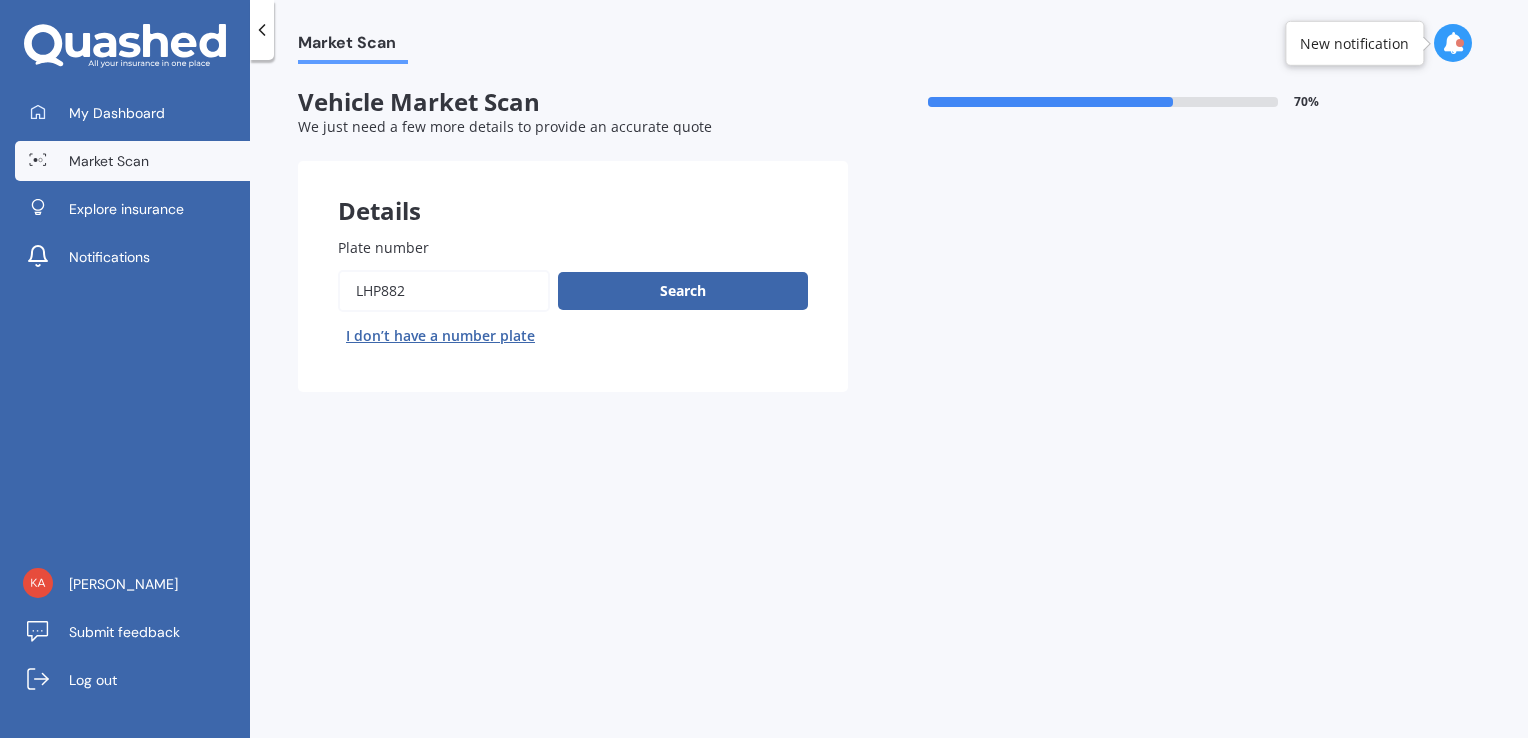 click on "I don’t have a number plate" at bounding box center [440, 336] 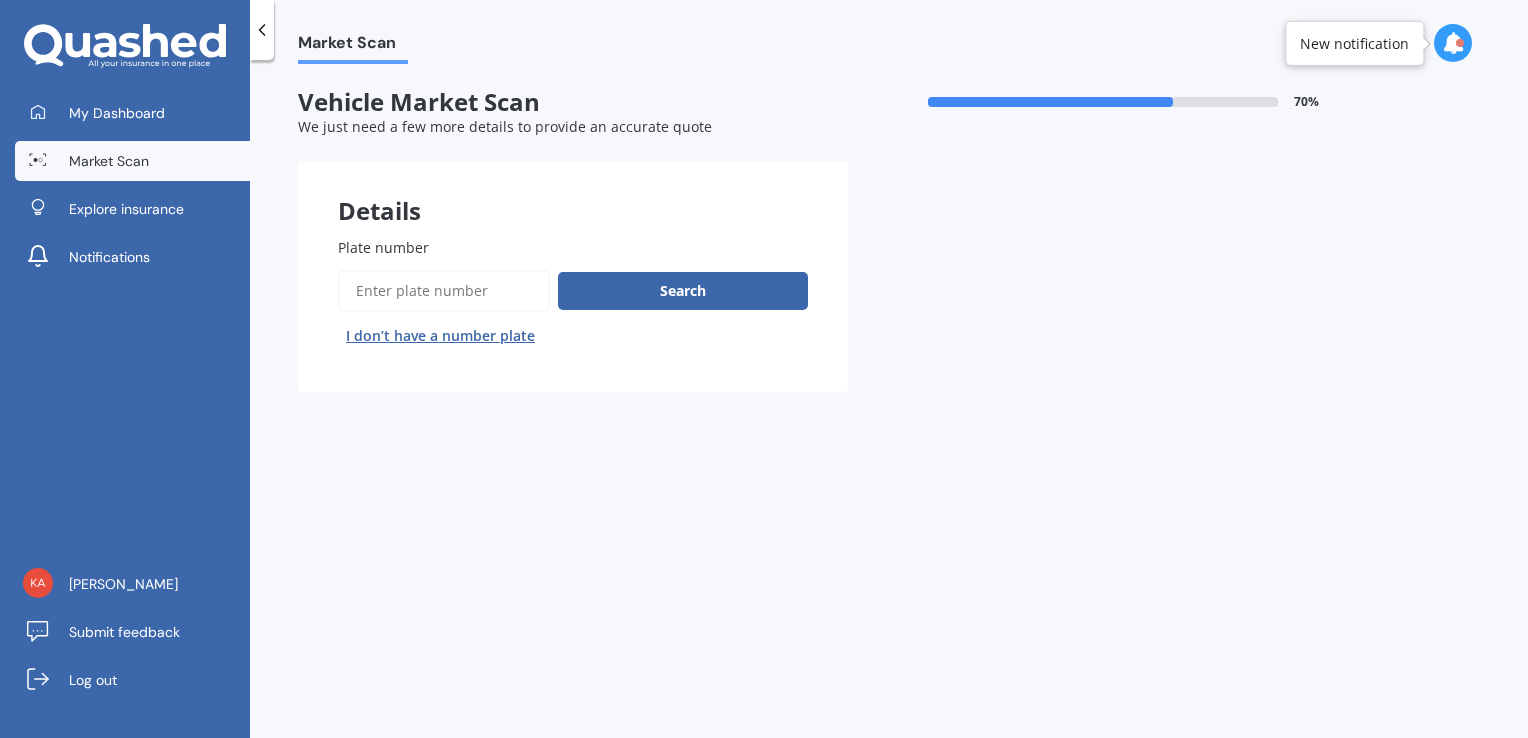 select on "22" 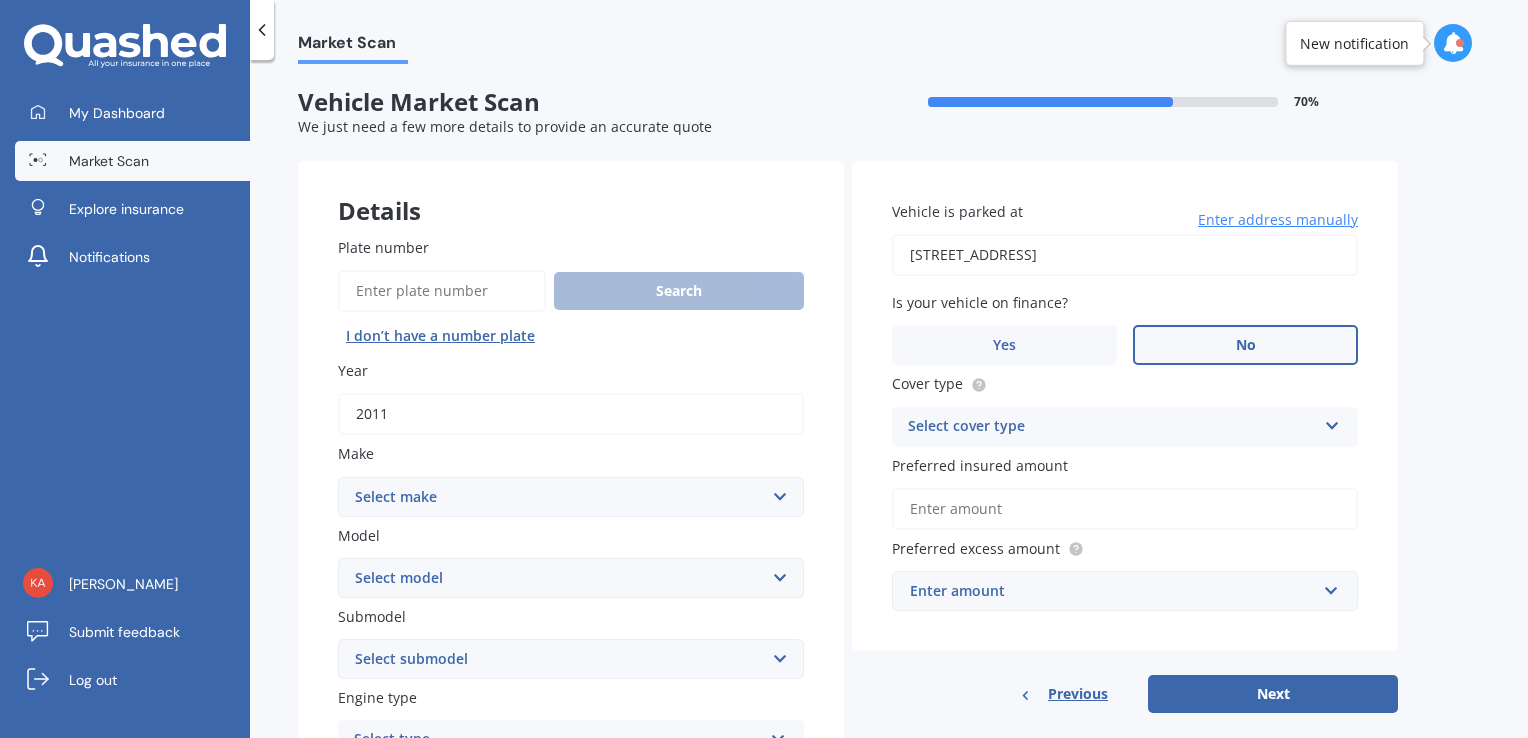 click on "2011" at bounding box center [571, 414] 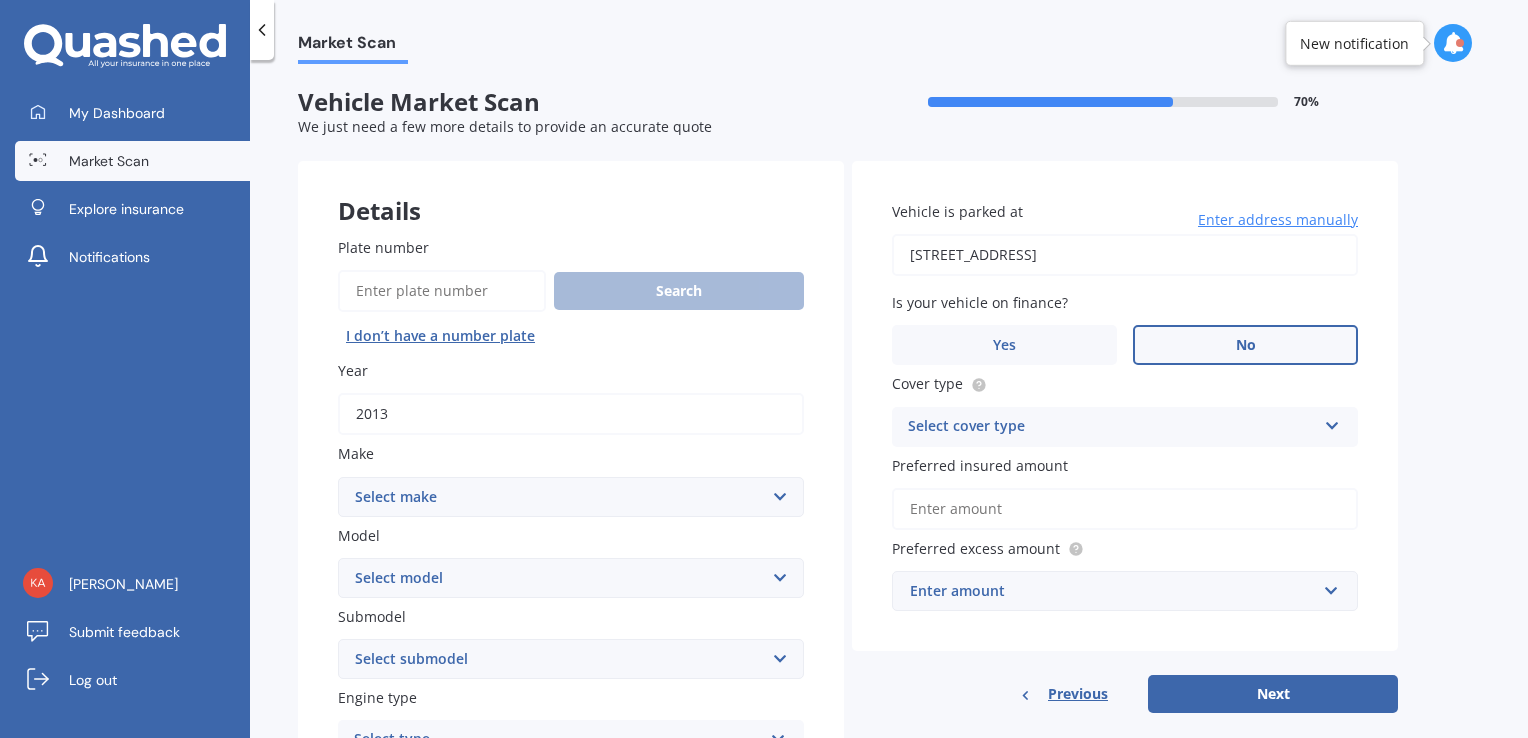 type on "2013" 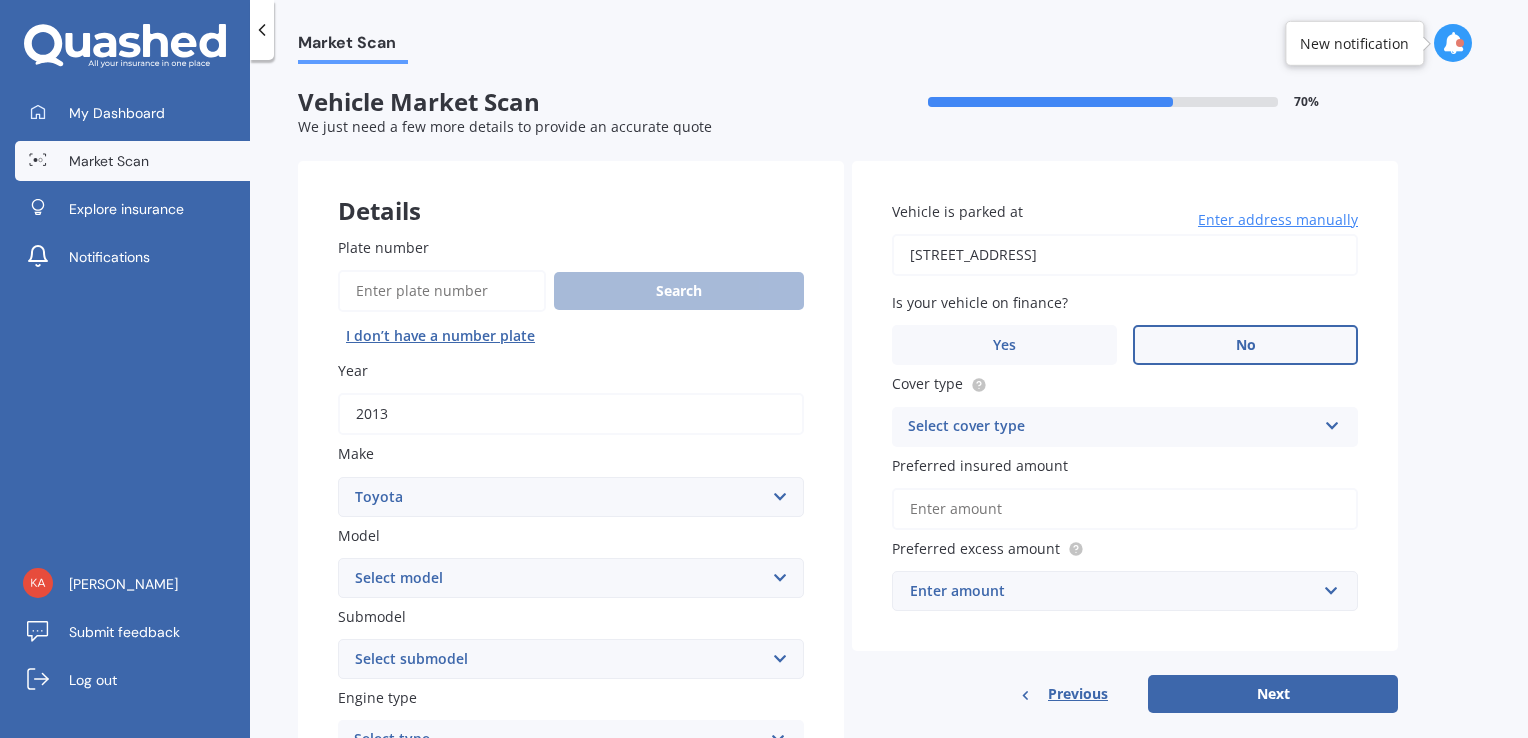 click on "Select make AC ALFA ROMEO ASTON [PERSON_NAME] AUDI AUSTIN BEDFORD Bentley BMW BYD CADILLAC CAN-AM CHERY CHEVROLET CHRYSLER Citroen CRUISEAIR CUPRA DAEWOO DAIHATSU DAIMLER DAMON DIAHATSU DODGE EXOCET FACTORY FIVE FERRARI FIAT Fiord FLEETWOOD FORD FOTON FRASER GEELY GENESIS GEORGIE BOY GMC GREAT WALL GWM [PERSON_NAME] HINO [PERSON_NAME] HOLIDAY RAMBLER HONDA HUMMER HYUNDAI INFINITI ISUZU IVECO JAC JAECOO JAGUAR JEEP KGM KIA LADA LAMBORGHINI LANCIA LANDROVER LDV LEXUS LINCOLN LOTUS LUNAR M.G M.G. MAHINDRA MASERATI MAZDA MCLAREN MERCEDES AMG Mercedes Benz MERCEDES-AMG MERCURY MINI MITSUBISHI [PERSON_NAME] NEWMAR NISSAN OMODA OPEL OXFORD PEUGEOT Plymouth Polestar PONTIAC PORSCHE PROTON RAM Range Rover Rayne RENAULT ROLLS ROYCE ROVER SAAB SATURN SEAT SHELBY SKODA SMART SSANGYONG SUBARU SUZUKI TATA TESLA TIFFIN Toyota TRIUMPH TVR Vauxhall VOLKSWAGEN VOLVO WESTFIELD WINNEBAGO ZX" at bounding box center (571, 497) 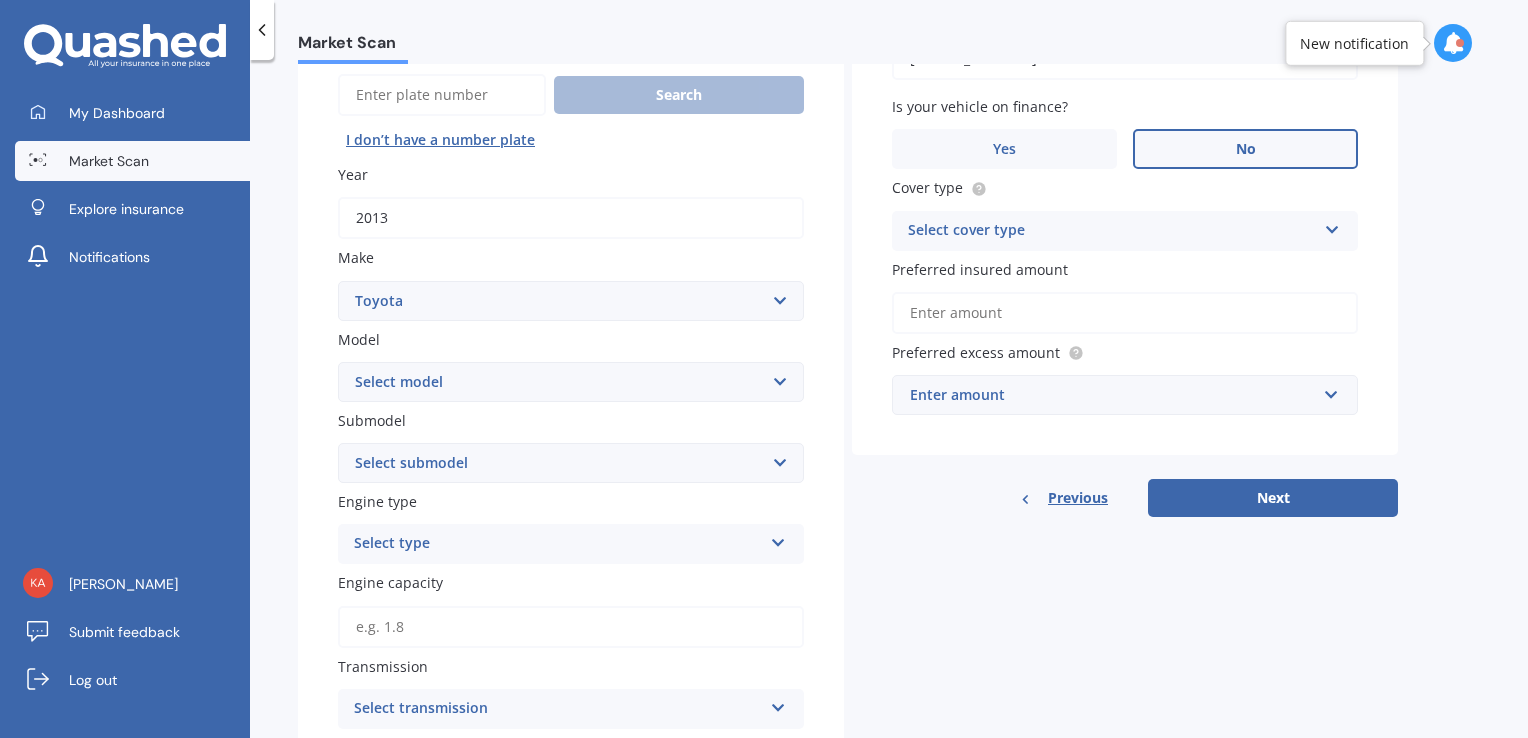 scroll, scrollTop: 200, scrollLeft: 0, axis: vertical 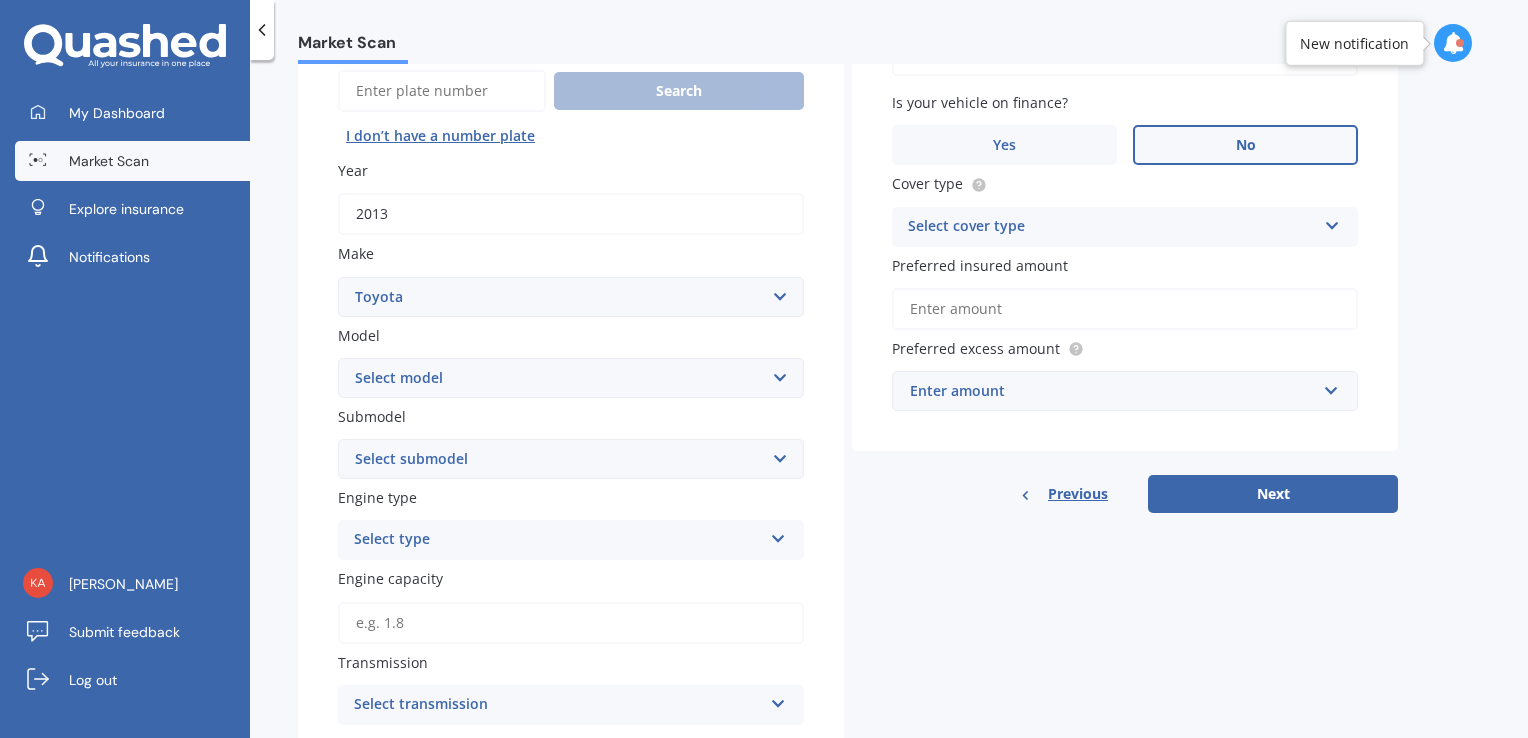 click on "Select model 4 Runner 86 [PERSON_NAME] Alphard Altezza Aqua Aristo Aurion Auris Avalon Avensis AYGO bB Belta Blade Blizzard 4WD Brevis Bundera 4WD C-HR Caldina Cami Camry Carib [PERSON_NAME] Celica Celsior Century Ceres Chaser Coaster Corolla Corona Corsa Cressida Cresta Crown Curren Cynos Deliboy Duet Dyna Echo Esquire Estima FJ Fortuner Funcargo Gaia [PERSON_NAME] Granvia Harrier Hiace Highlander HILUX Ipsum iQ Isis IST Kluger Landcruiser LANDCRUISER [PERSON_NAME] [PERSON_NAME] Liteace [PERSON_NAME] 2 Mark X Mirai MR-S MR2 [PERSON_NAME] Nova Opa Paseo Passo Pixis Platz Porte Premio Previa MPV Prius Probox Progres Qualis Ractis RAIZE Raum RAV-4 Regius Van Runx Rush Sai Scepter Sera Sienta Soarer Spacio Spade Sprinter Starlet Succeed Supra Surf Tank Tarago Tercel Townace Toyo-ace Trueno Tundra Vanguard Vellfire Verossa Vienta Vista Vitz [PERSON_NAME] Voxy Will [PERSON_NAME] Wish Yaris" at bounding box center (571, 378) 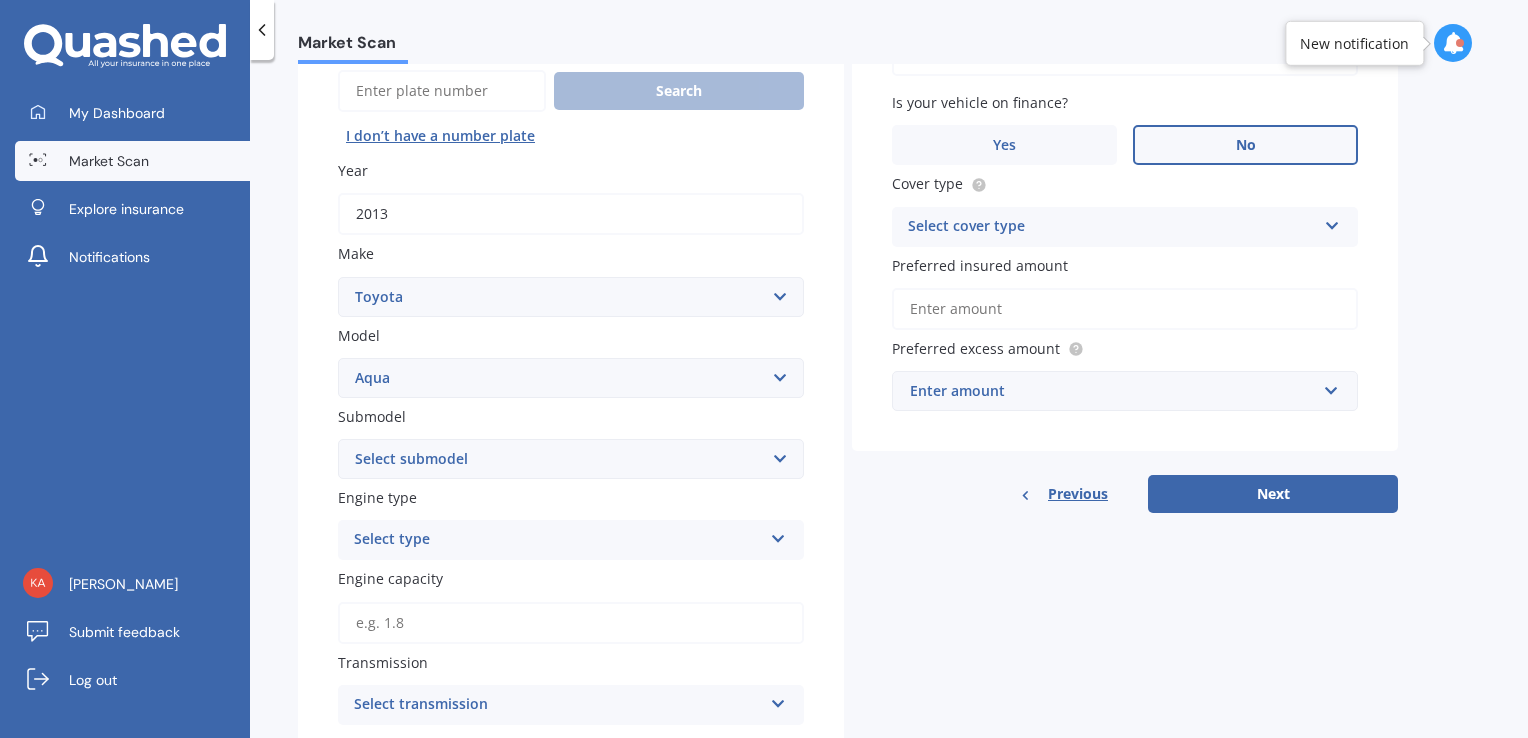 click on "Select model 4 Runner 86 [PERSON_NAME] Alphard Altezza Aqua Aristo Aurion Auris Avalon Avensis AYGO bB Belta Blade Blizzard 4WD Brevis Bundera 4WD C-HR Caldina Cami Camry Carib [PERSON_NAME] Celica Celsior Century Ceres Chaser Coaster Corolla Corona Corsa Cressida Cresta Crown Curren Cynos Deliboy Duet Dyna Echo Esquire Estima FJ Fortuner Funcargo Gaia [PERSON_NAME] Granvia Harrier Hiace Highlander HILUX Ipsum iQ Isis IST Kluger Landcruiser LANDCRUISER [PERSON_NAME] [PERSON_NAME] Liteace [PERSON_NAME] 2 Mark X Mirai MR-S MR2 [PERSON_NAME] Nova Opa Paseo Passo Pixis Platz Porte Premio Previa MPV Prius Probox Progres Qualis Ractis RAIZE Raum RAV-4 Regius Van Runx Rush Sai Scepter Sera Sienta Soarer Spacio Spade Sprinter Starlet Succeed Supra Surf Tank Tarago Tercel Townace Toyo-ace Trueno Tundra Vanguard Vellfire Verossa Vienta Vista Vitz [PERSON_NAME] Voxy Will [PERSON_NAME] Wish Yaris" at bounding box center [571, 378] 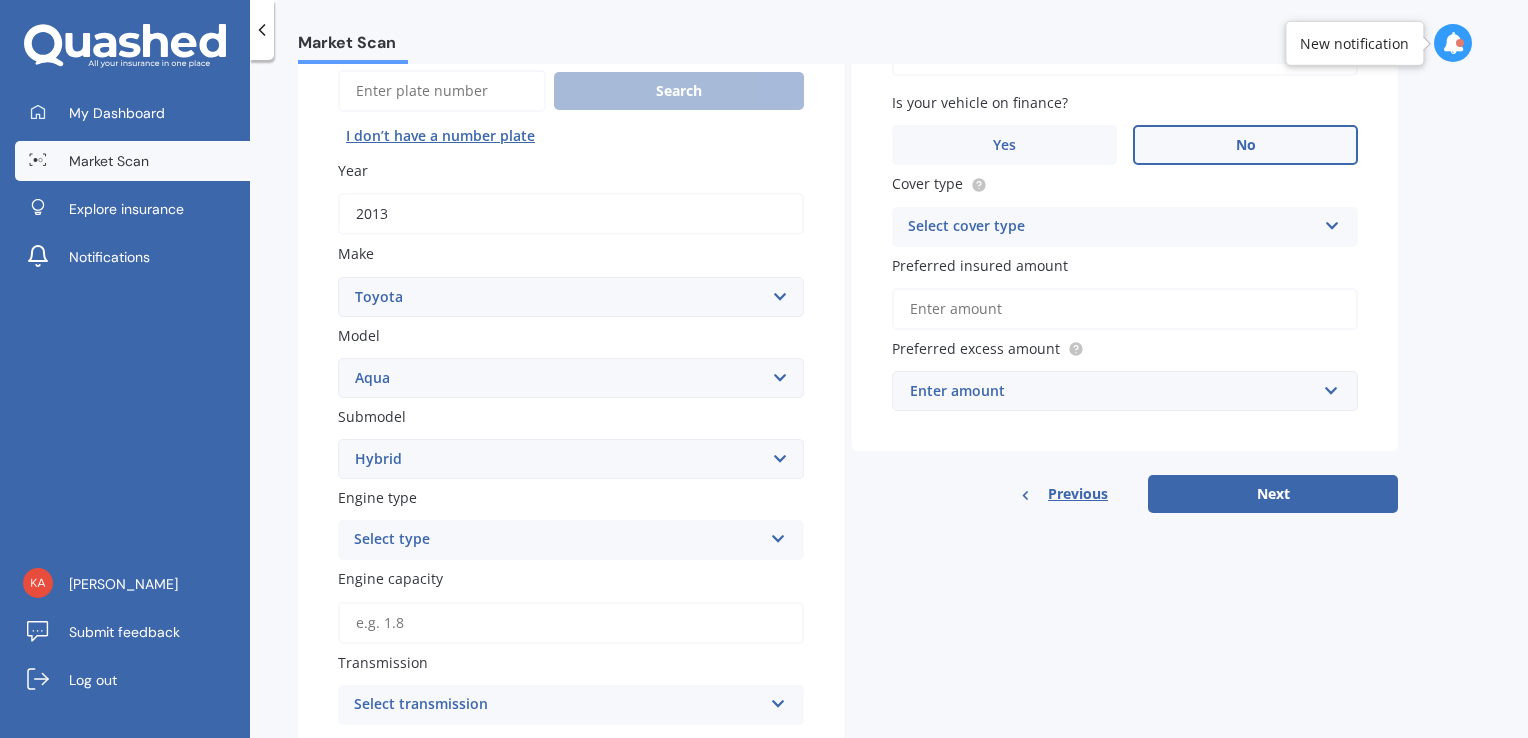 click on "Select submodel Hatchback Hybrid" at bounding box center (571, 459) 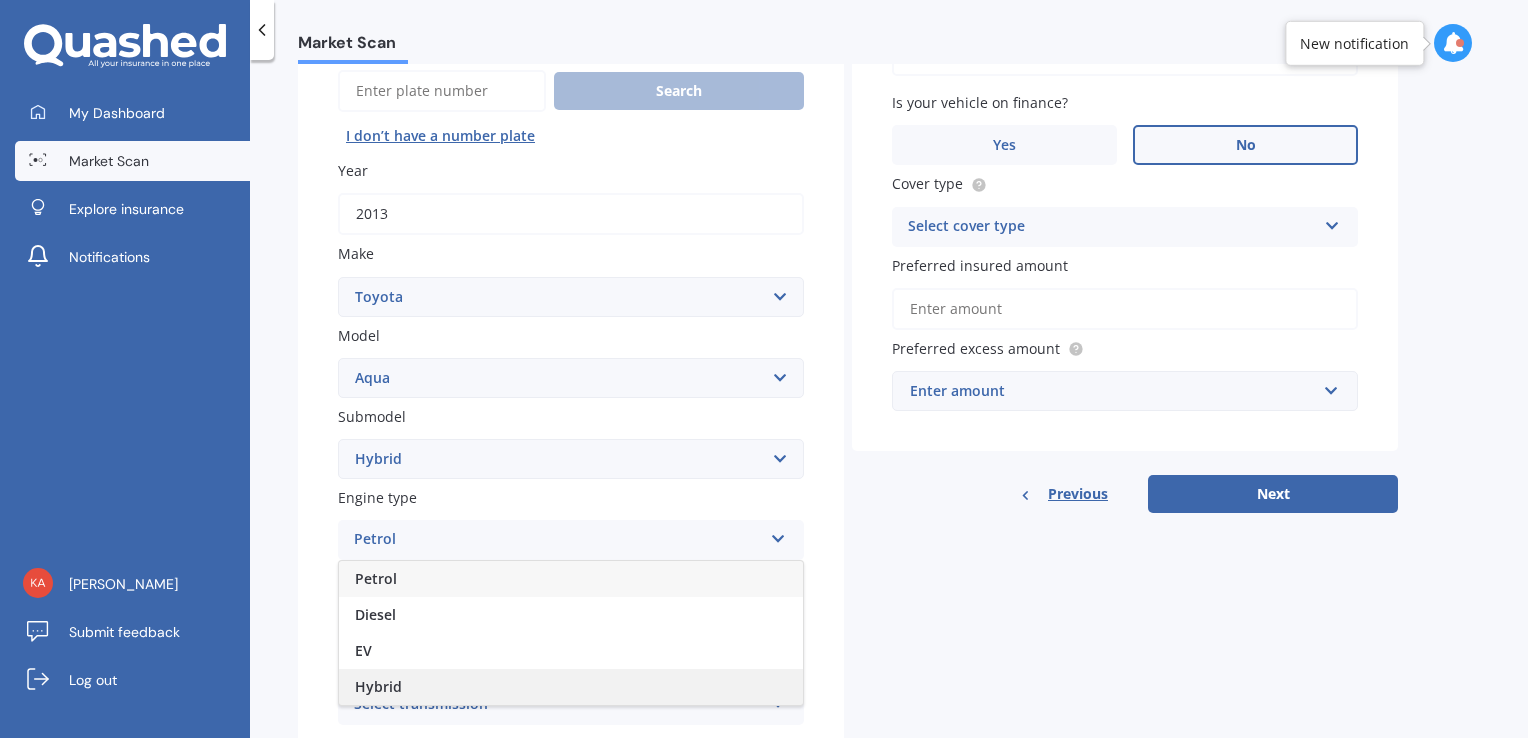click on "Hybrid" at bounding box center [571, 687] 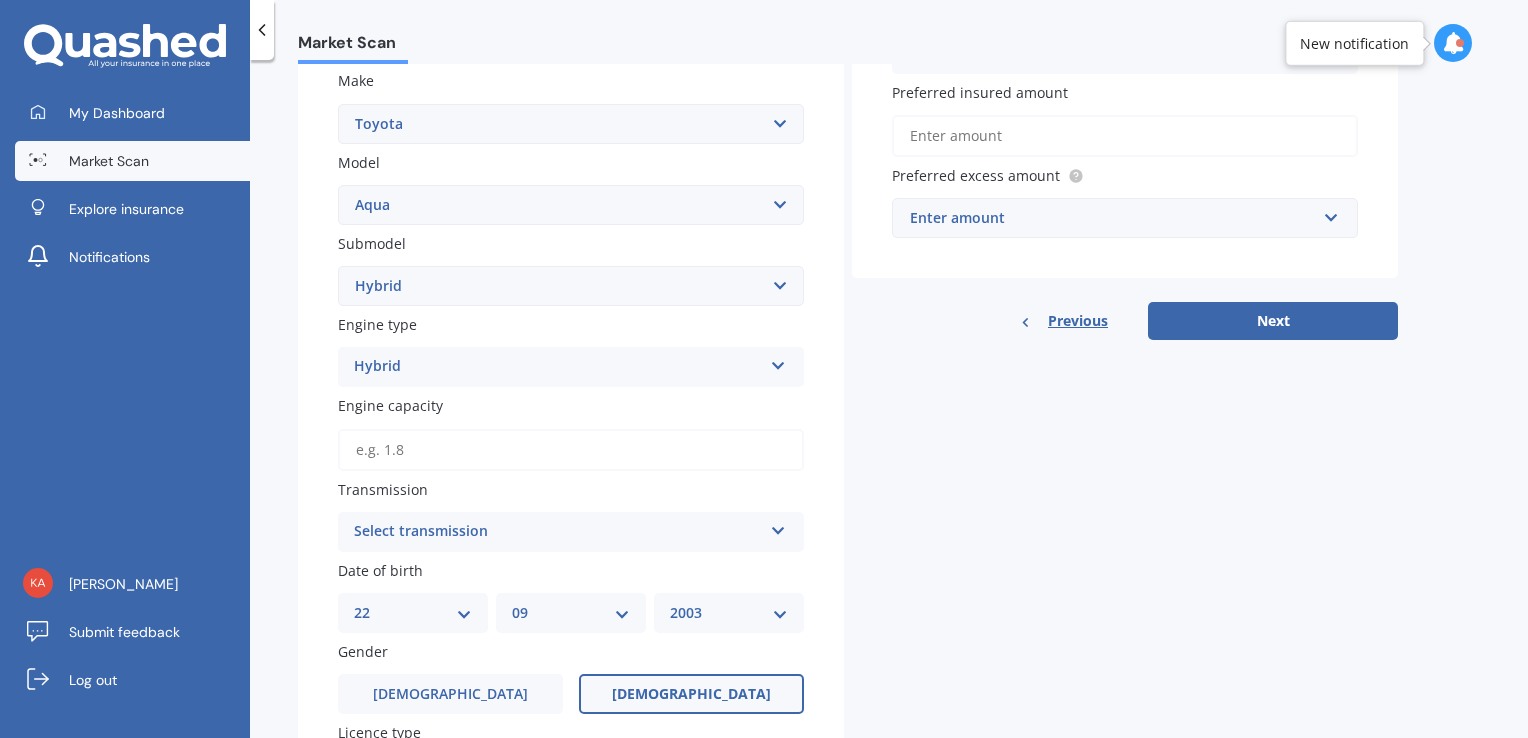 scroll, scrollTop: 400, scrollLeft: 0, axis: vertical 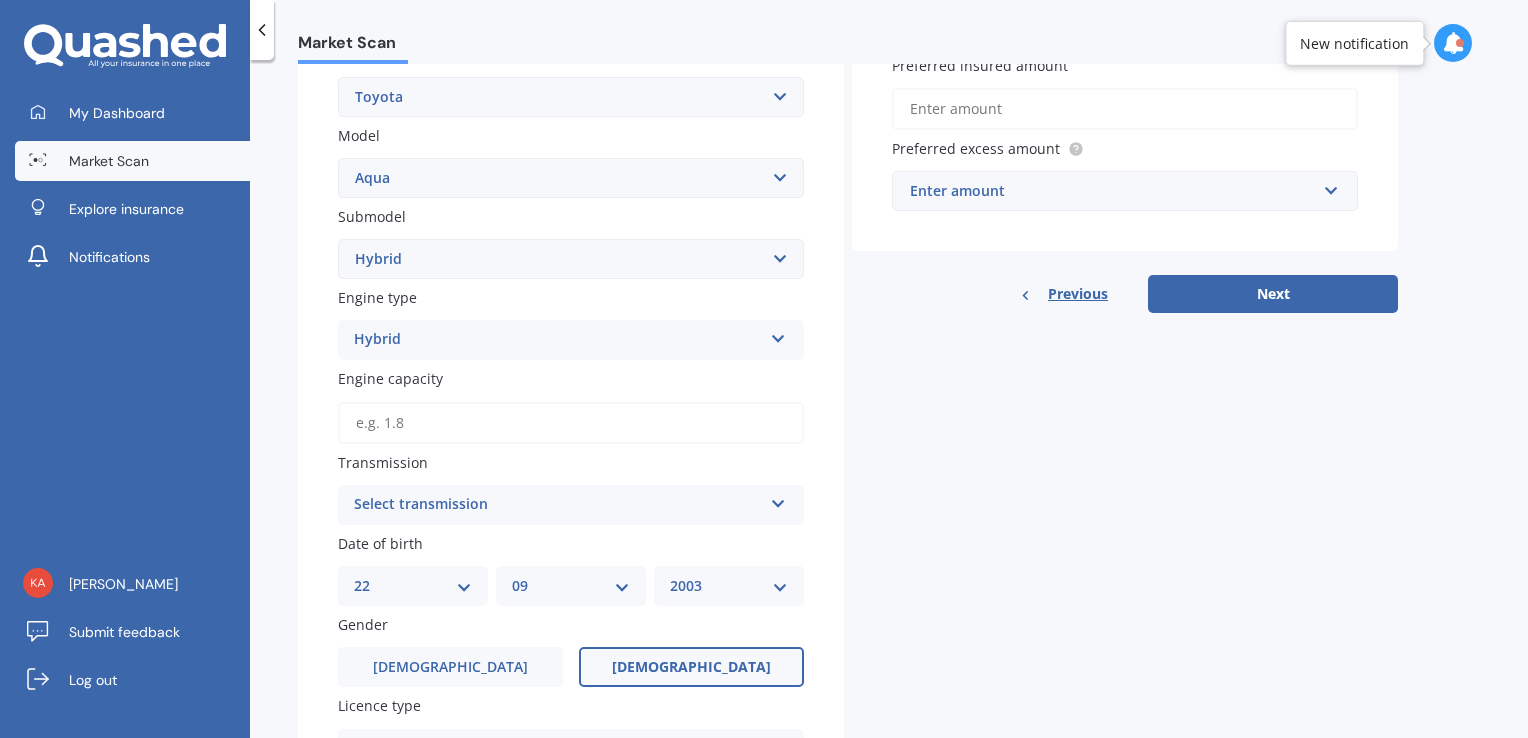 click on "Select transmission Auto Manual Other" at bounding box center [571, 505] 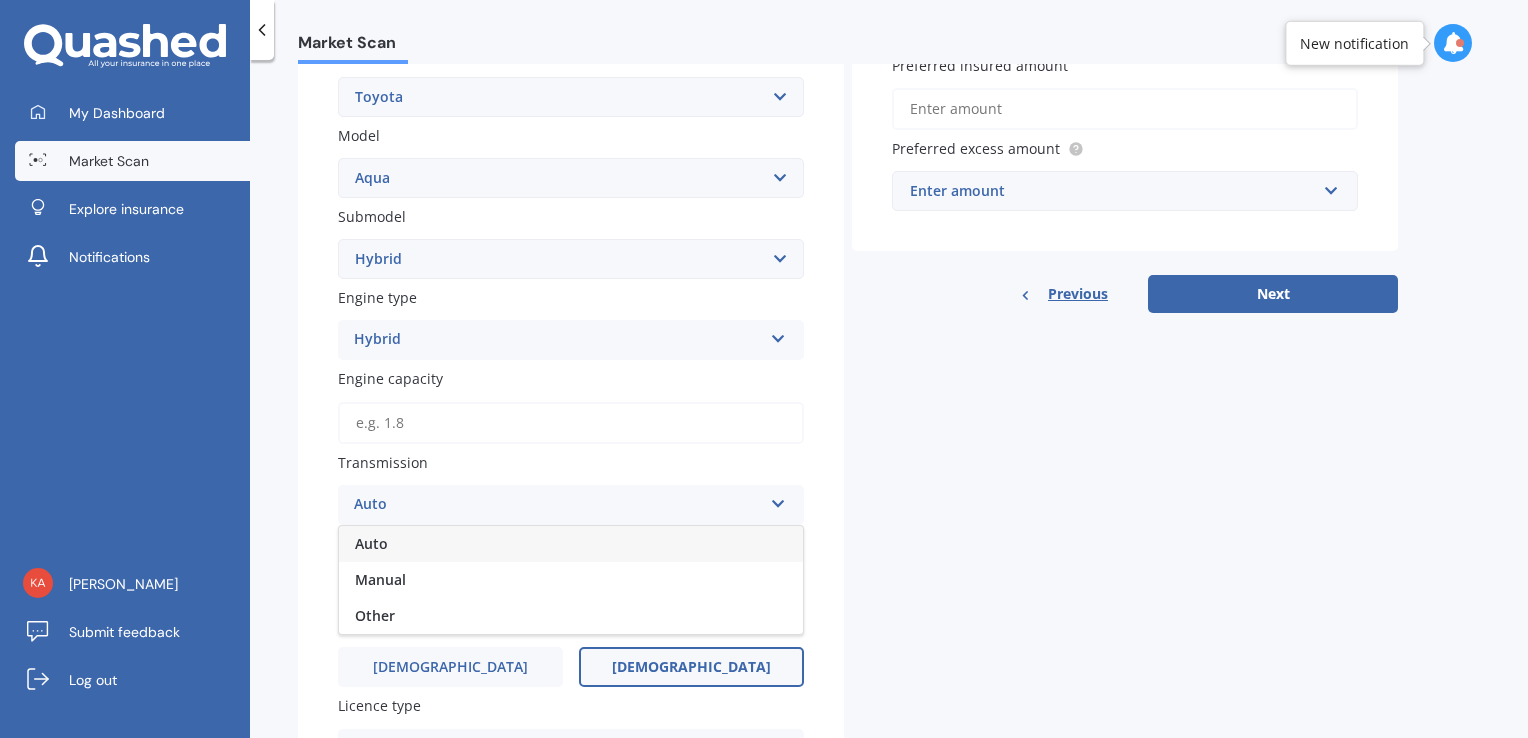click on "Auto" at bounding box center (571, 544) 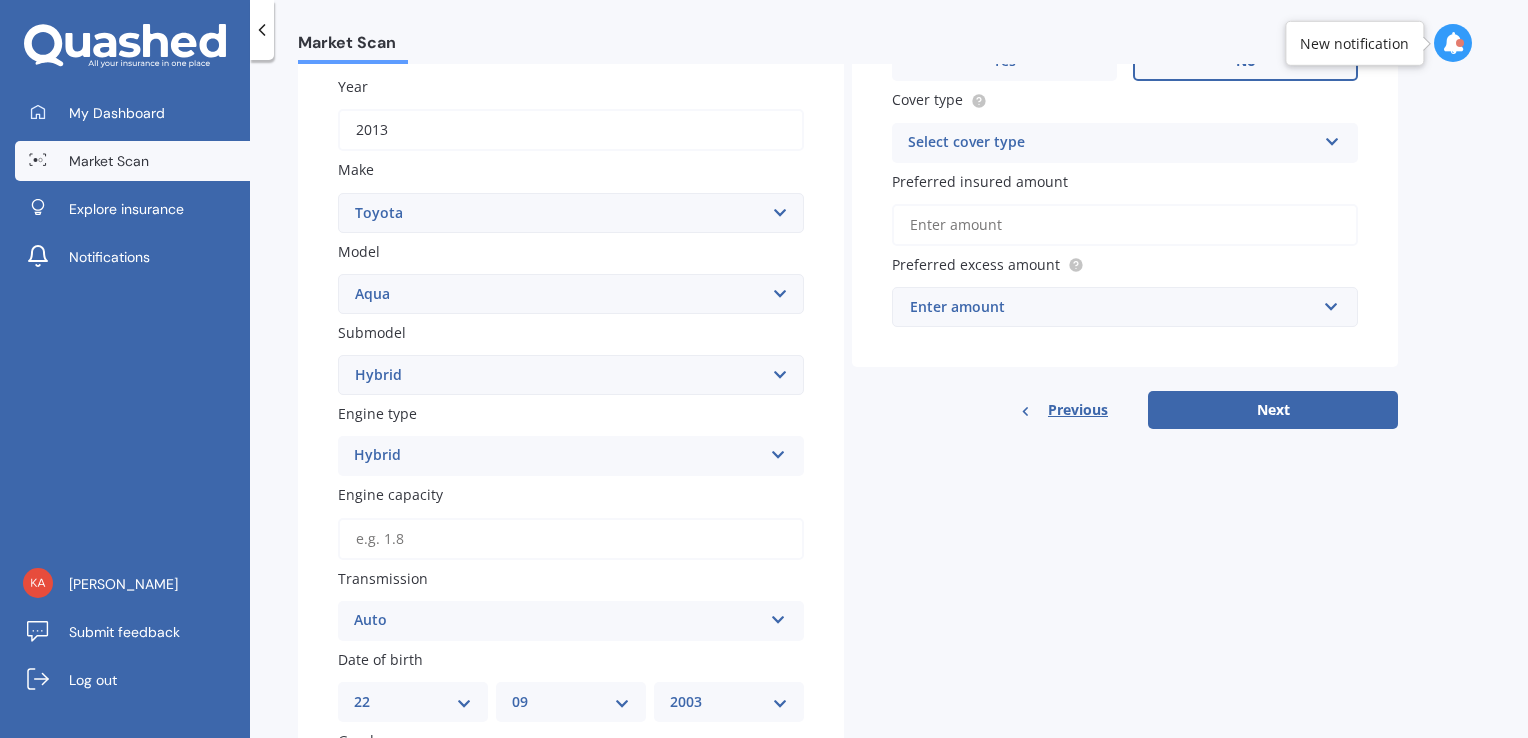 scroll, scrollTop: 84, scrollLeft: 0, axis: vertical 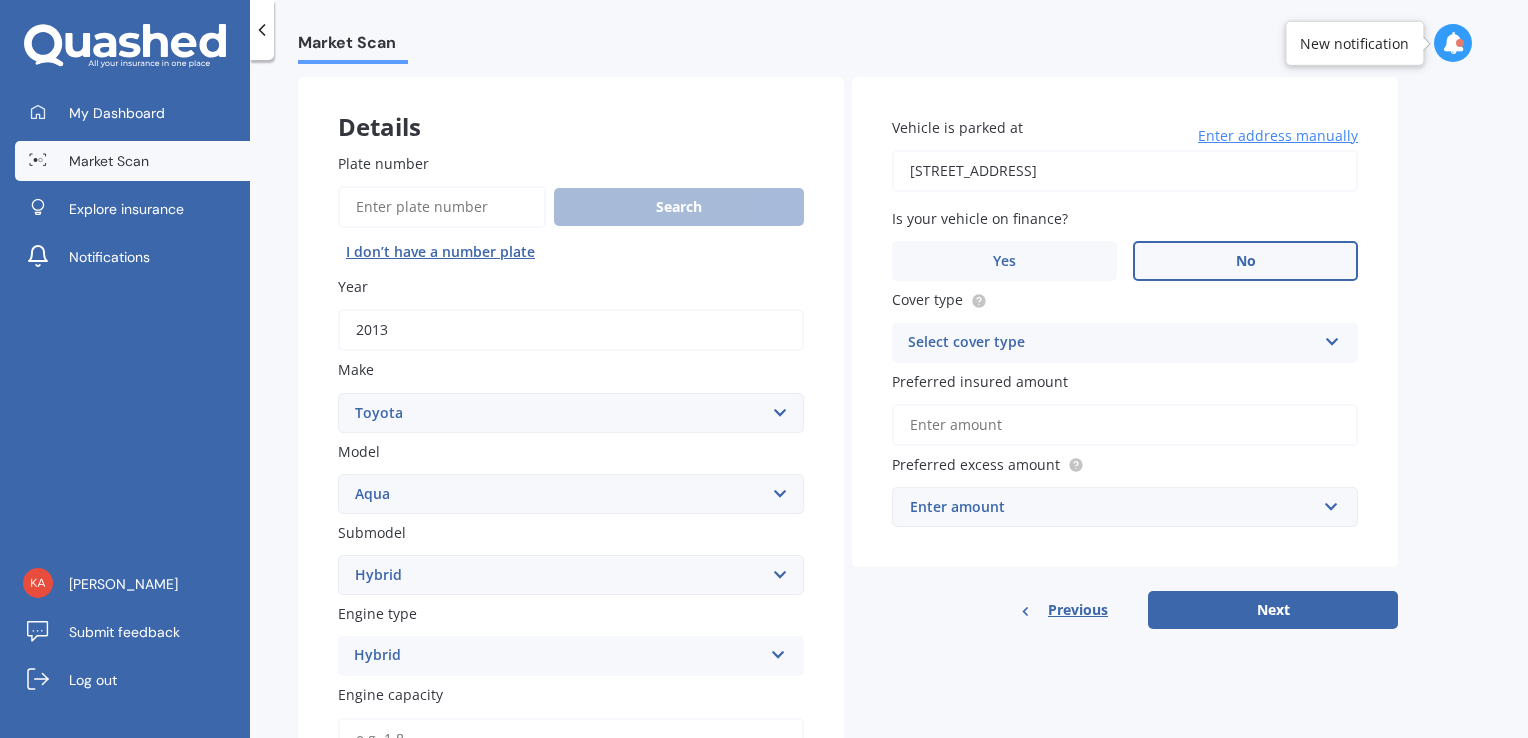 click at bounding box center (1332, 338) 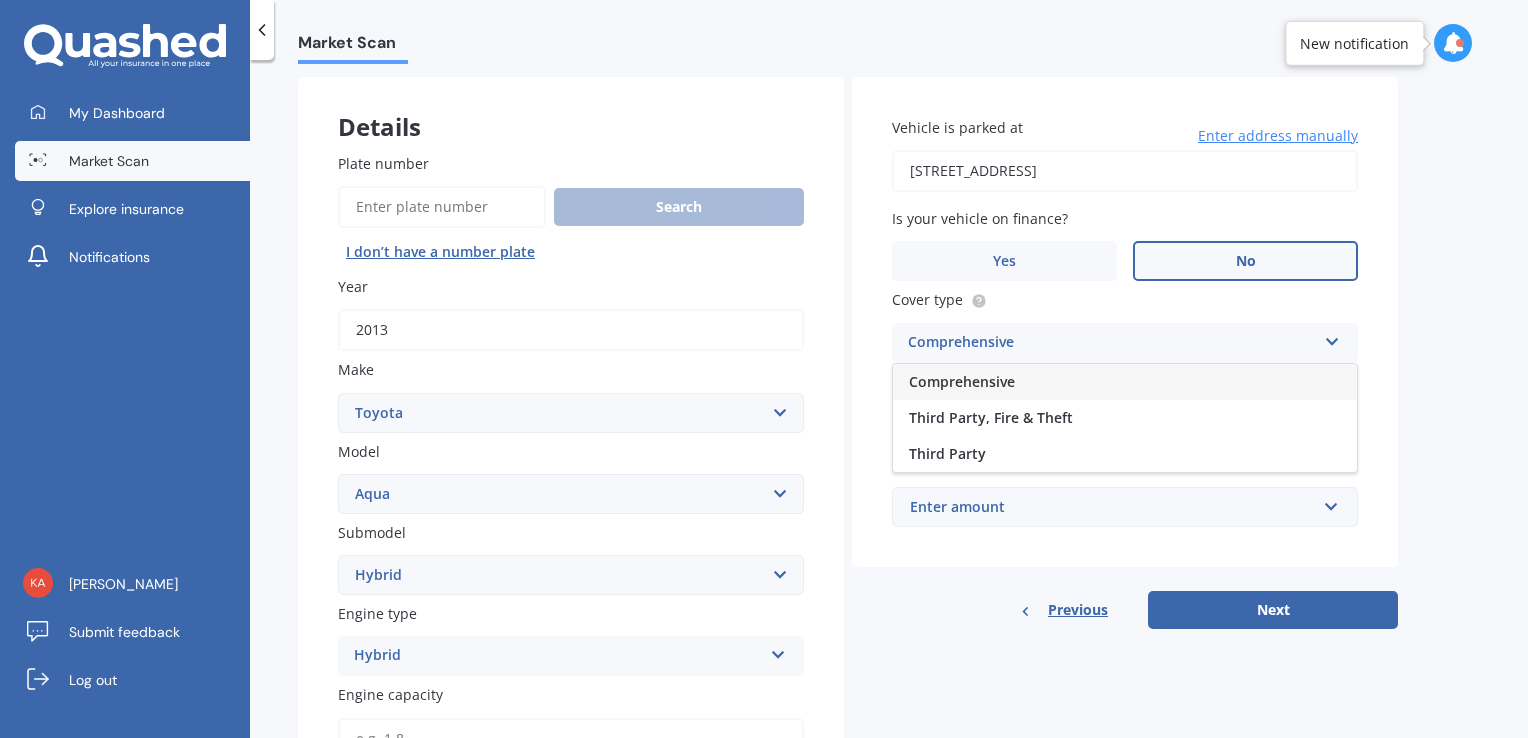 click on "Comprehensive" at bounding box center [962, 381] 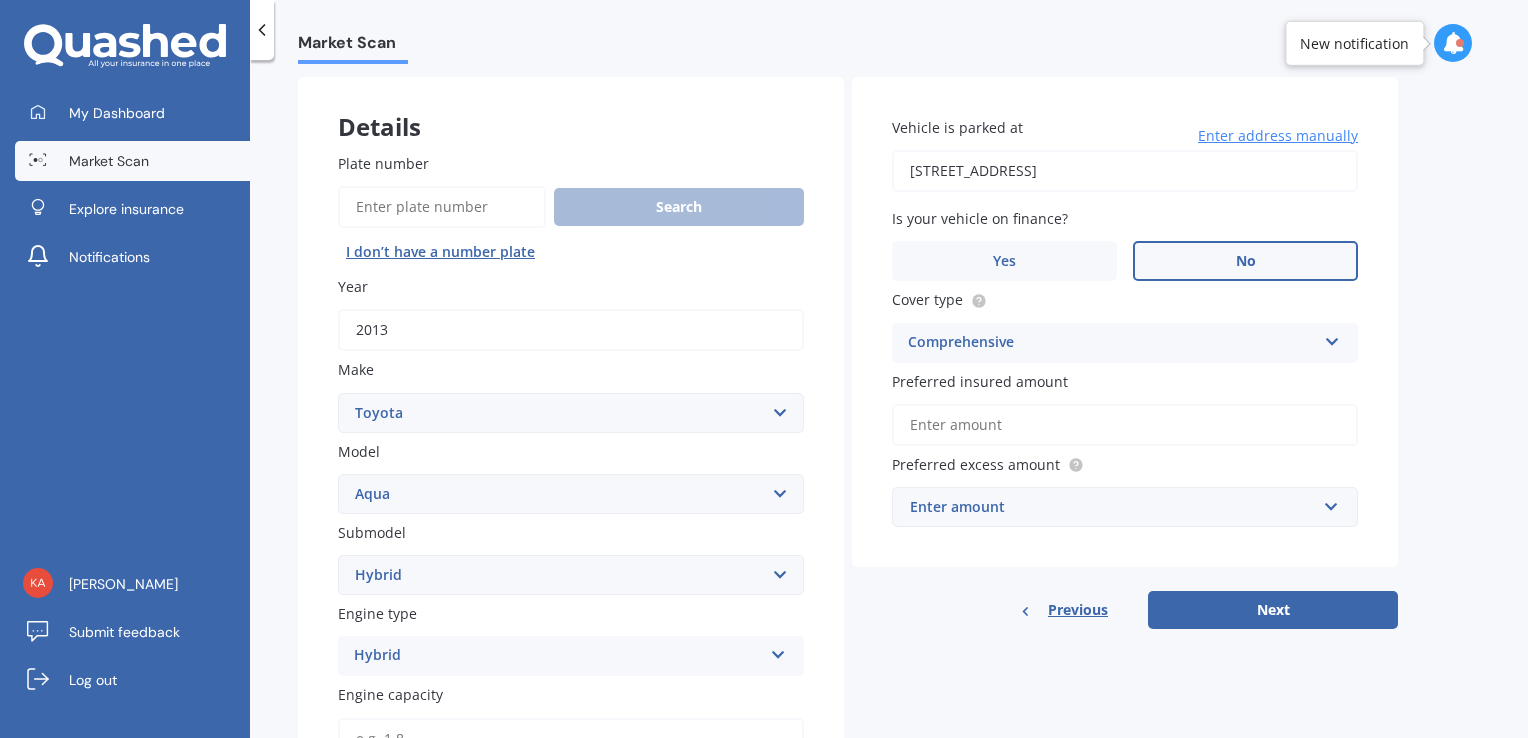 click on "Preferred insured amount" at bounding box center [1125, 425] 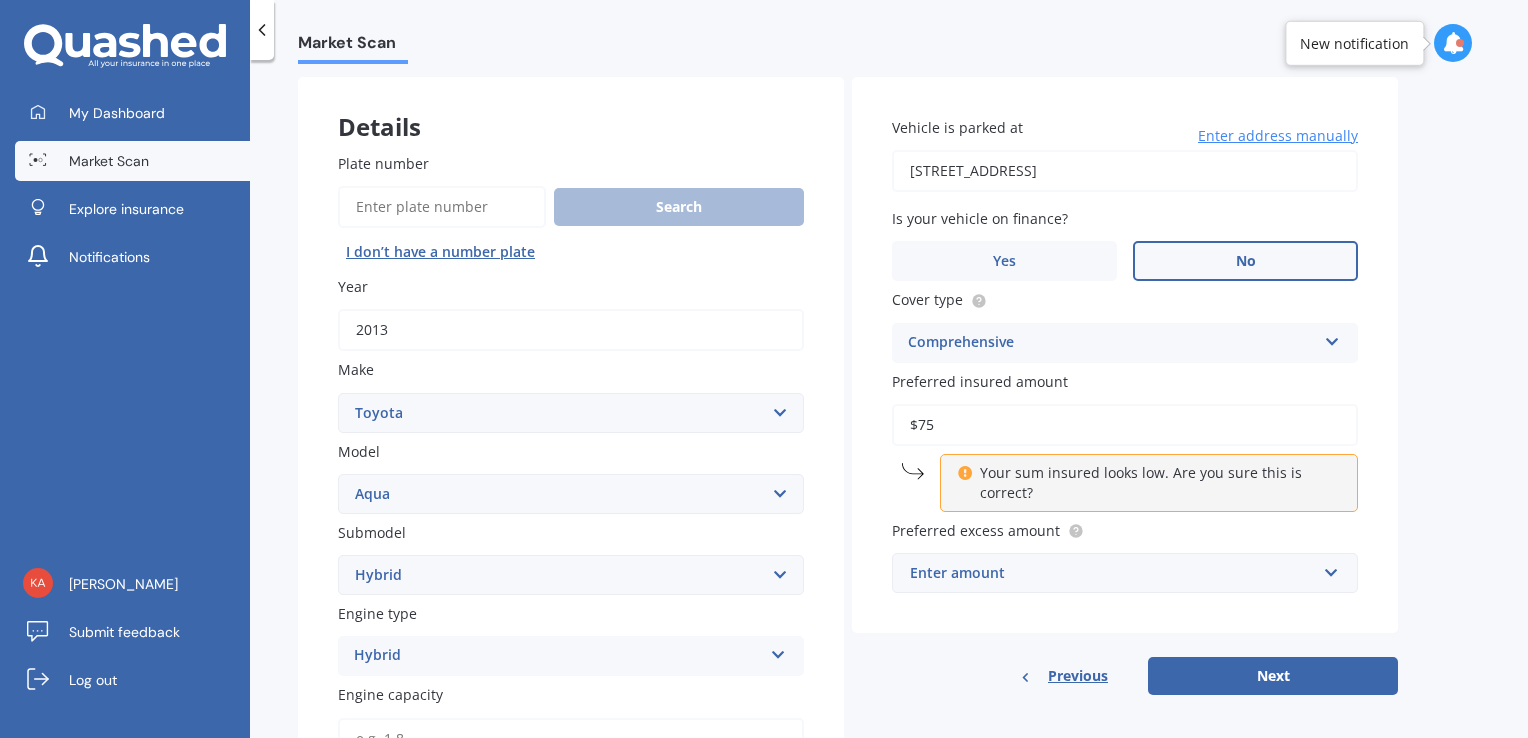 type on "$7" 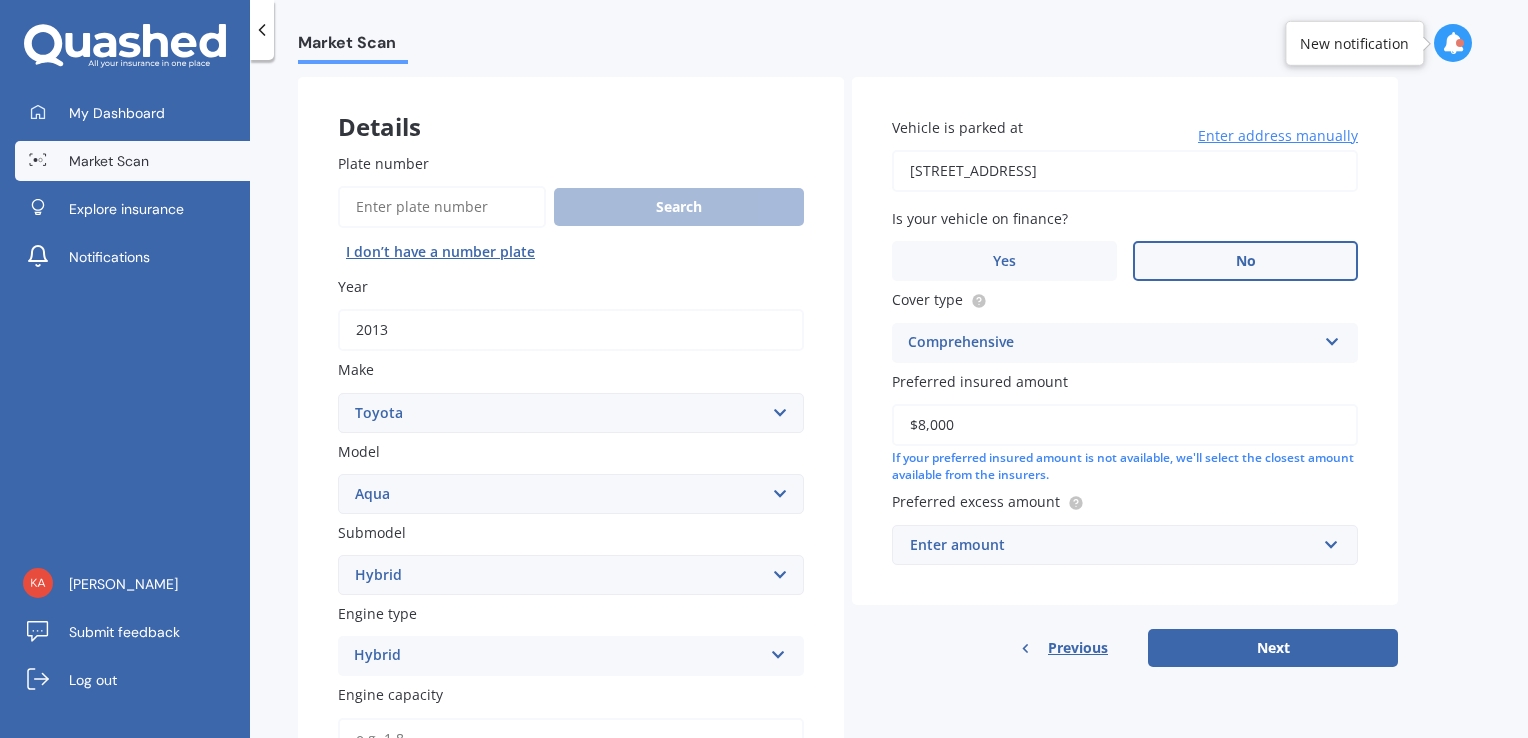 type on "$8,000" 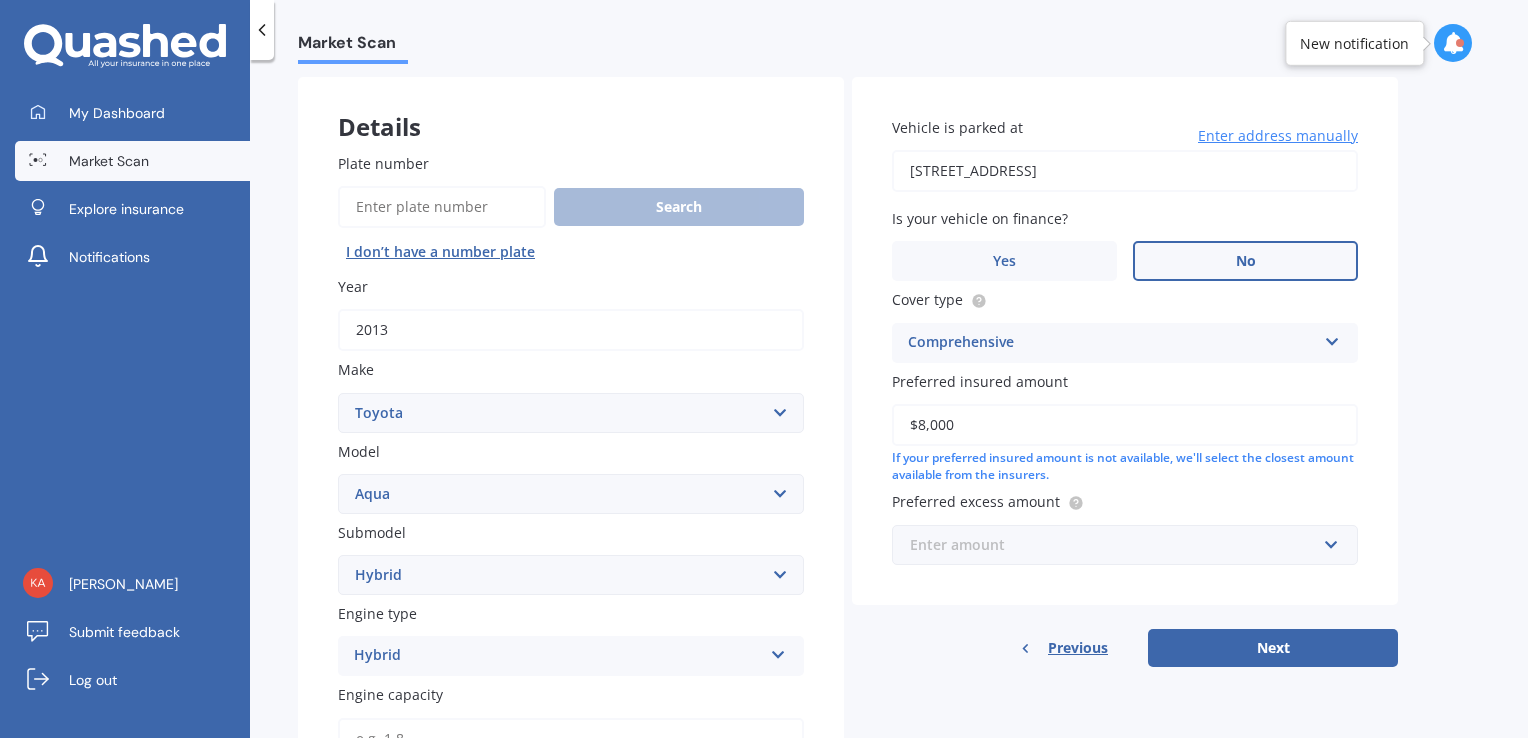click at bounding box center (1118, 545) 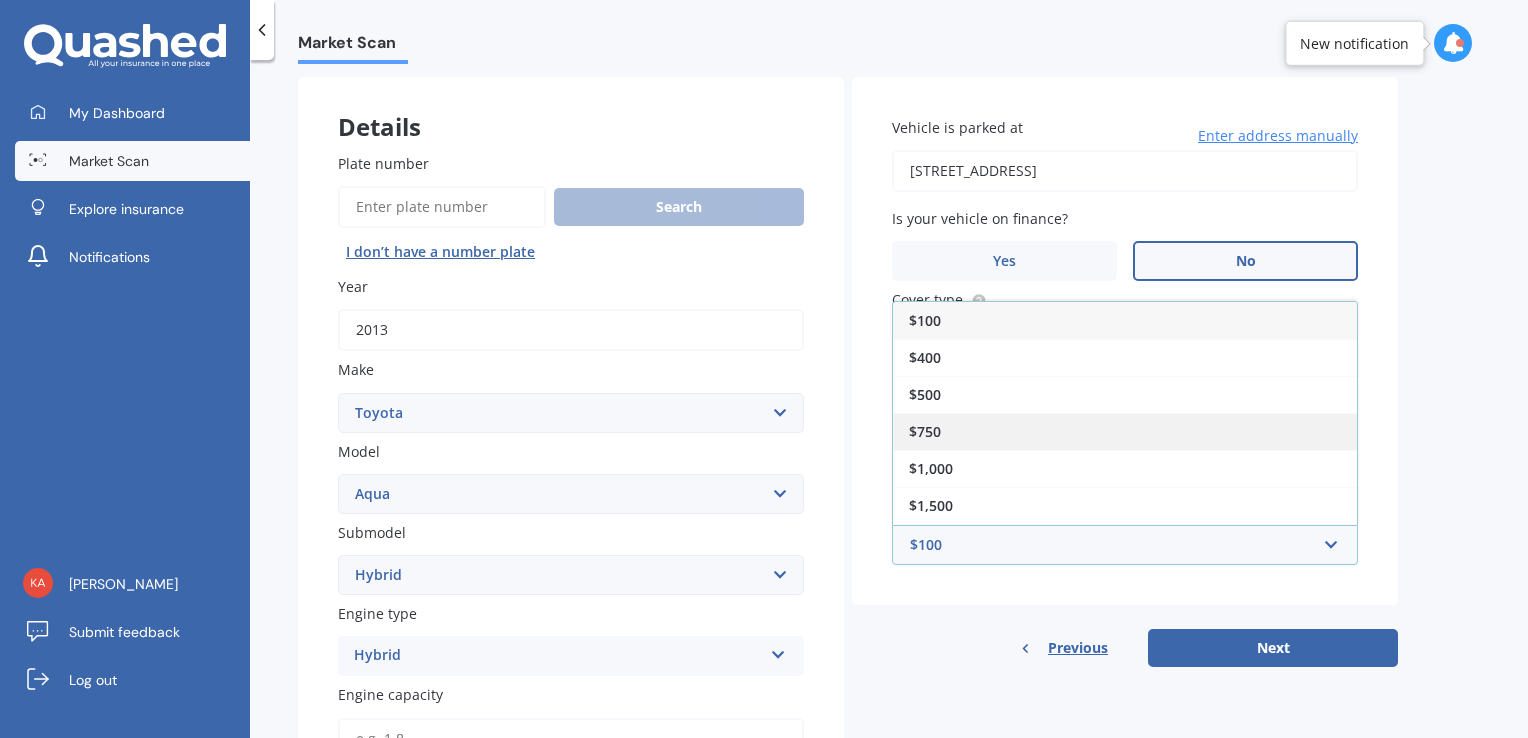 click on "$750" at bounding box center (1125, 431) 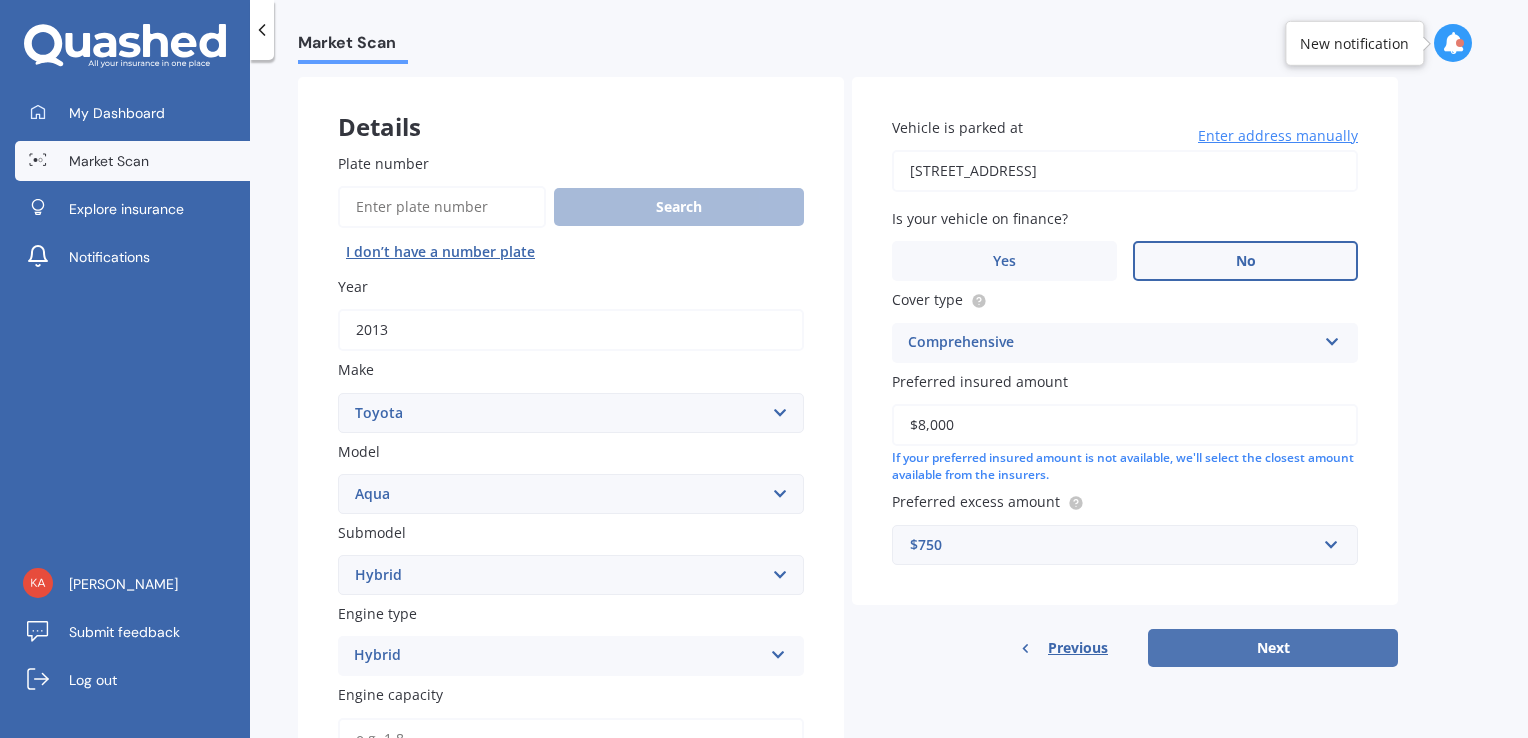 click on "Next" at bounding box center [1273, 648] 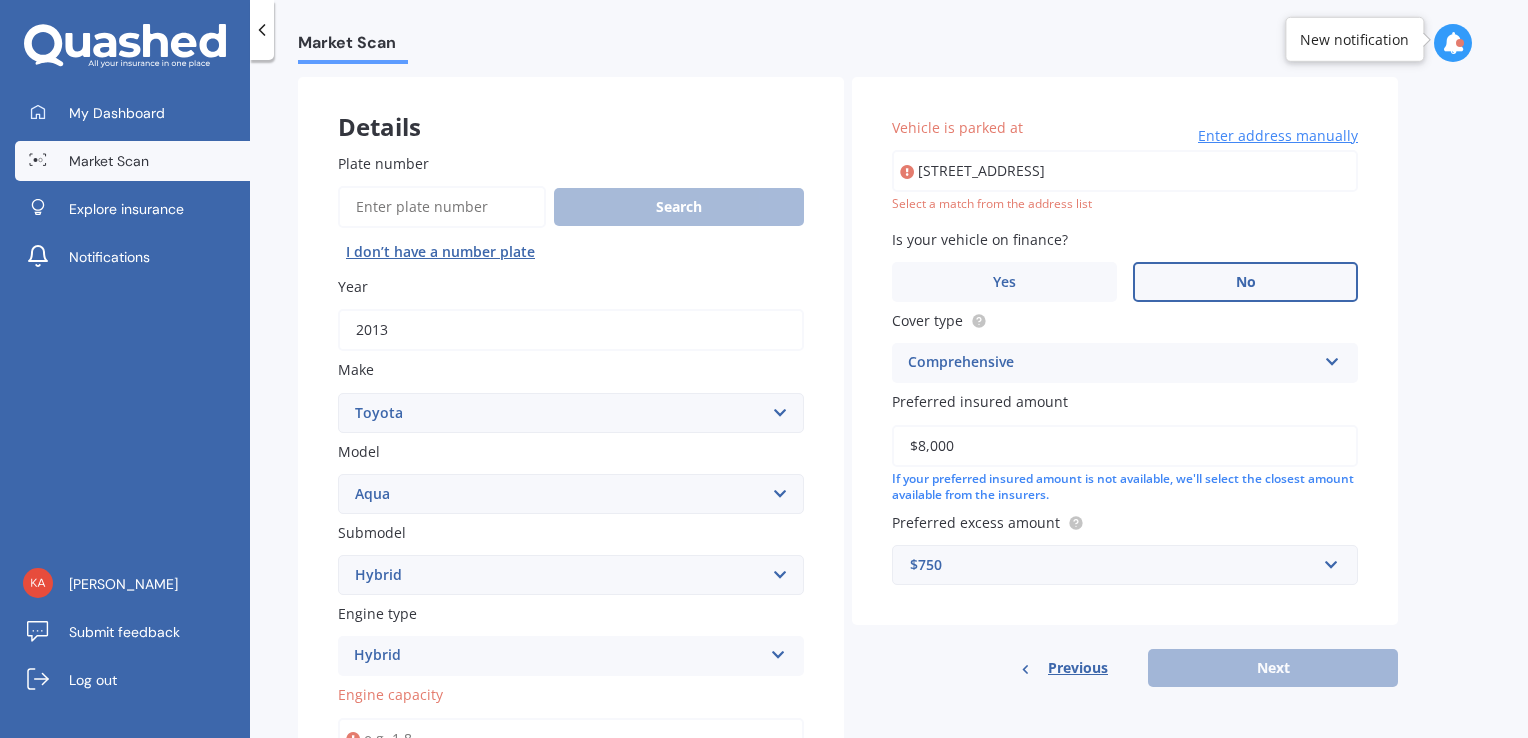 scroll, scrollTop: 100, scrollLeft: 0, axis: vertical 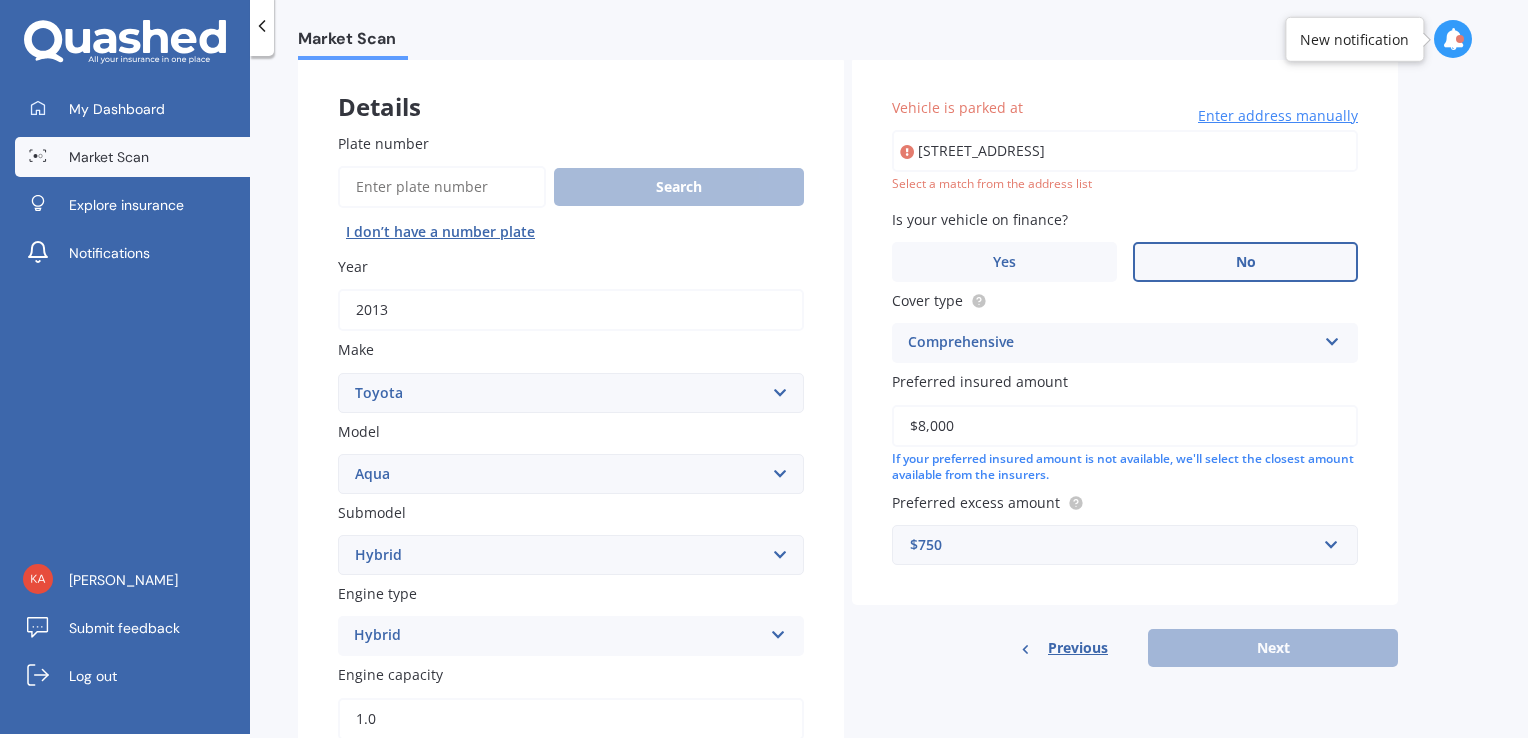 type on "1.0" 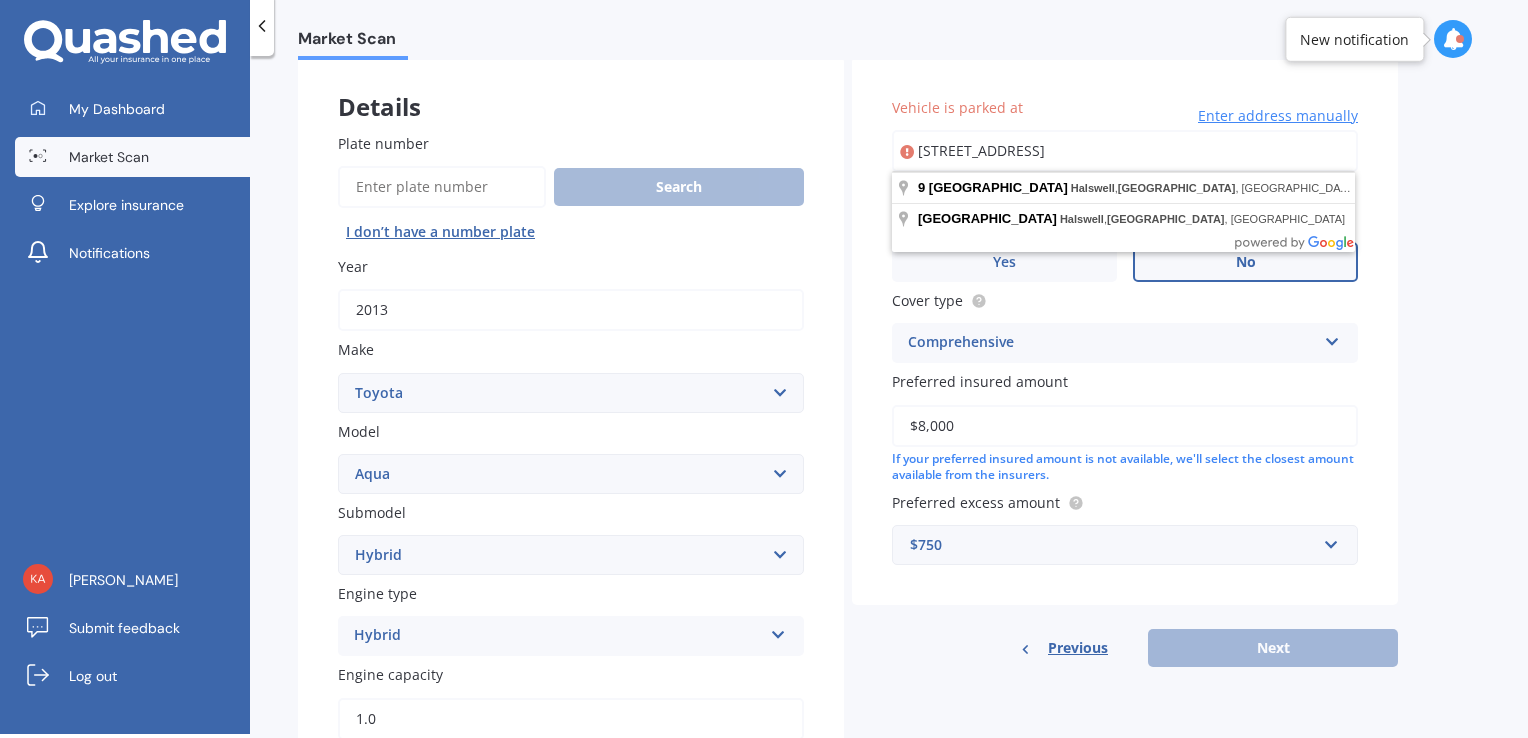 scroll, scrollTop: 200, scrollLeft: 0, axis: vertical 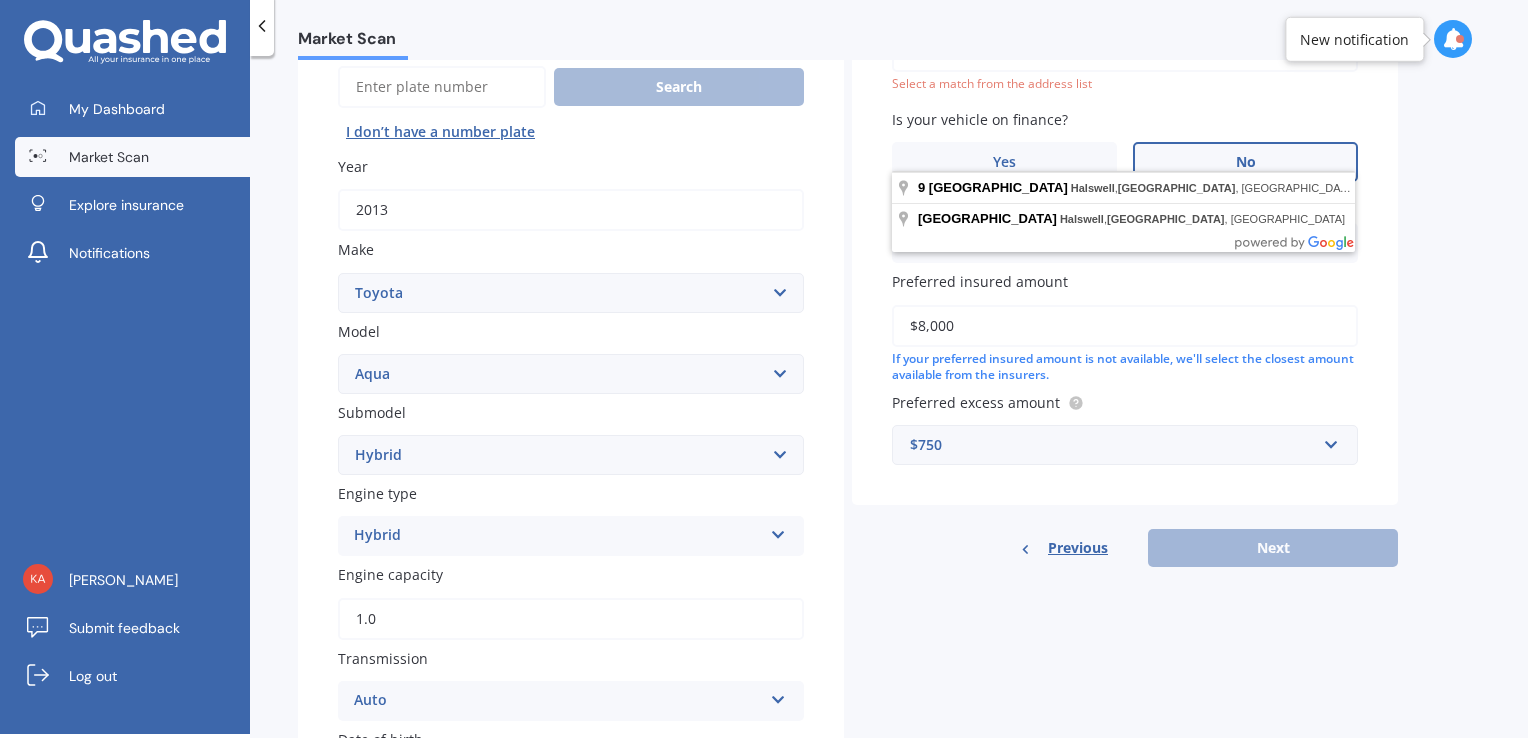 type on "[STREET_ADDRESS]" 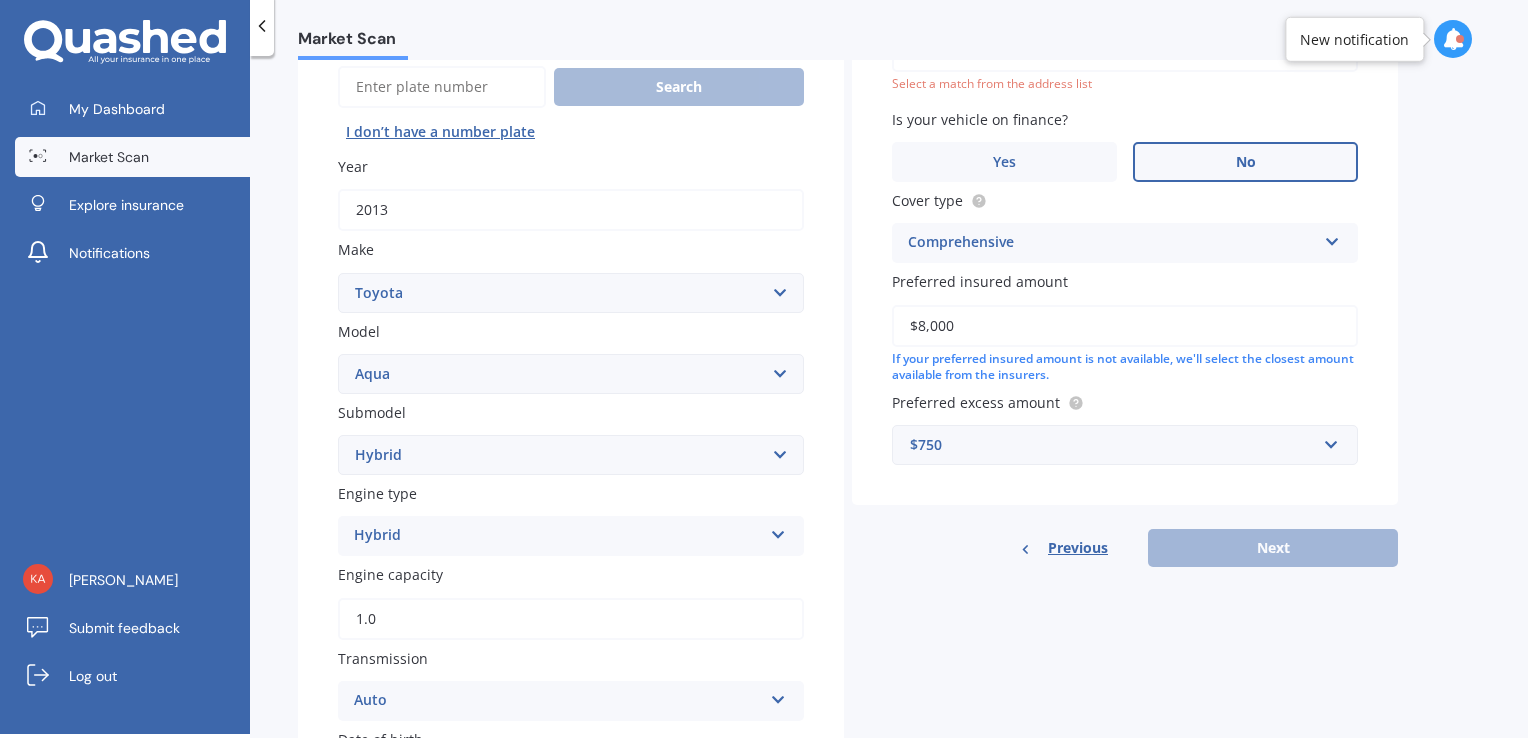 click on "1.0" at bounding box center (571, 619) 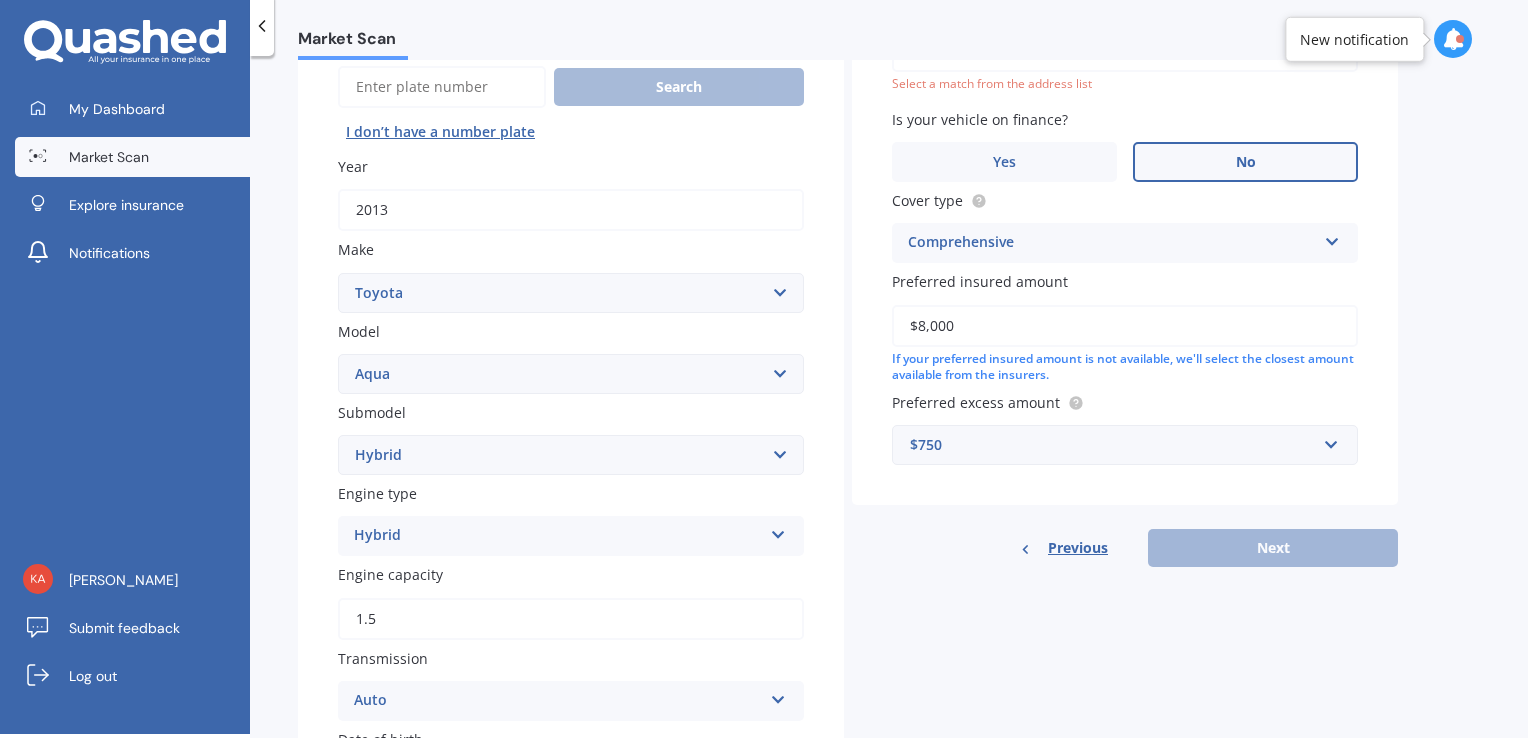 scroll, scrollTop: 100, scrollLeft: 0, axis: vertical 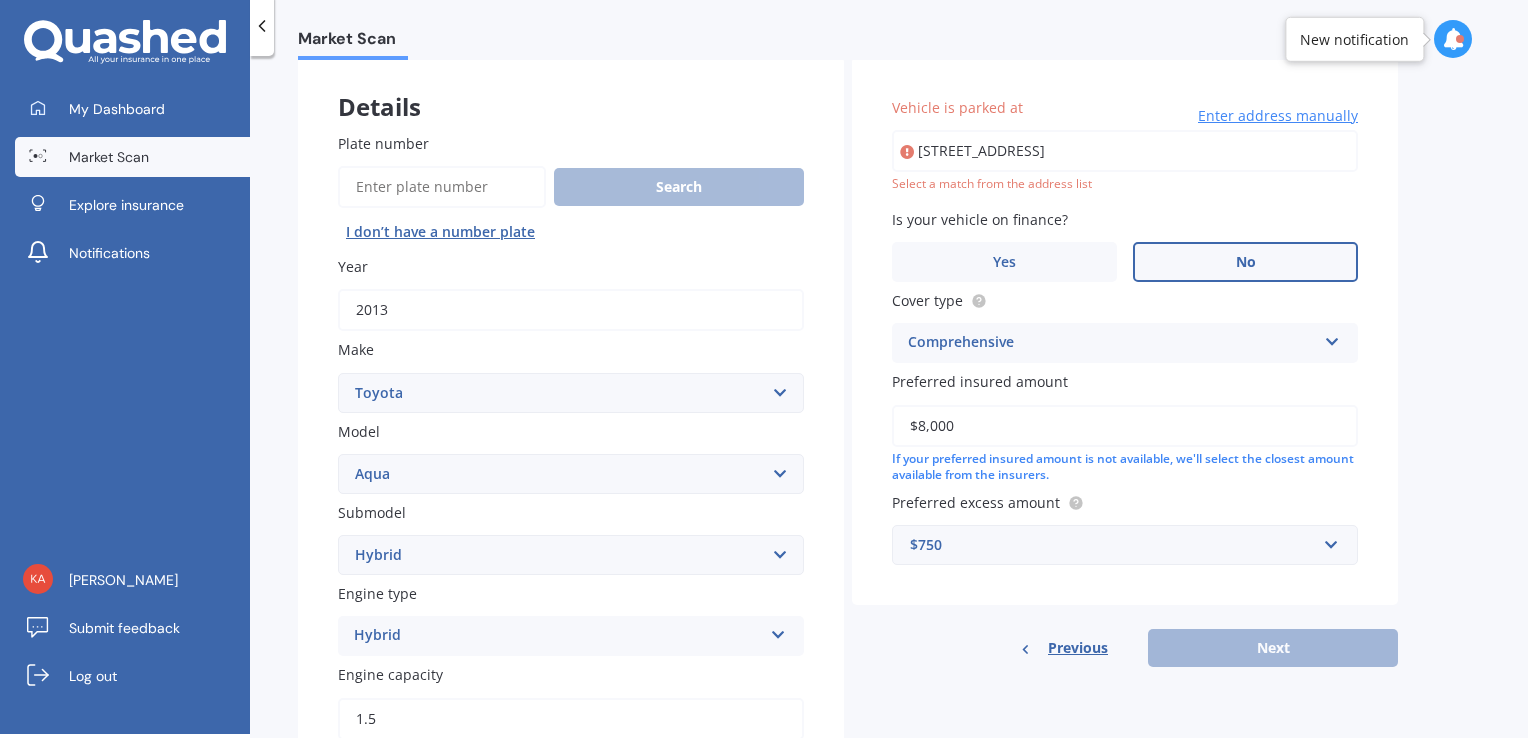 type on "1.5" 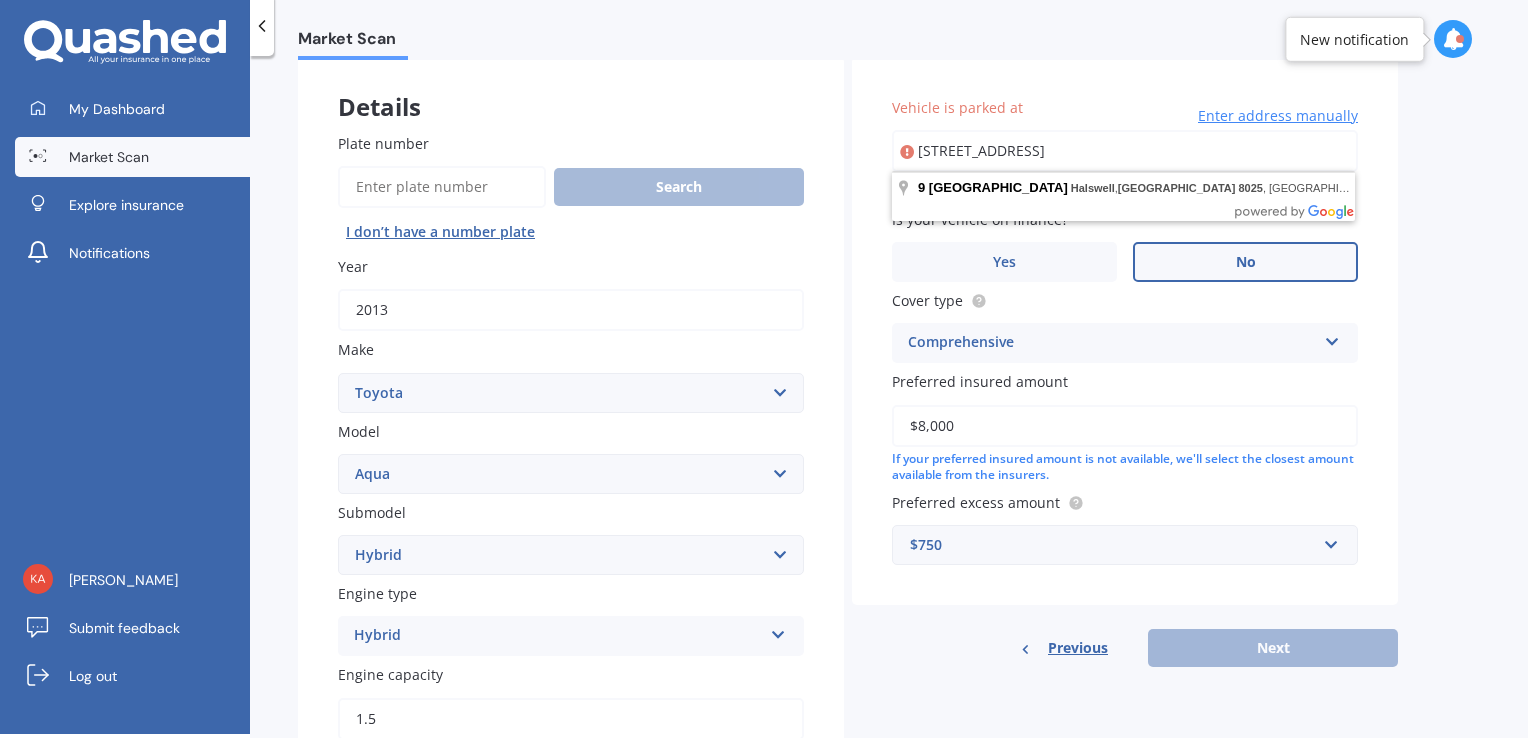 type on "[STREET_ADDRESS]" 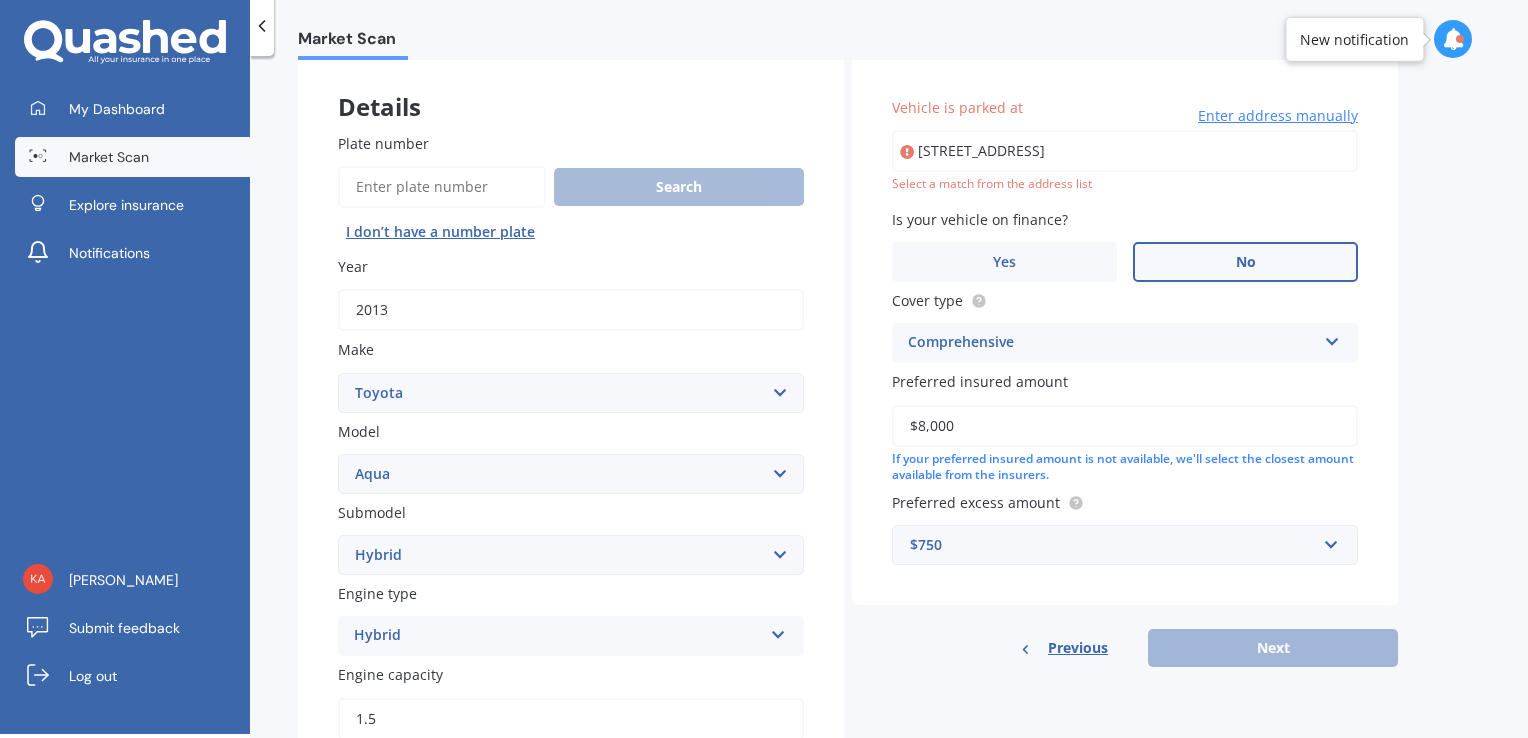 type on "[STREET_ADDRESS]" 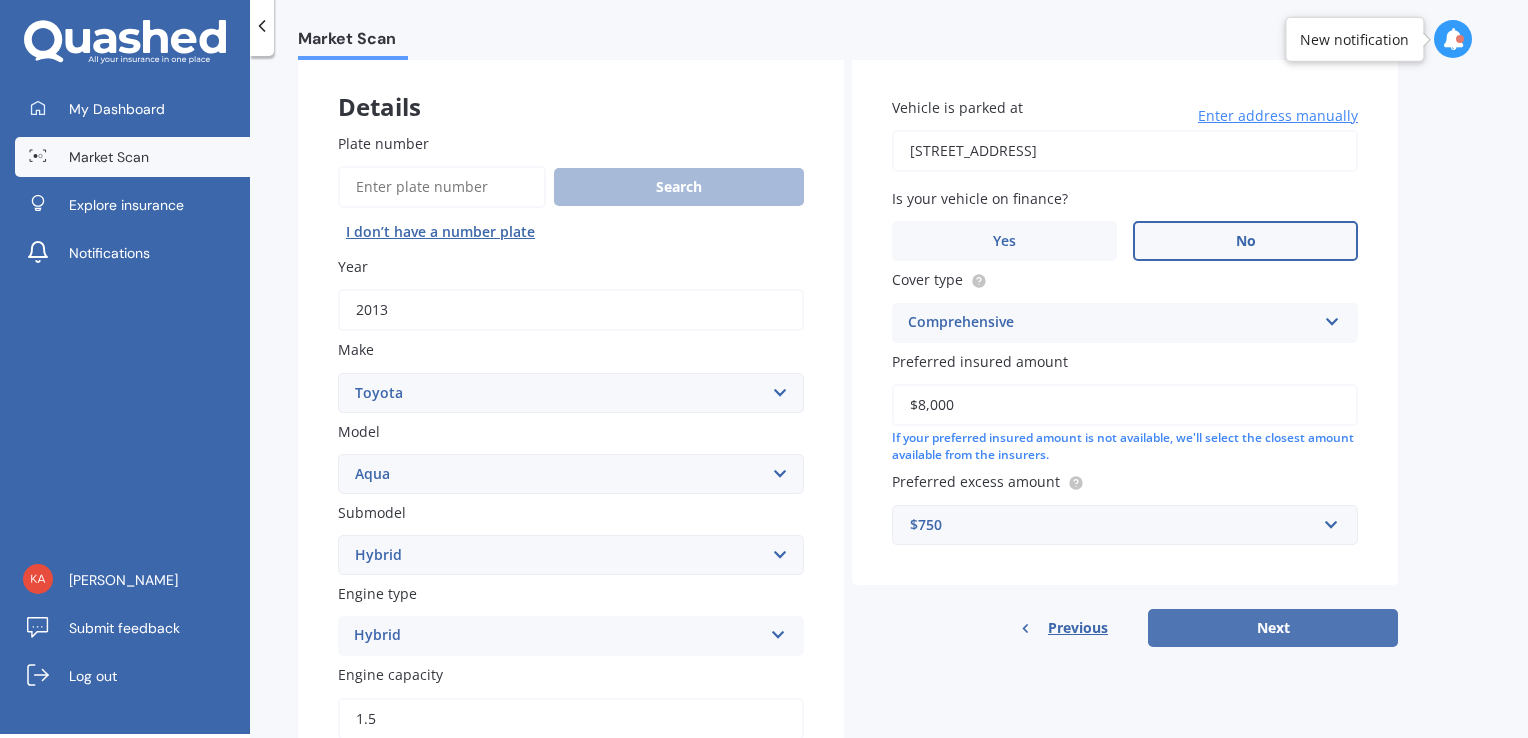click on "Next" at bounding box center [1273, 628] 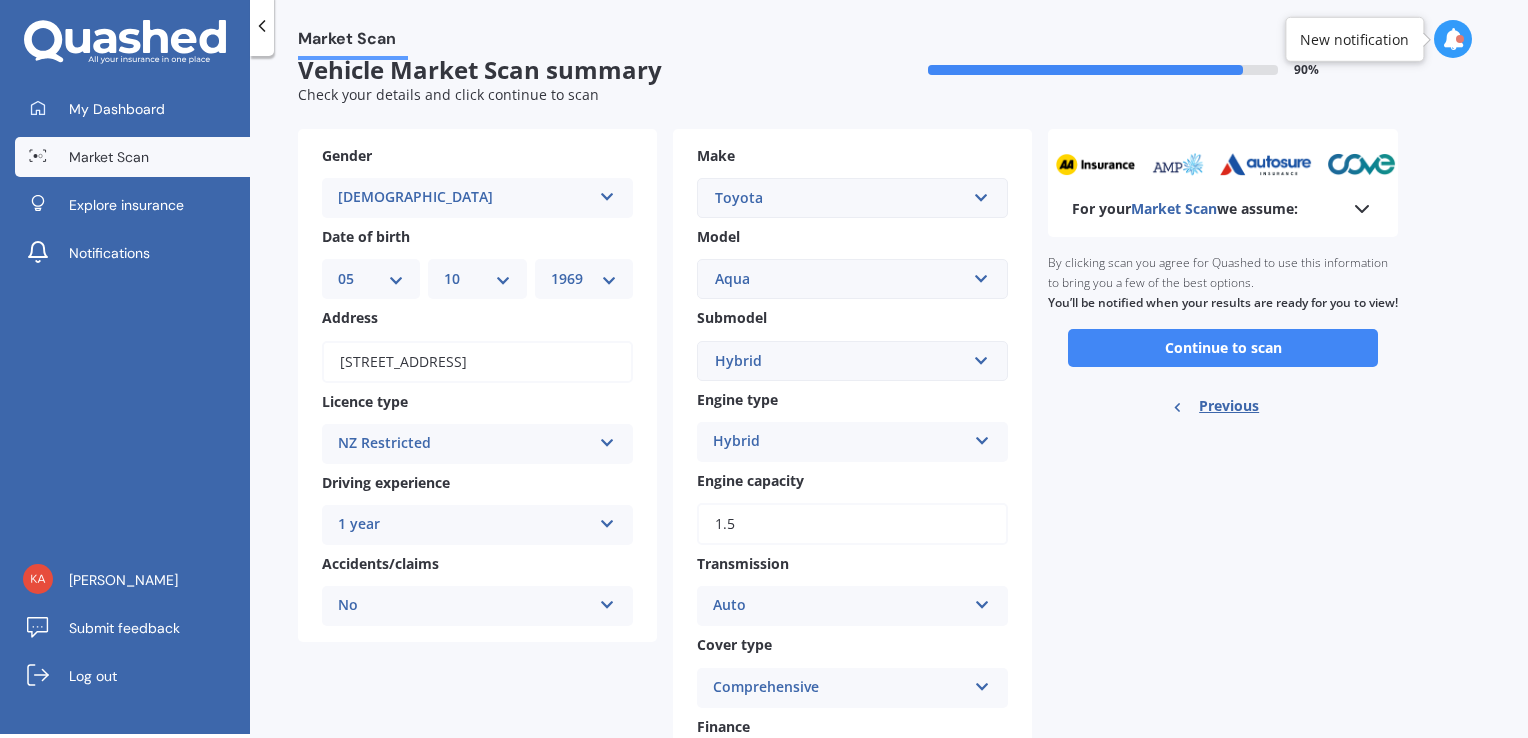 scroll, scrollTop: 0, scrollLeft: 0, axis: both 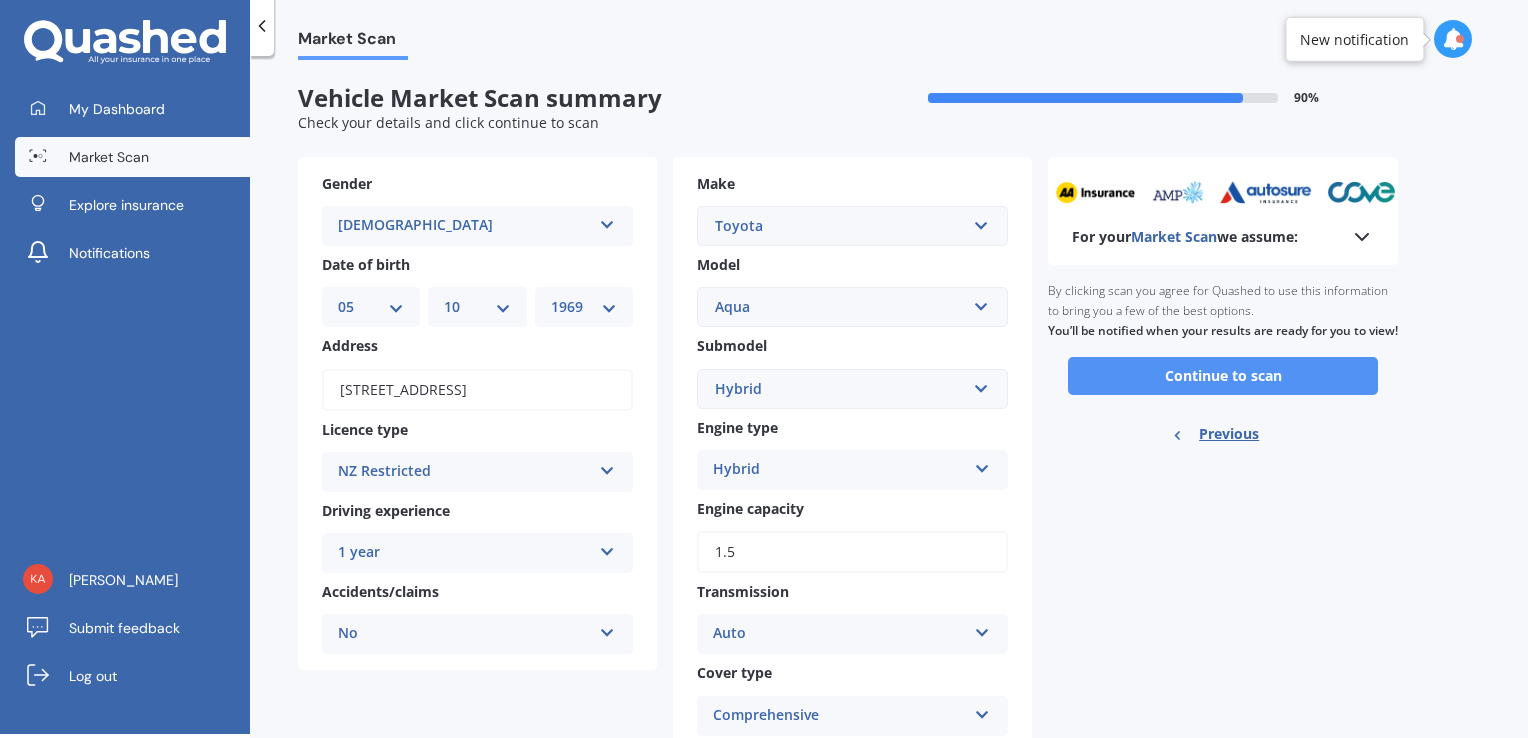 click on "Continue to scan" at bounding box center [1223, 376] 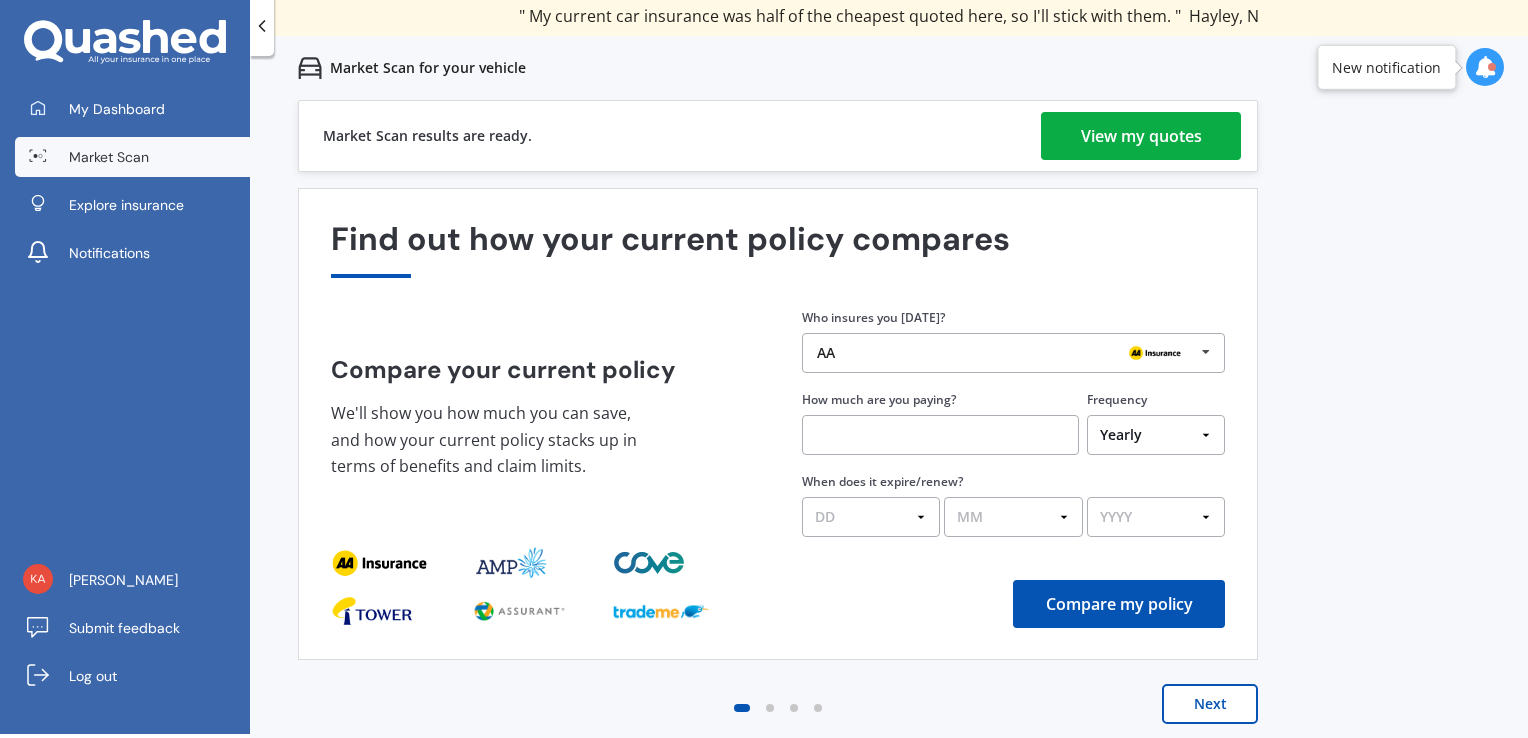 click on "View my quotes" at bounding box center (1141, 136) 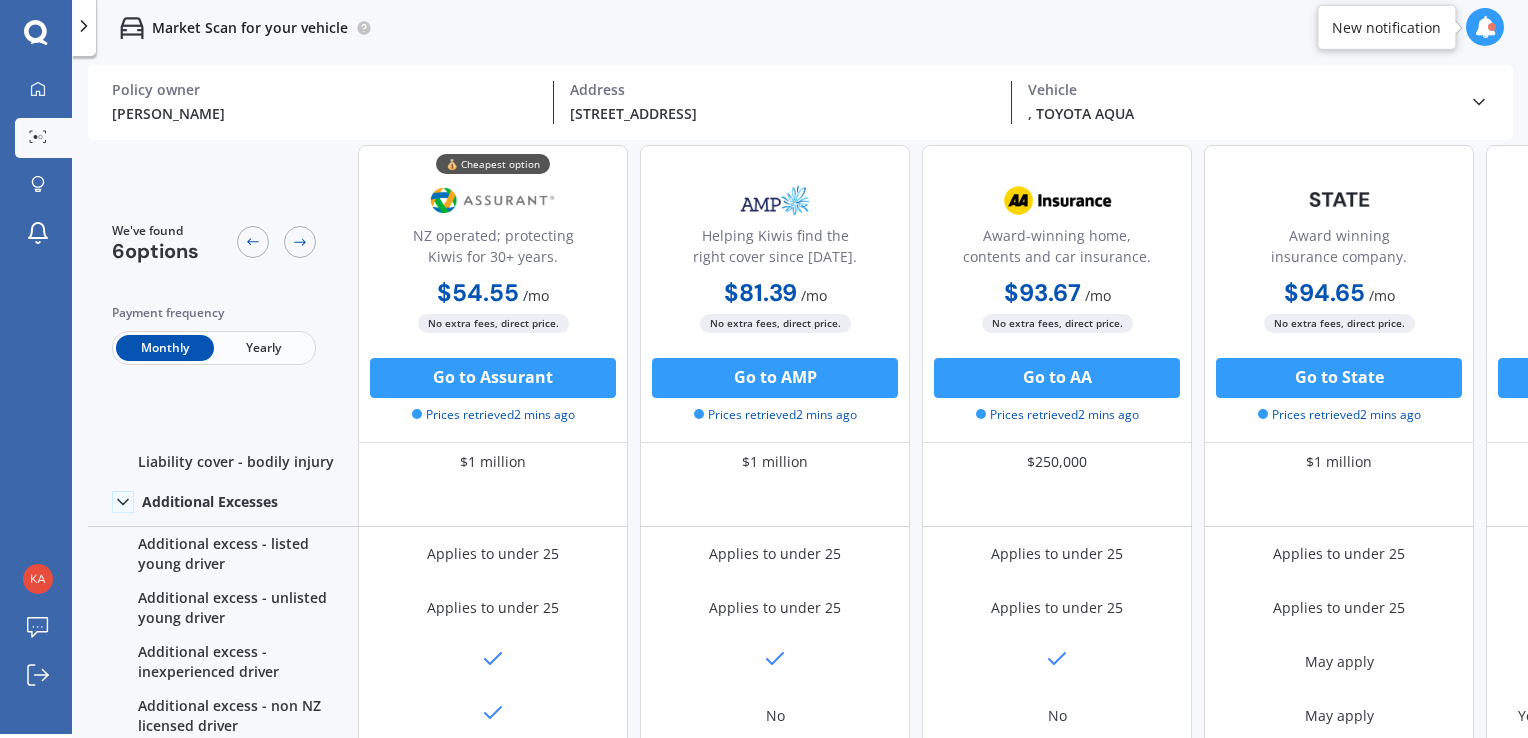 scroll, scrollTop: 1300, scrollLeft: 0, axis: vertical 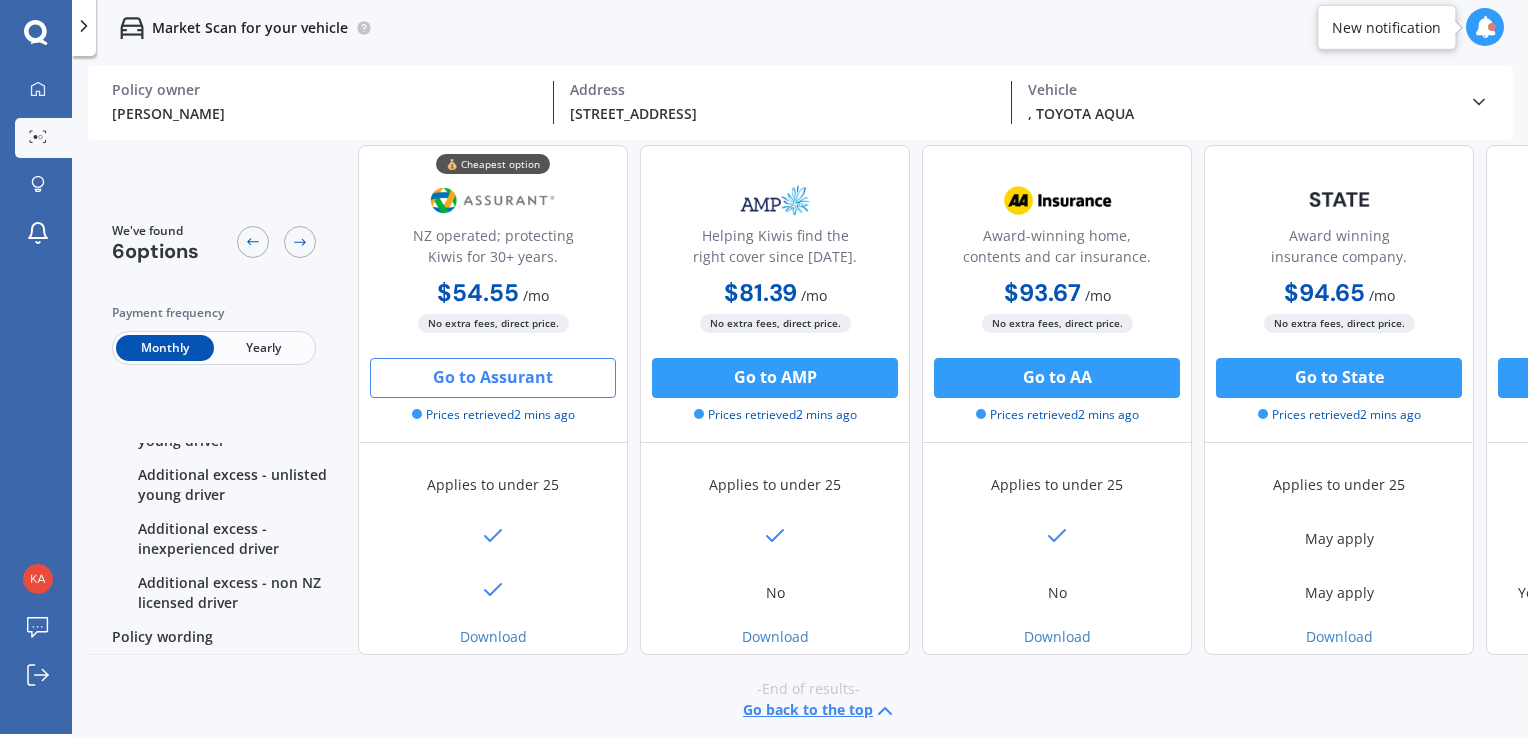 click on "Go to Assurant" at bounding box center [493, 378] 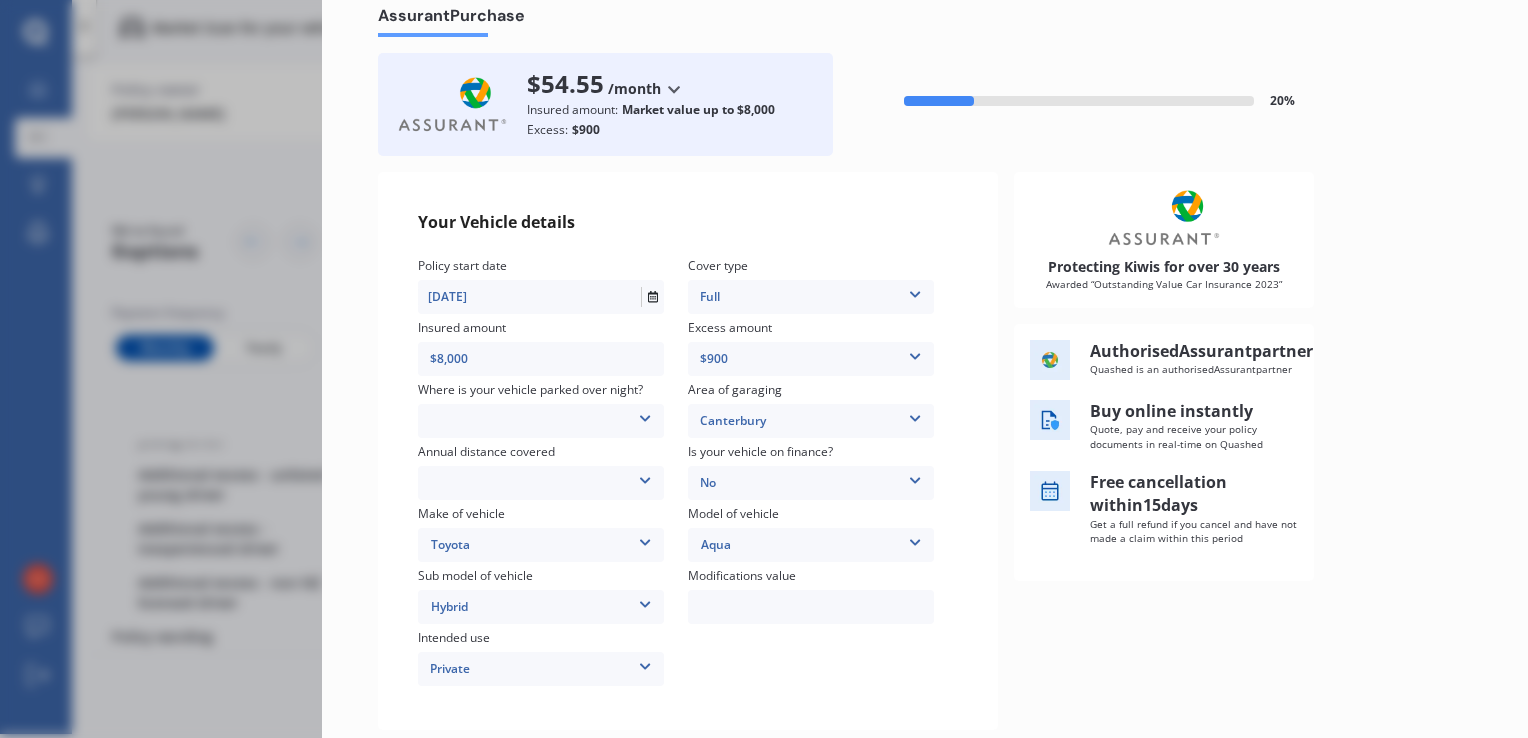 scroll, scrollTop: 100, scrollLeft: 0, axis: vertical 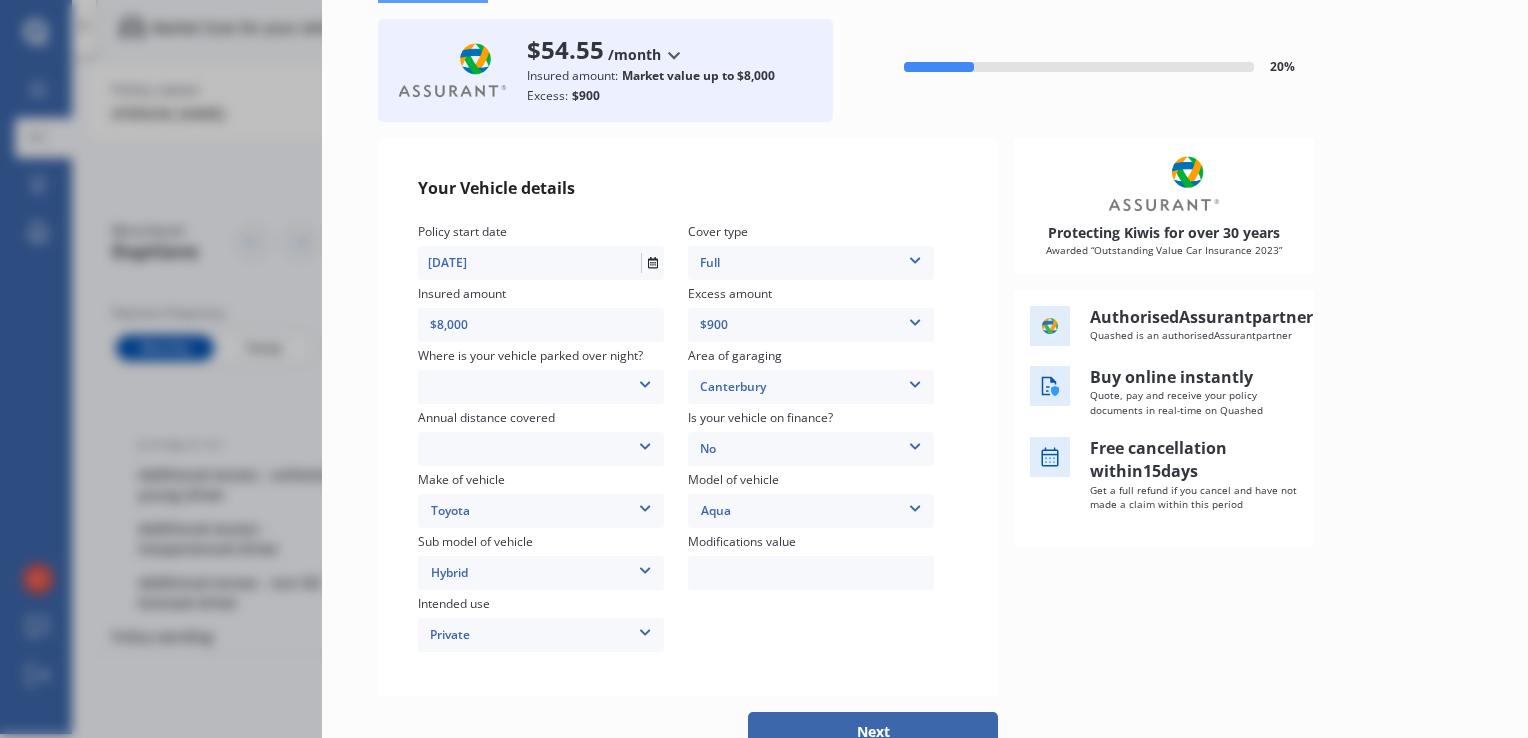 click at bounding box center [645, 381] 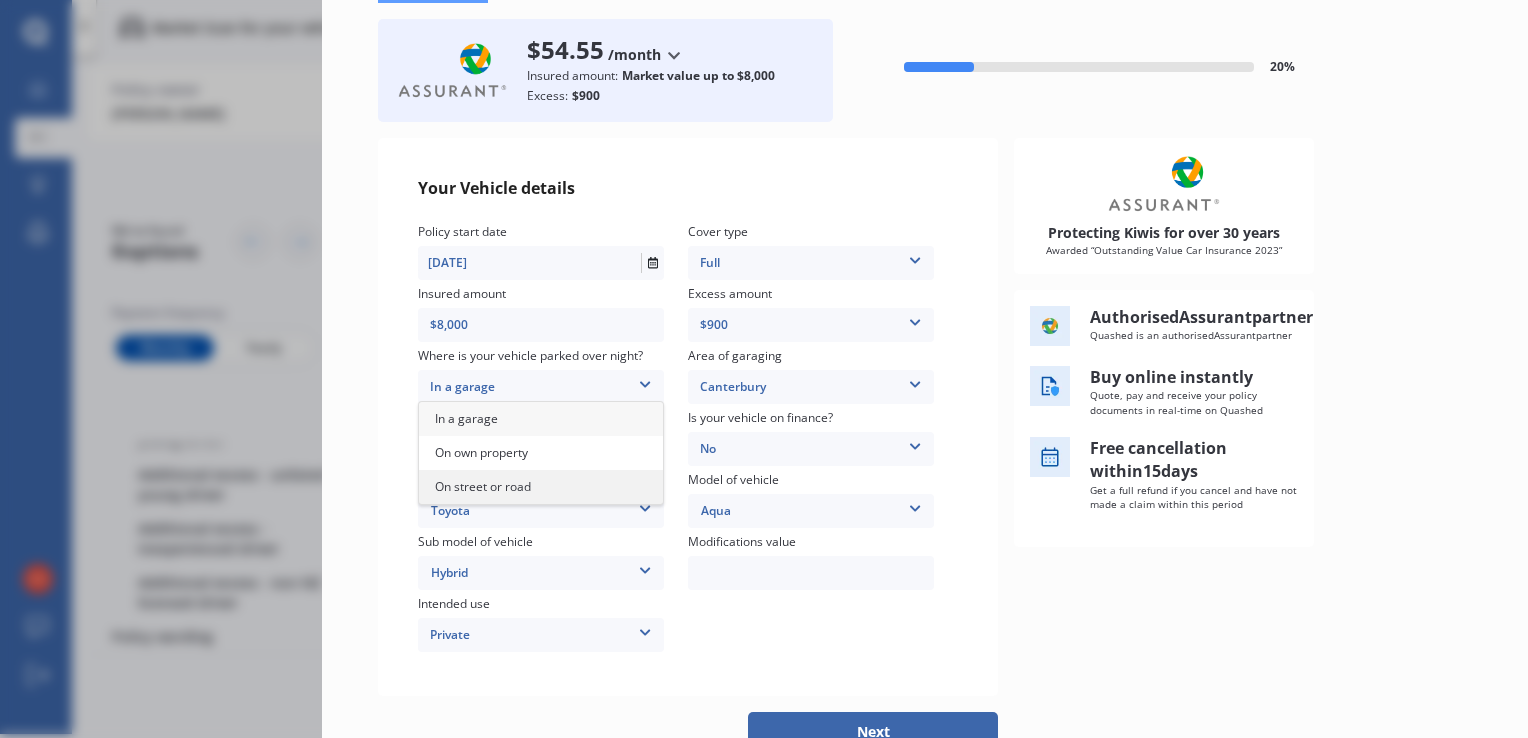click on "On street or road" at bounding box center (541, 487) 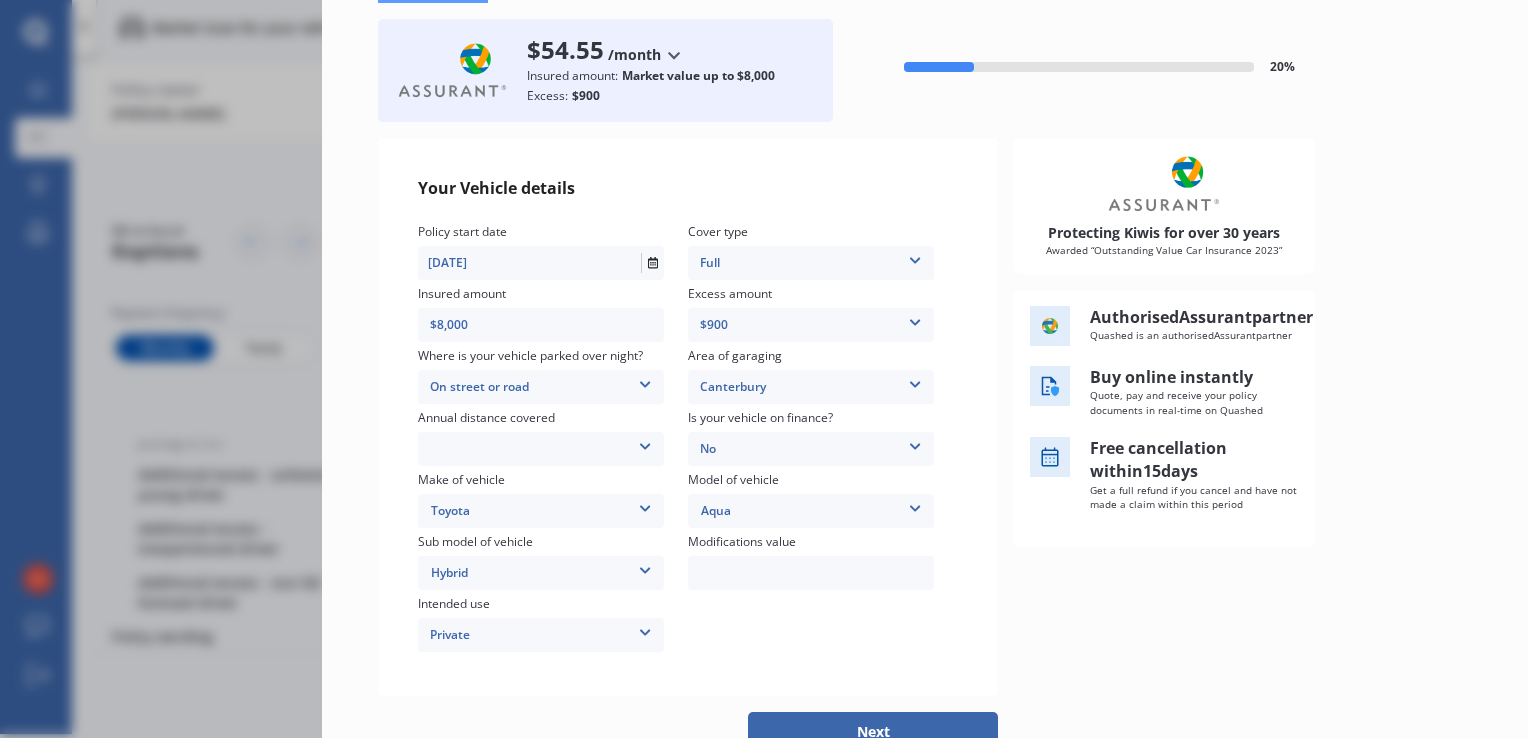click on "Low (less than 15,000km per year) Average (15,000-30,000km per year) High (30,000+km per year)" at bounding box center (541, 449) 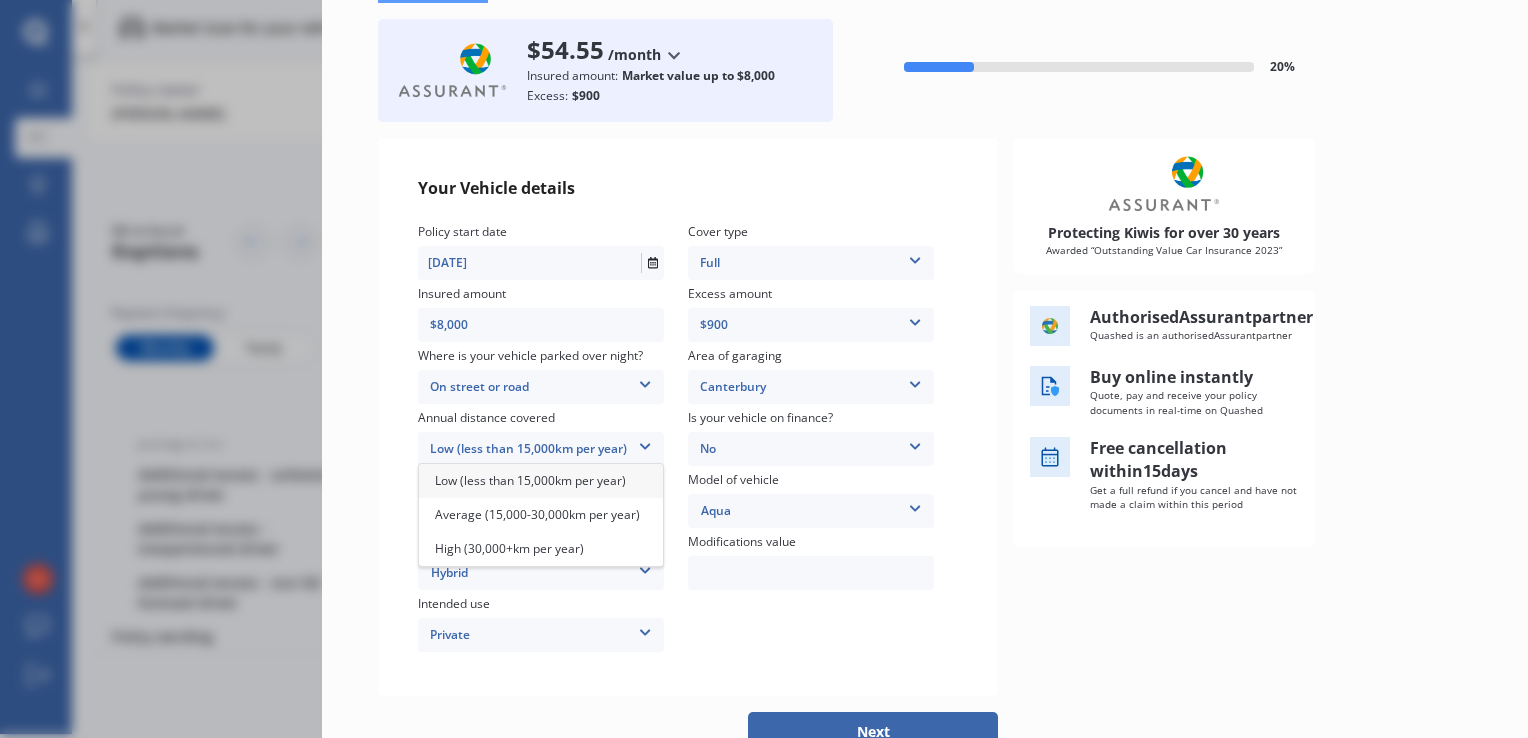 click on "Low (less than 15,000km per year)" at bounding box center [530, 480] 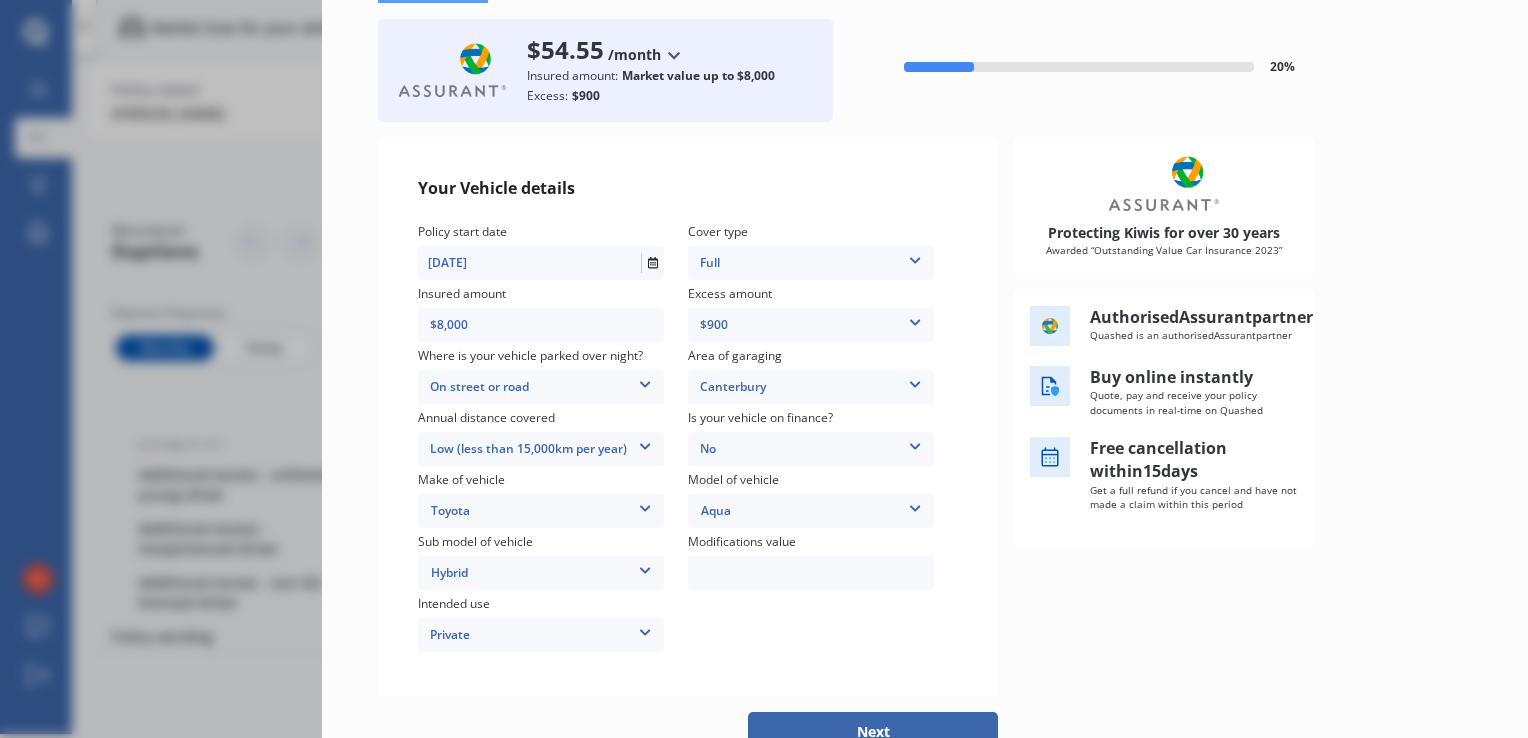click at bounding box center [915, 319] 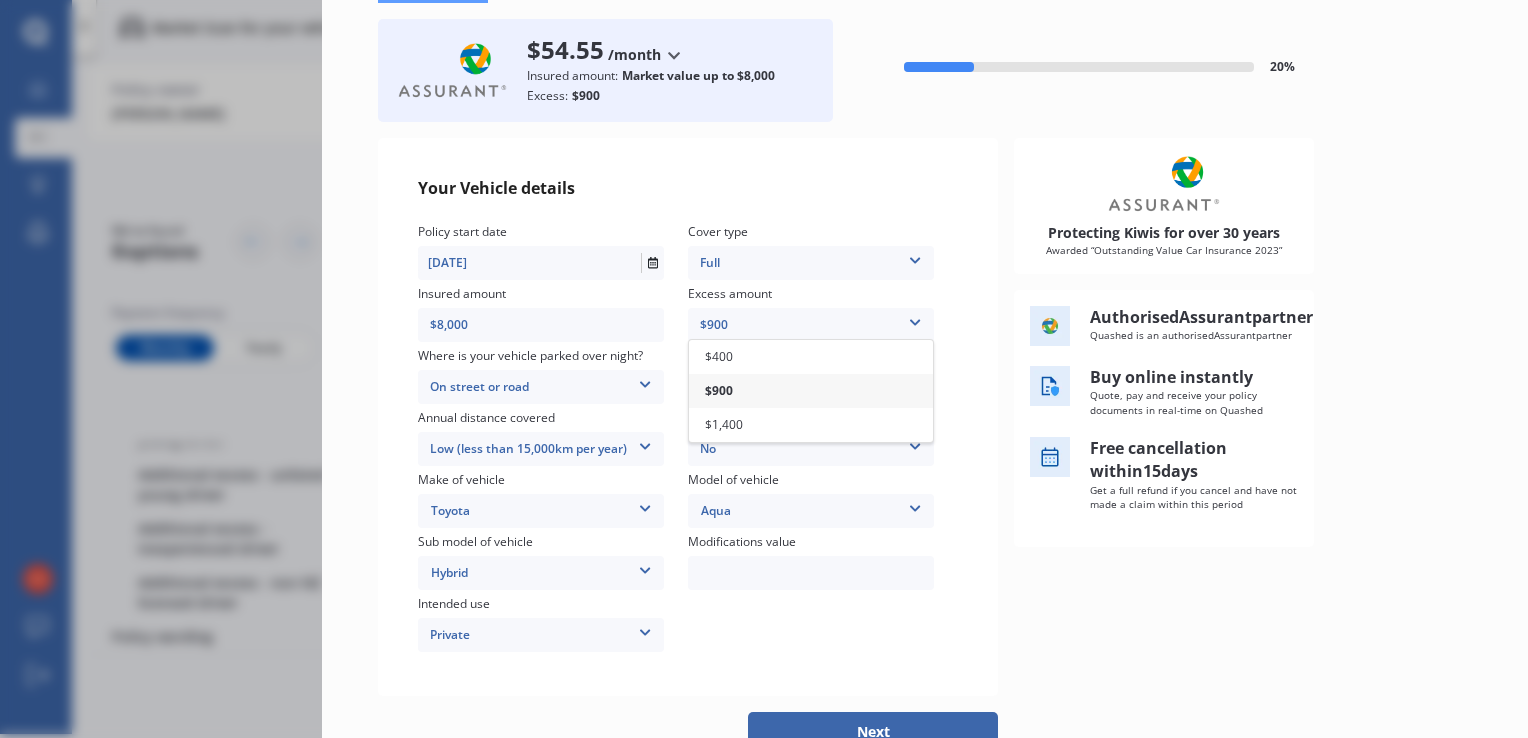 click at bounding box center [915, 319] 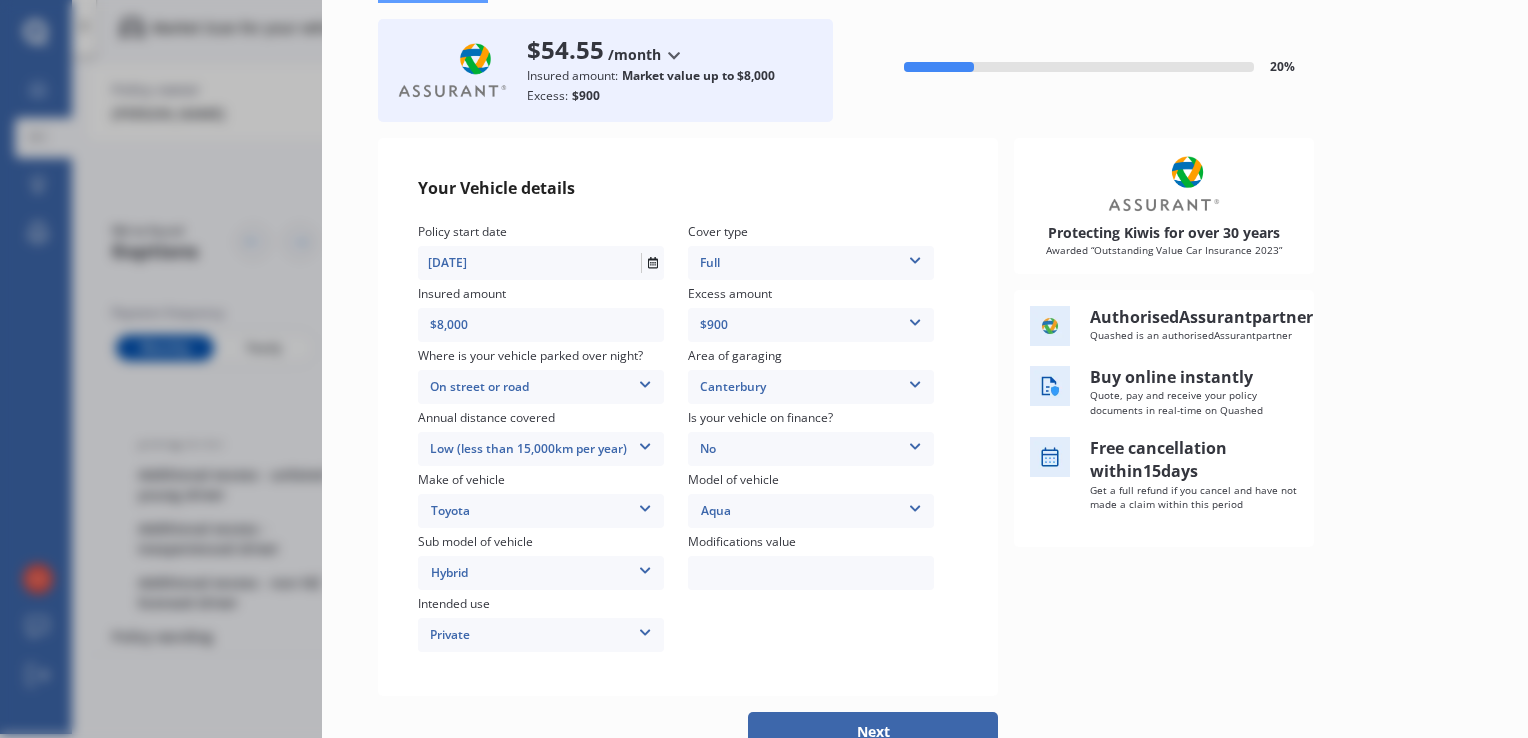 scroll, scrollTop: 193, scrollLeft: 0, axis: vertical 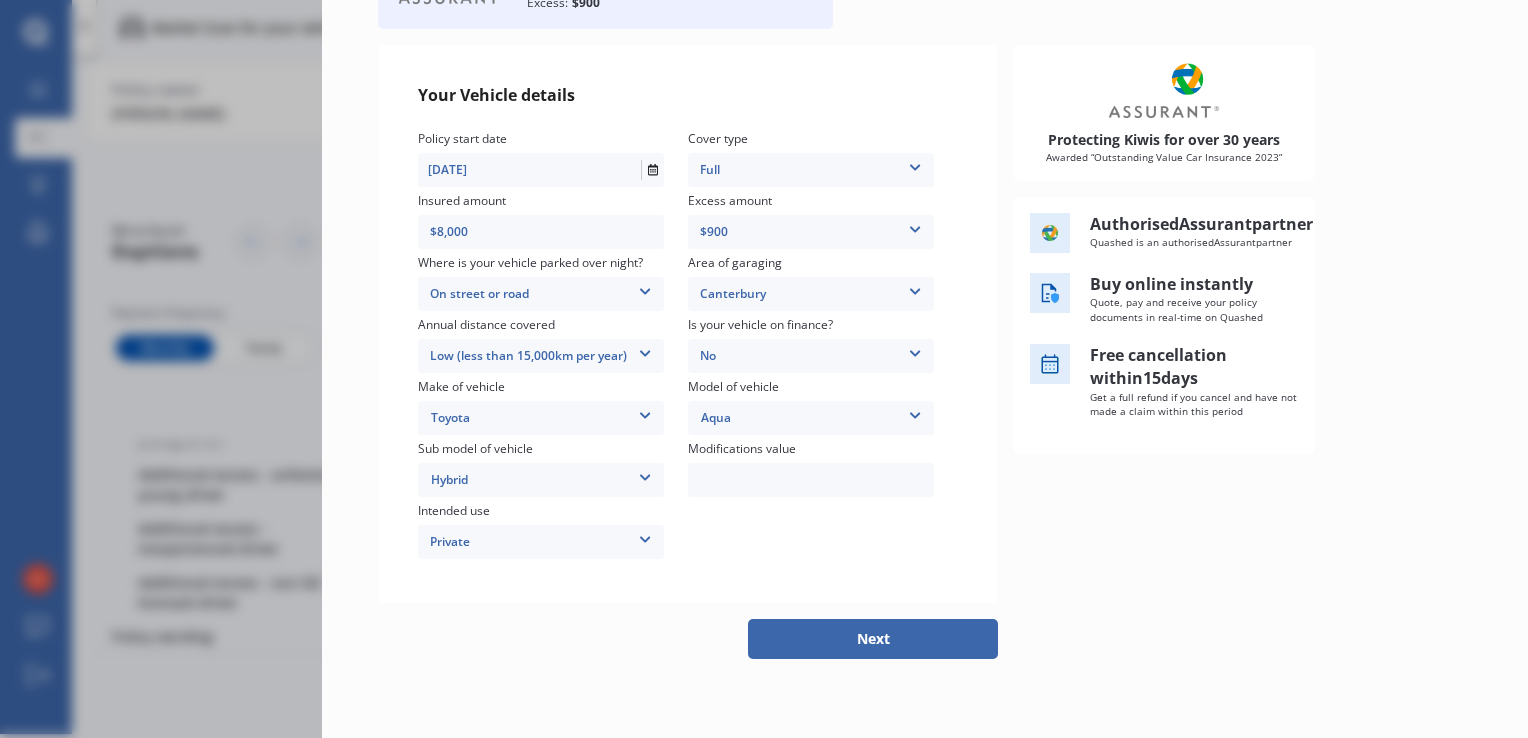 click on "Next" at bounding box center [873, 639] 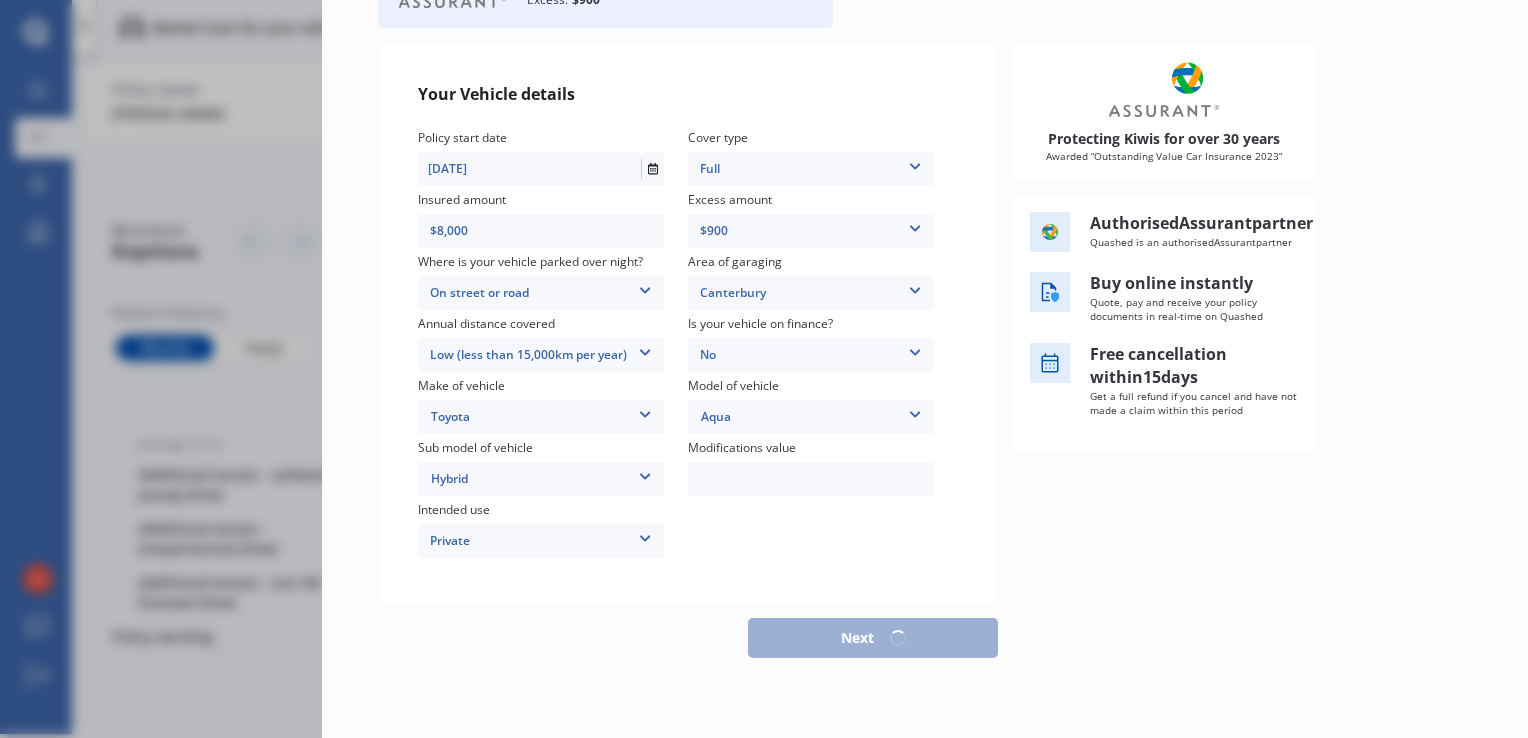 scroll, scrollTop: 183, scrollLeft: 0, axis: vertical 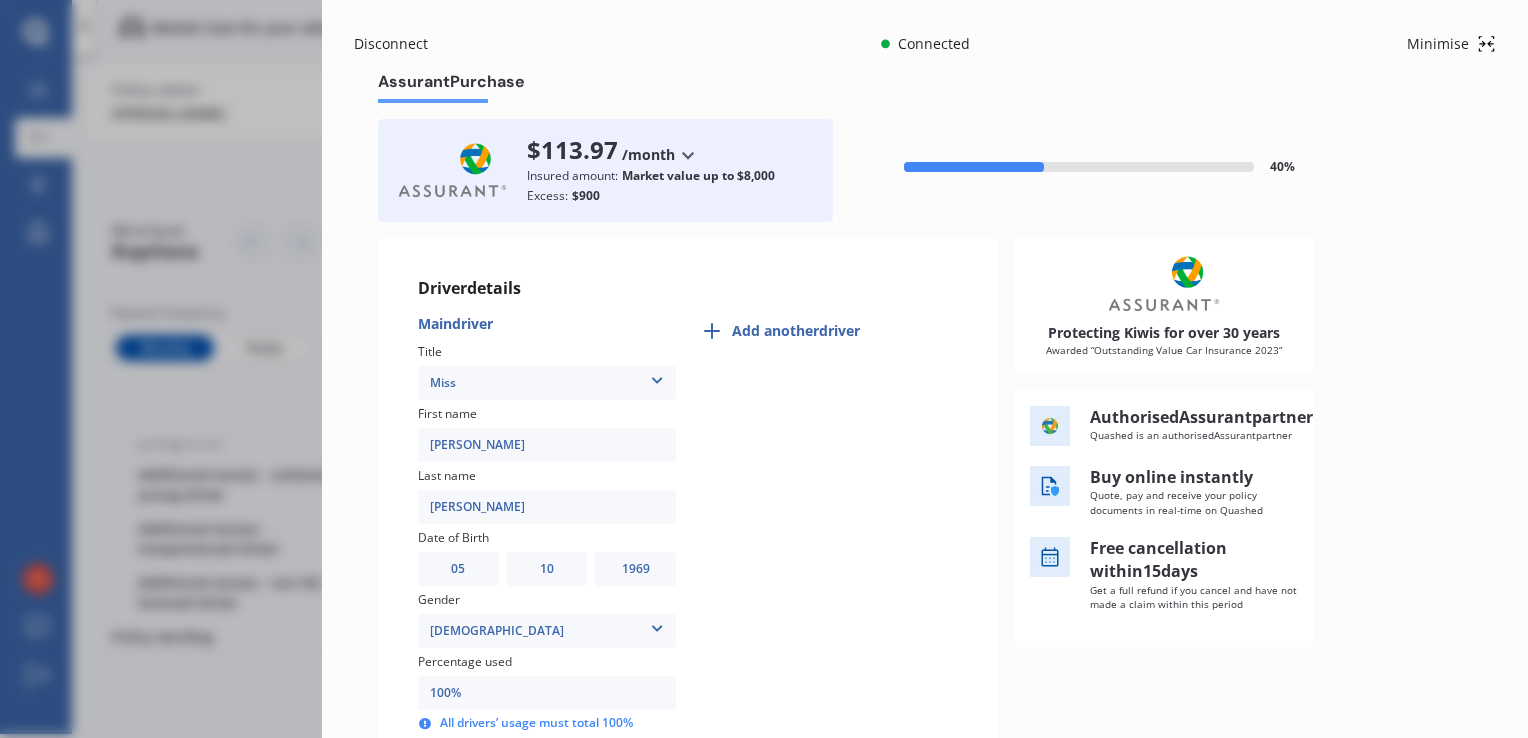 drag, startPoint x: 519, startPoint y: 446, endPoint x: 323, endPoint y: 441, distance: 196.06377 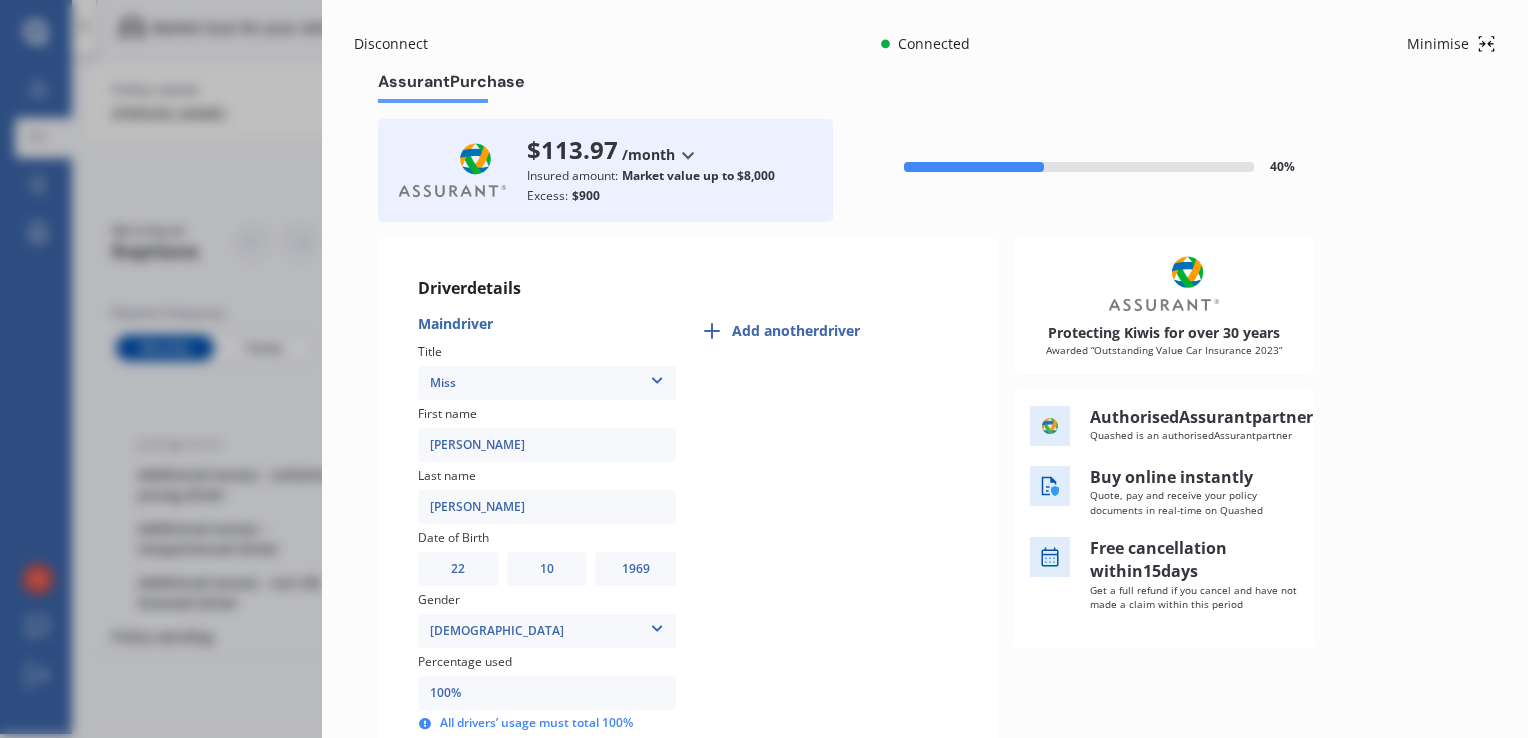 click on "DD 01 02 03 04 05 06 07 08 09 10 11 12 13 14 15 16 17 18 19 20 21 22 23 24 25 26 27 28 29 30 31" at bounding box center [458, 569] 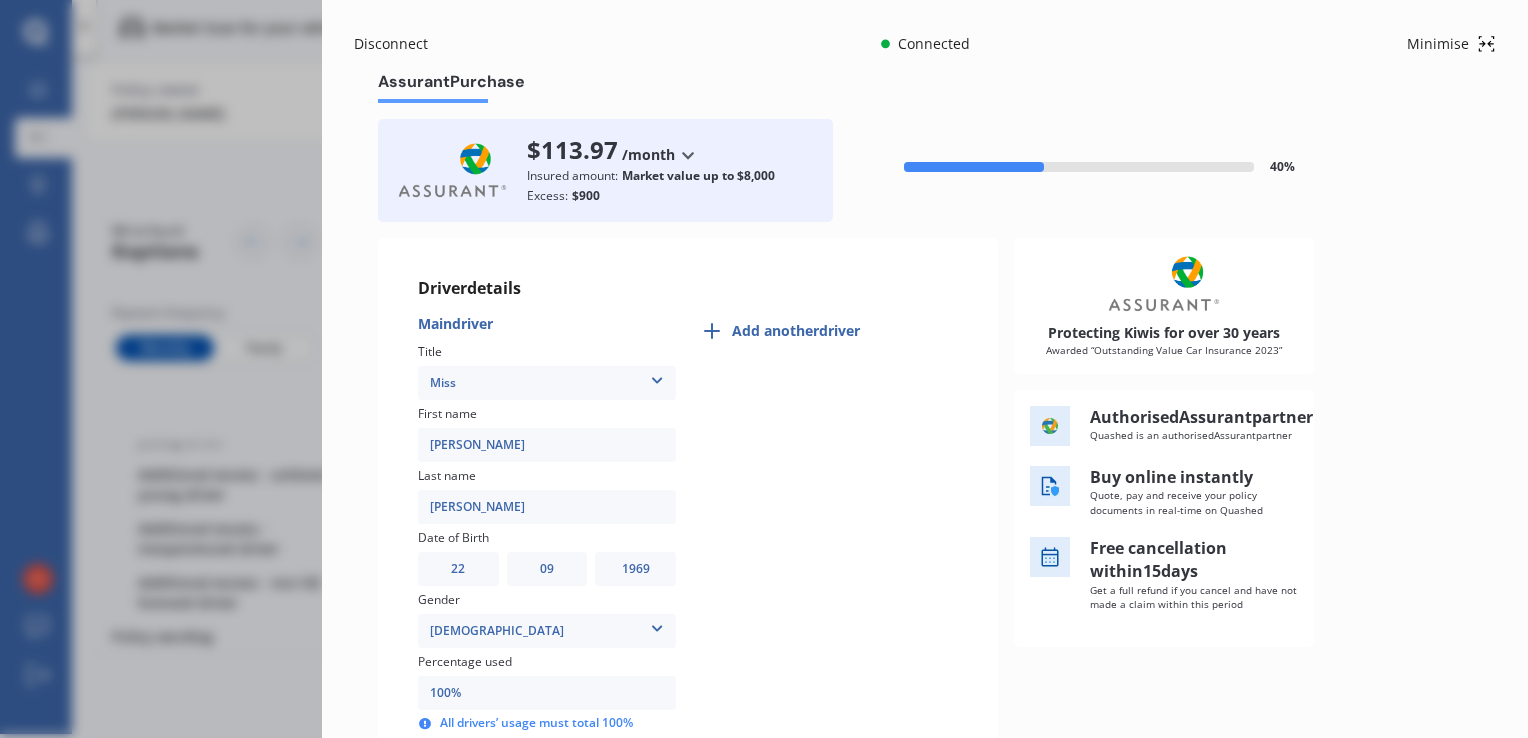 click on "MM 01 02 03 04 05 06 07 08 09 10 11 12" at bounding box center (547, 569) 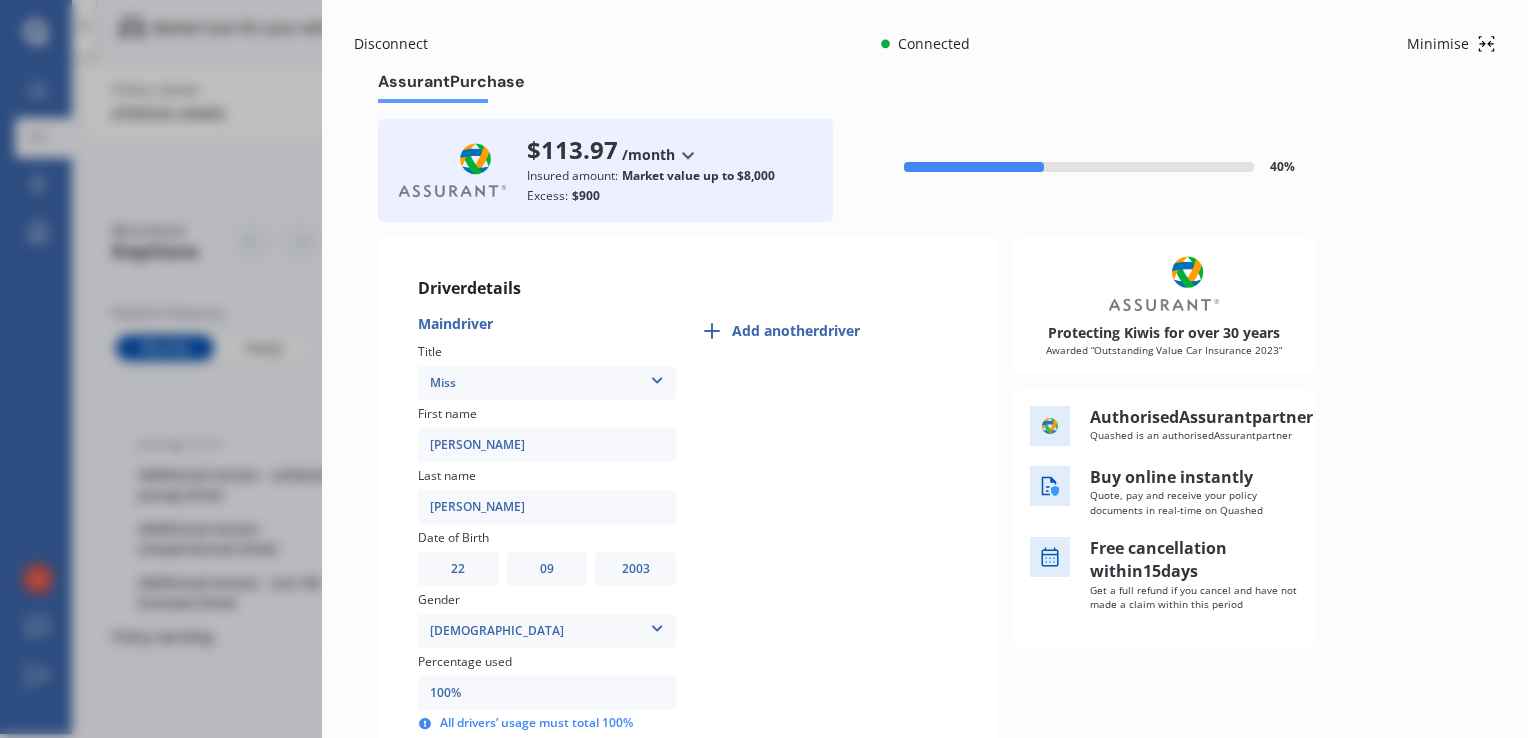 click on "YYYY 2009 2008 2007 2006 2005 2004 2003 2002 2001 2000 1999 1998 1997 1996 1995 1994 1993 1992 1991 1990 1989 1988 1987 1986 1985 1984 1983 1982 1981 1980 1979 1978 1977 1976 1975 1974 1973 1972 1971 1970 1969 1968 1967 1966 1965 1964 1963 1962 1961 1960 1959 1958 1957 1956 1955 1954 1953 1952 1951 1950 1949 1948 1947 1946 1945 1944 1943 1942 1941 1940 1939 1938 1937 1936 1935 1934 1933 1932 1931 1930 1929 1928 1927 1926 1925 1924 1923 1922 1921 1920 1919 1918 1917 1916 1915 1914 1913 1912 1911 1910" at bounding box center [635, 569] 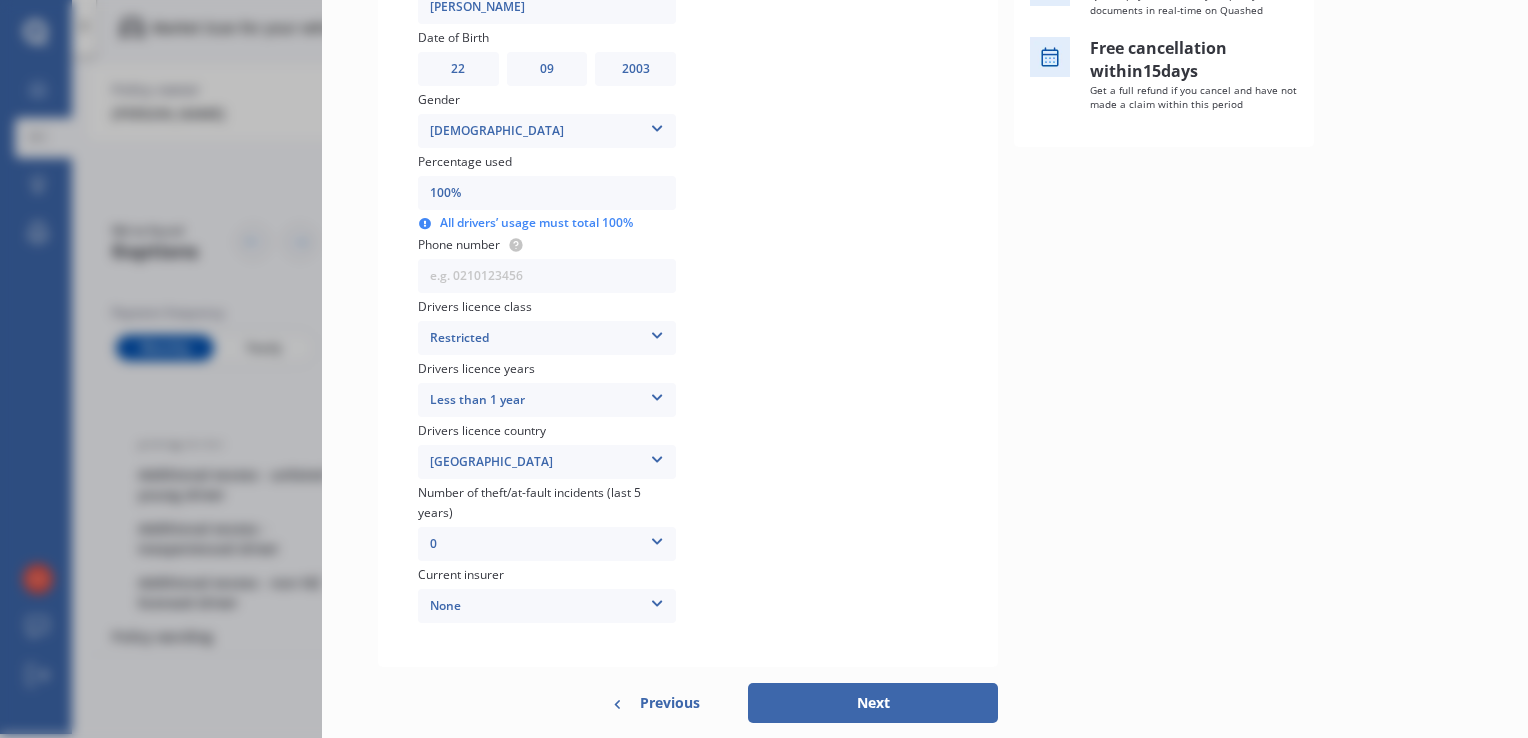 scroll, scrollTop: 564, scrollLeft: 0, axis: vertical 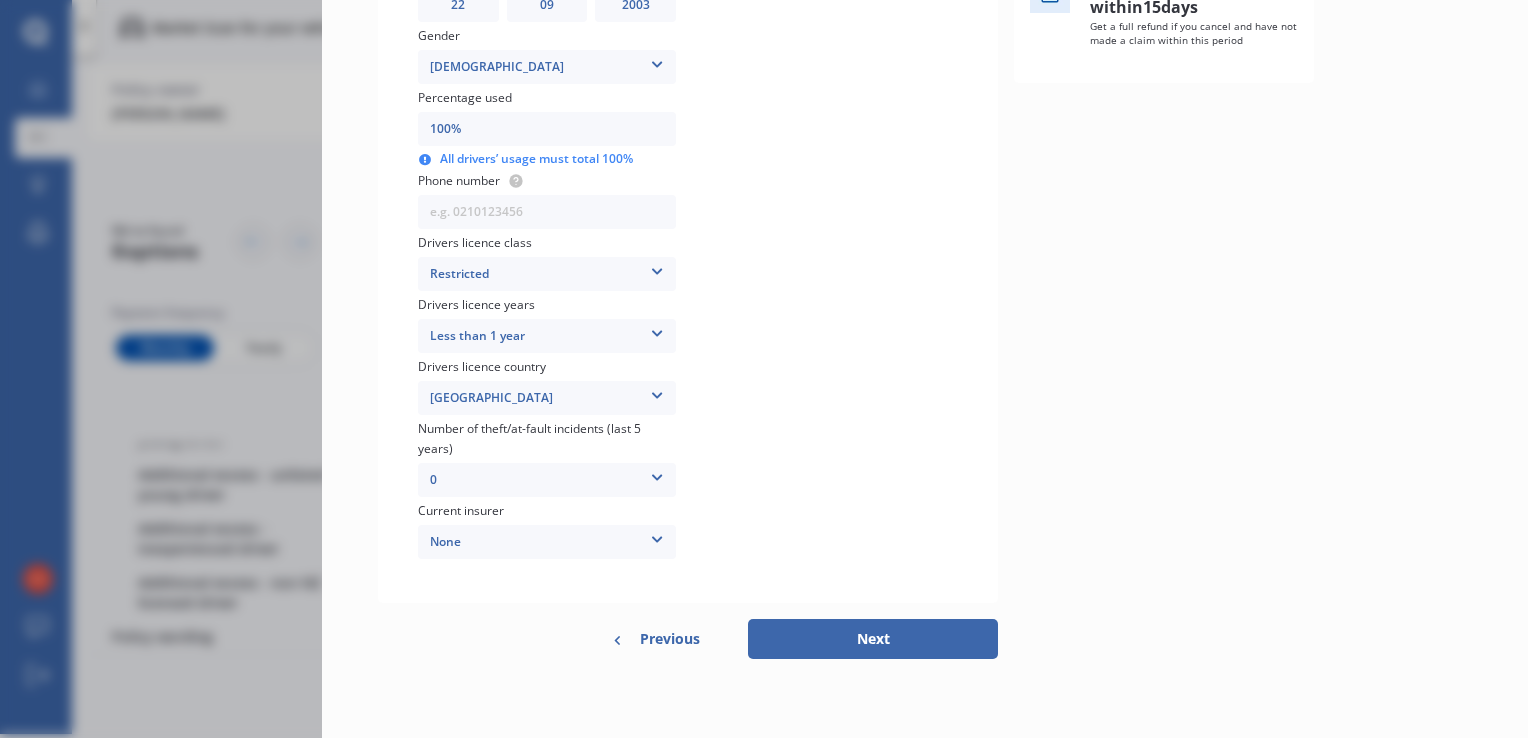 click on "Next" at bounding box center [873, 639] 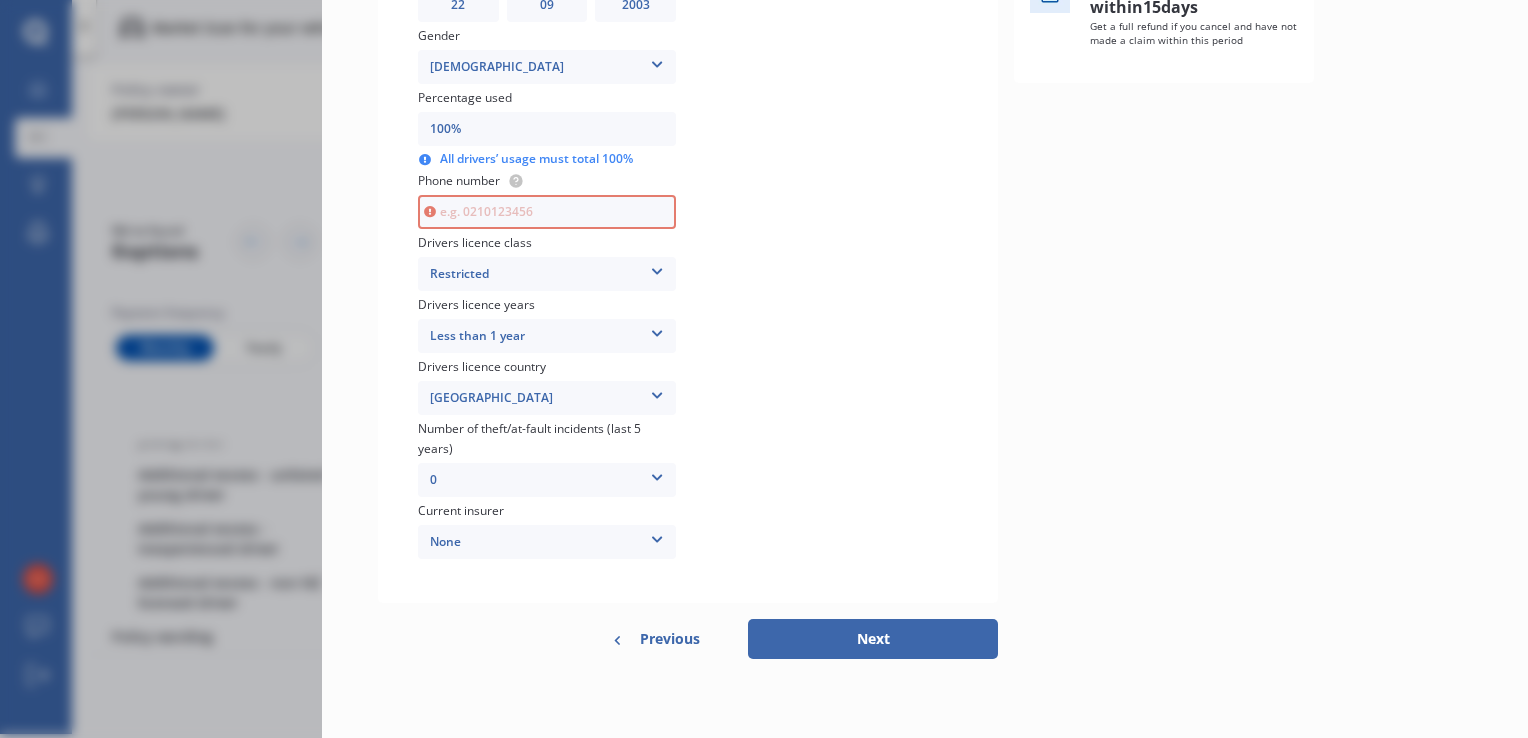 scroll, scrollTop: 396, scrollLeft: 0, axis: vertical 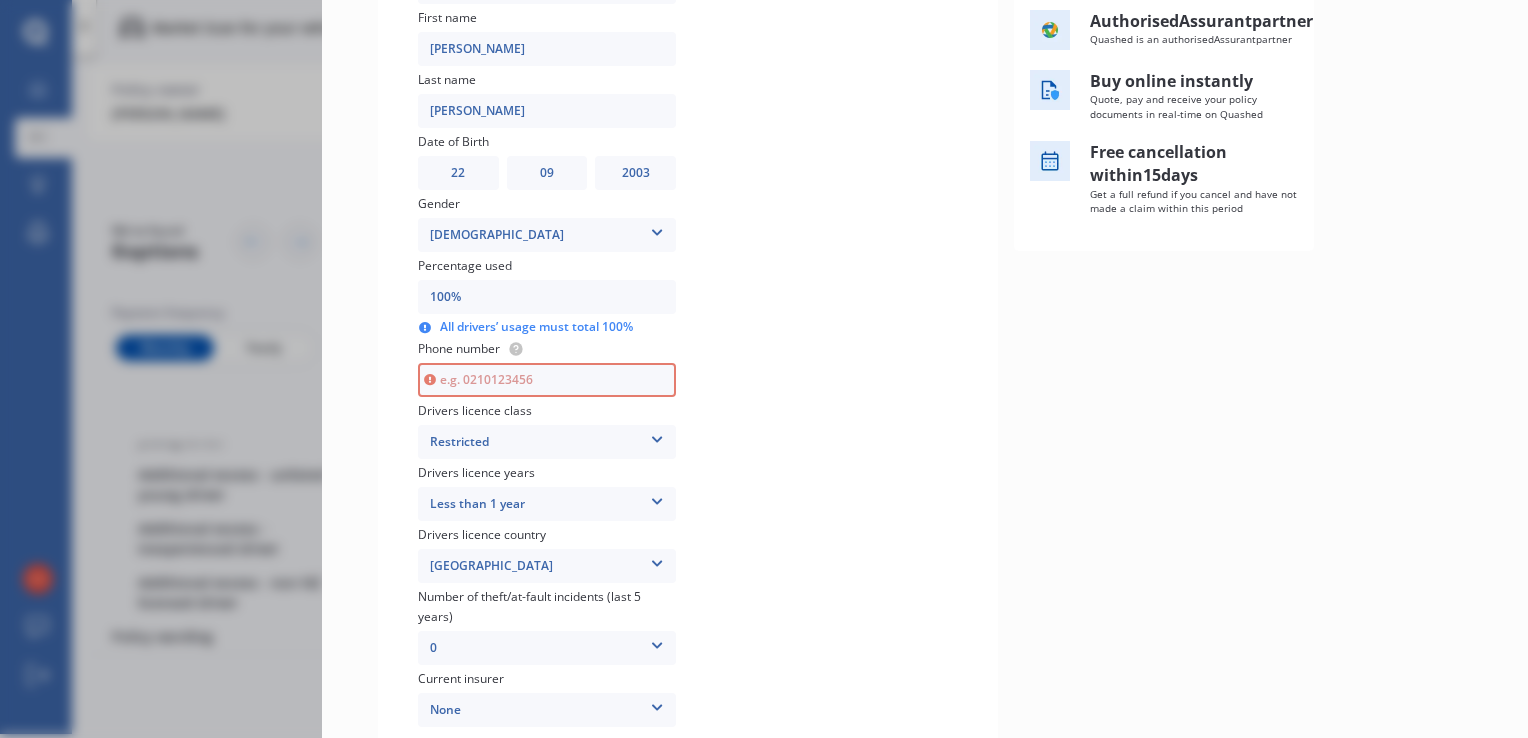 click at bounding box center (547, 380) 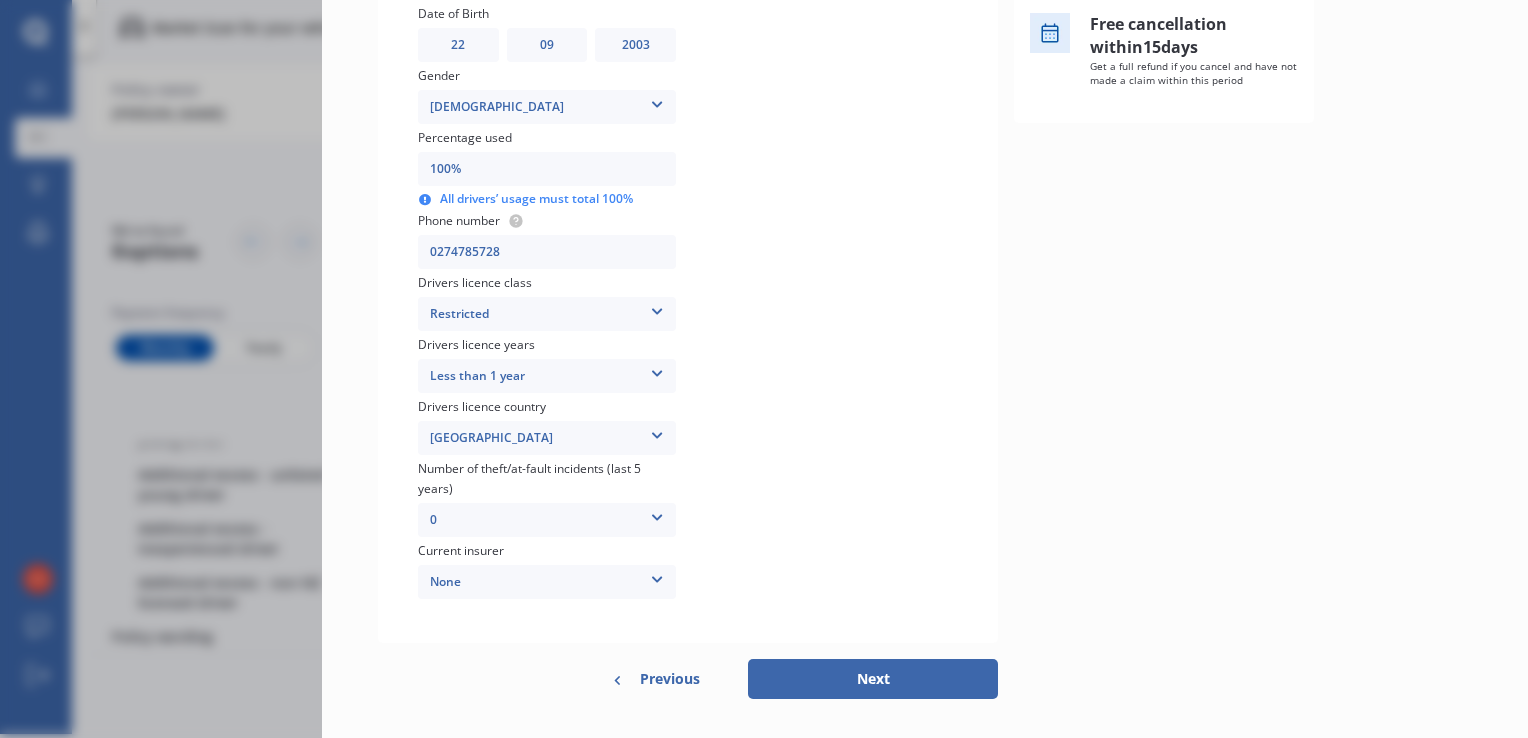 scroll, scrollTop: 564, scrollLeft: 0, axis: vertical 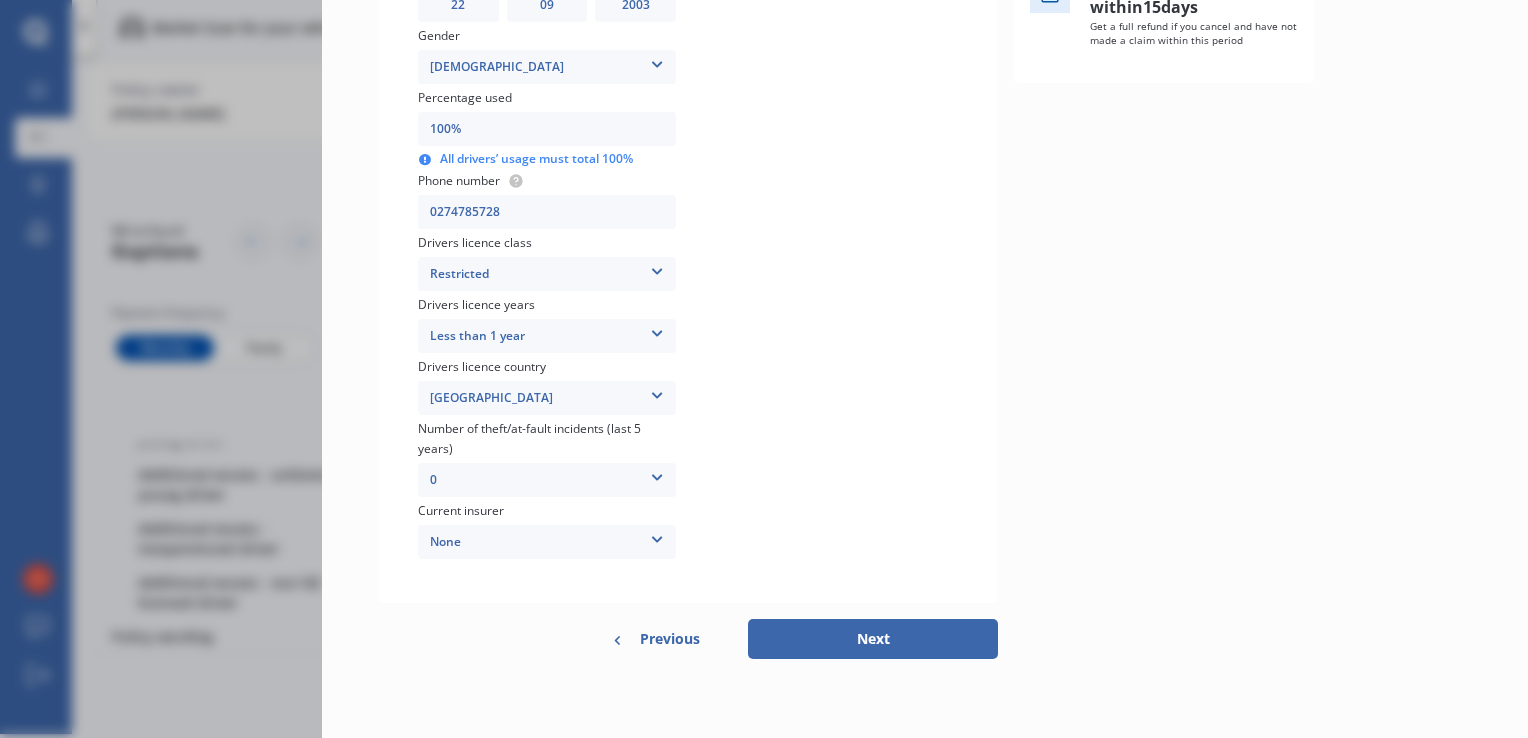 click on "Next" at bounding box center (873, 639) 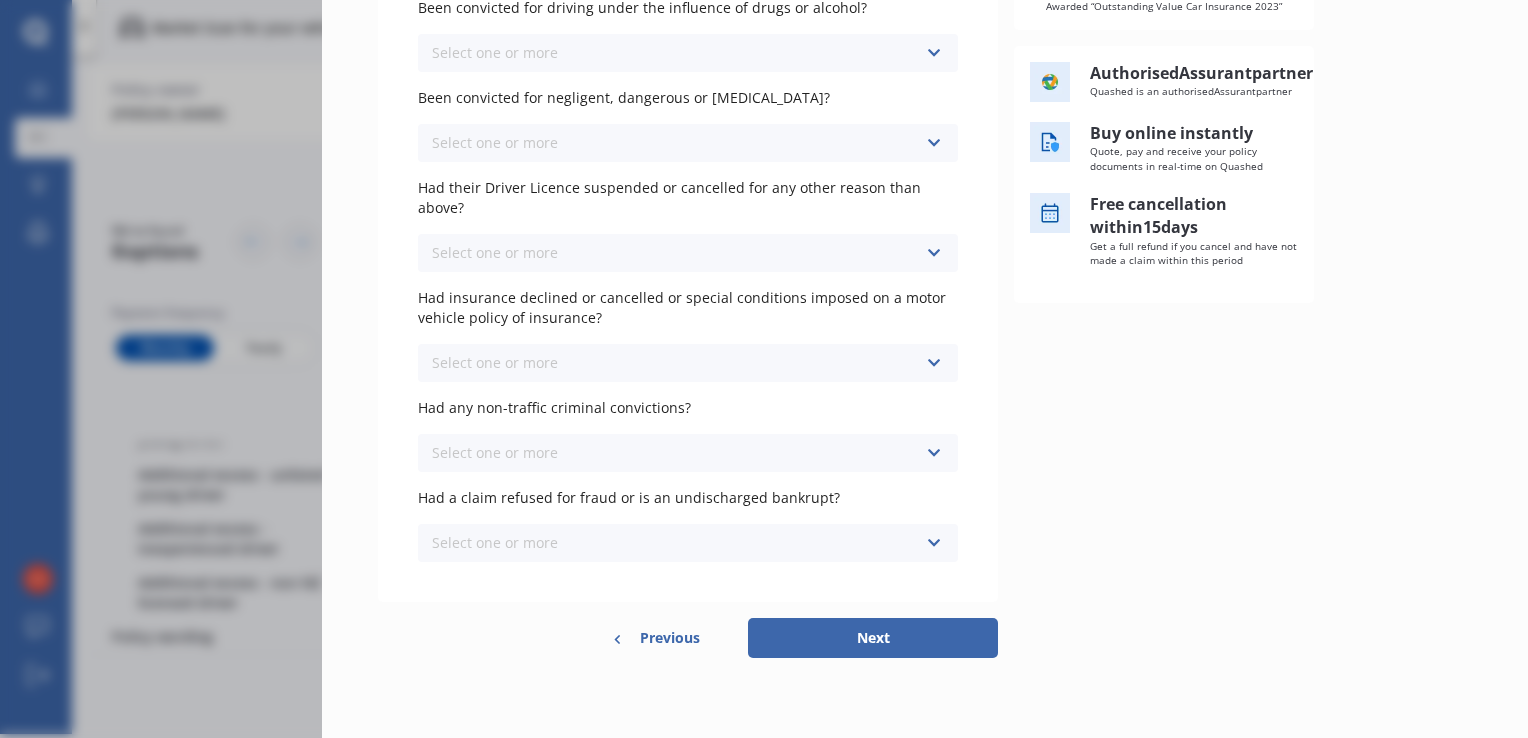 scroll, scrollTop: 0, scrollLeft: 0, axis: both 